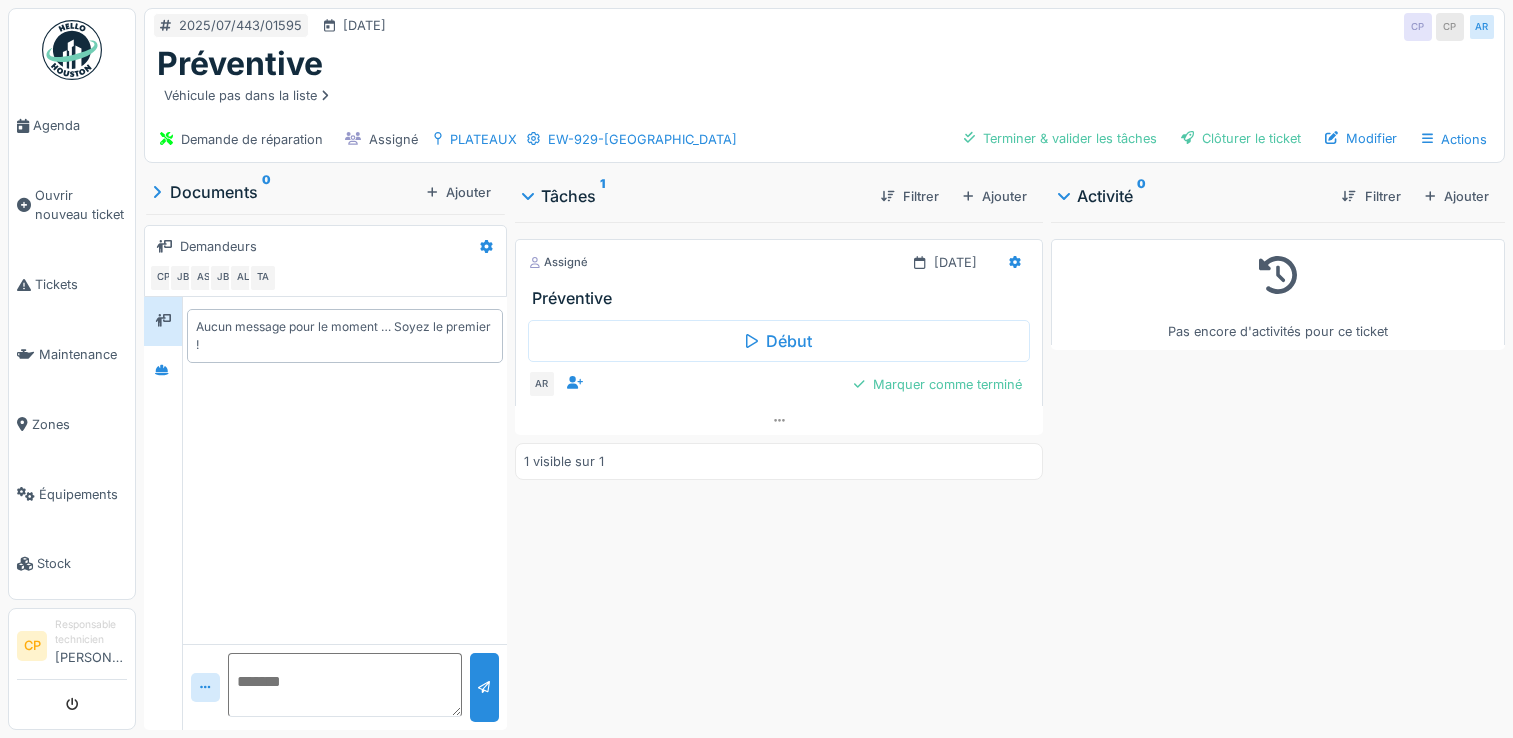 scroll, scrollTop: 0, scrollLeft: 0, axis: both 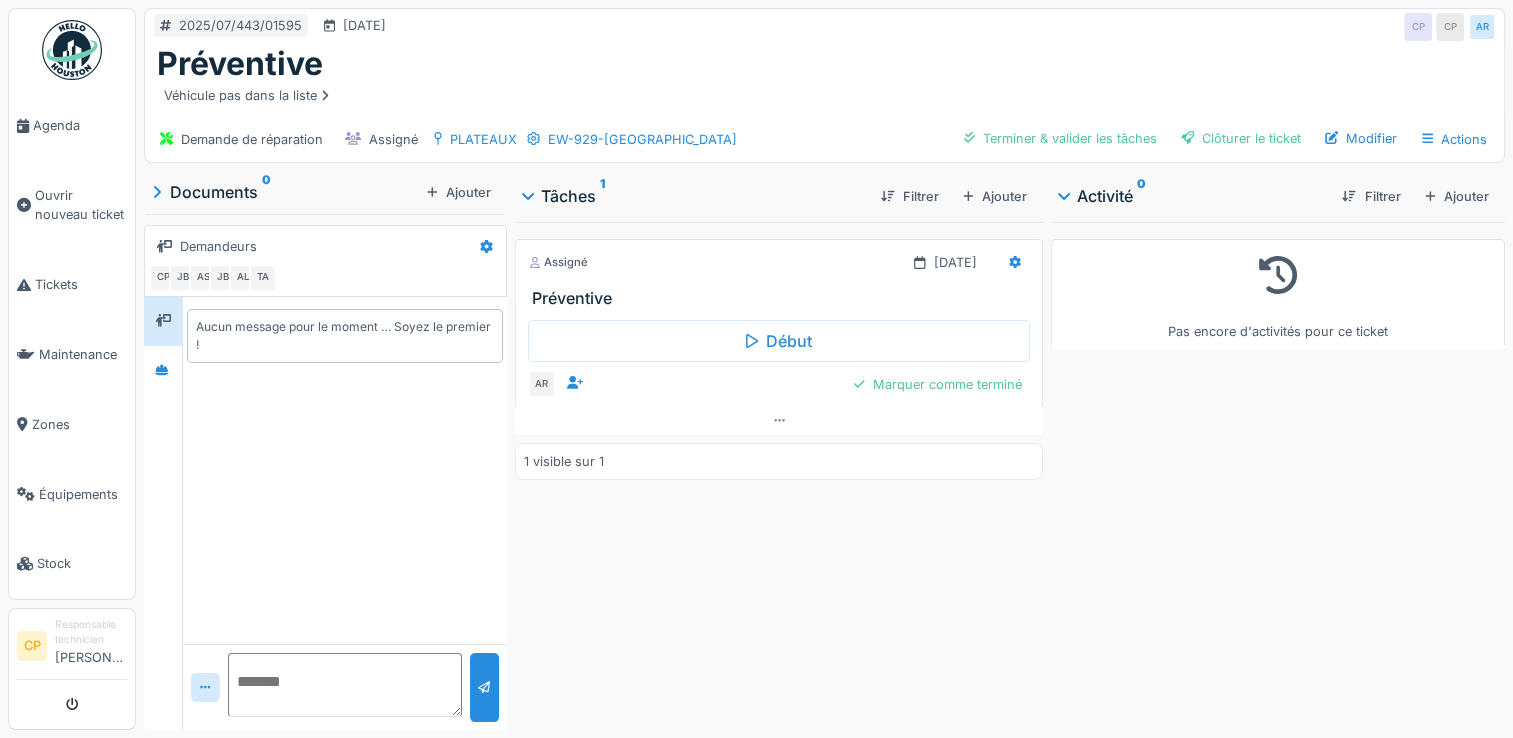 click on "Pas encore d'activités pour ce ticket" at bounding box center (1278, 472) 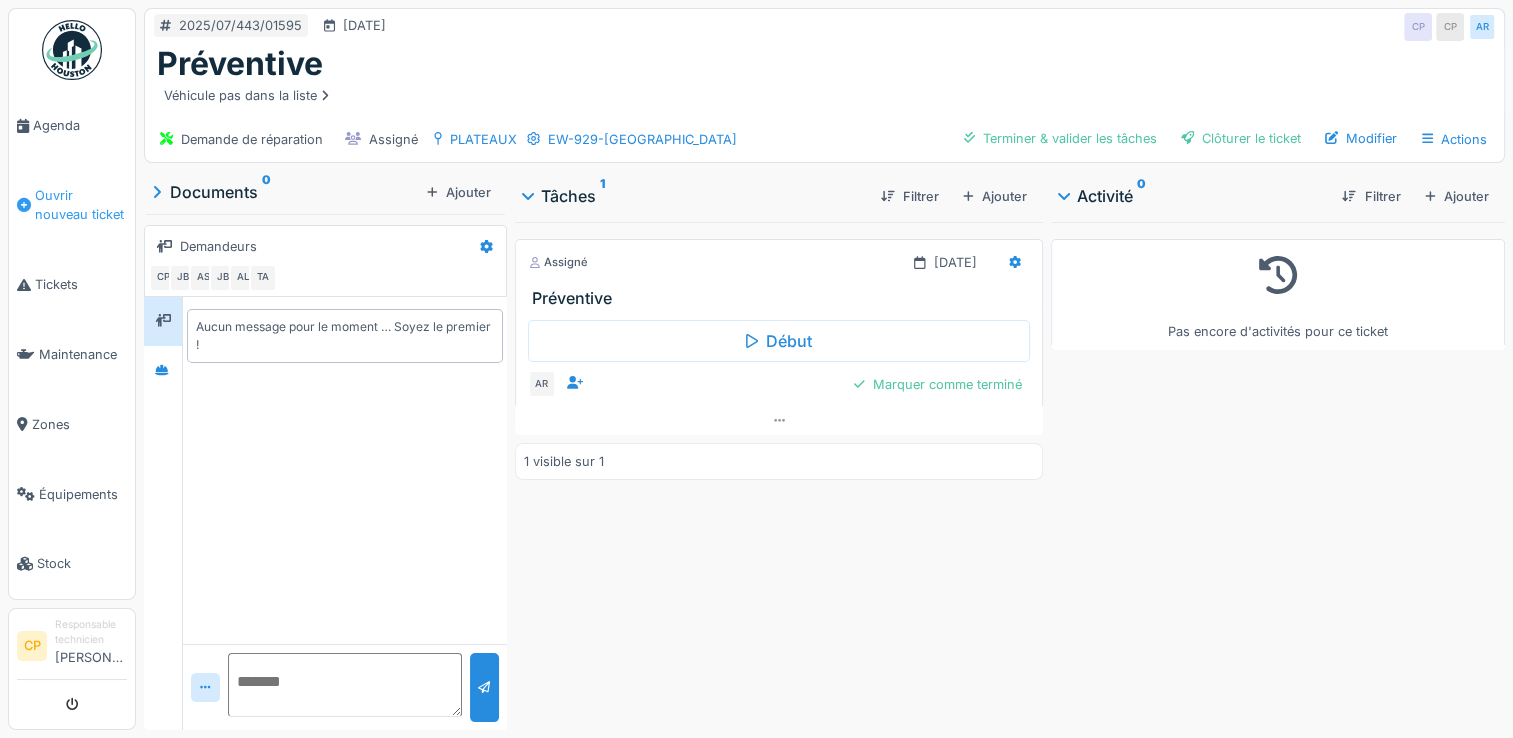 click on "Ouvrir nouveau ticket" at bounding box center (81, 205) 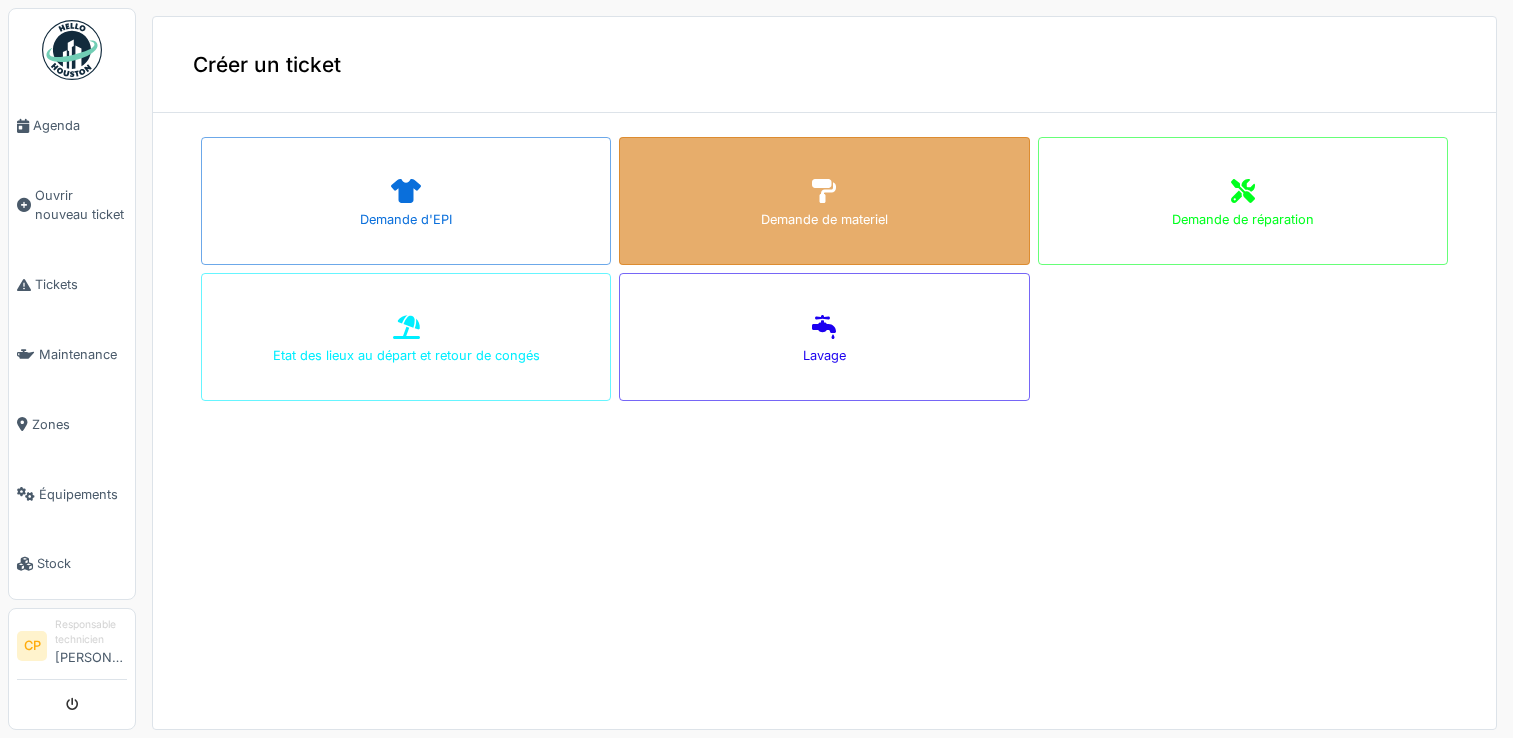 scroll, scrollTop: 0, scrollLeft: 0, axis: both 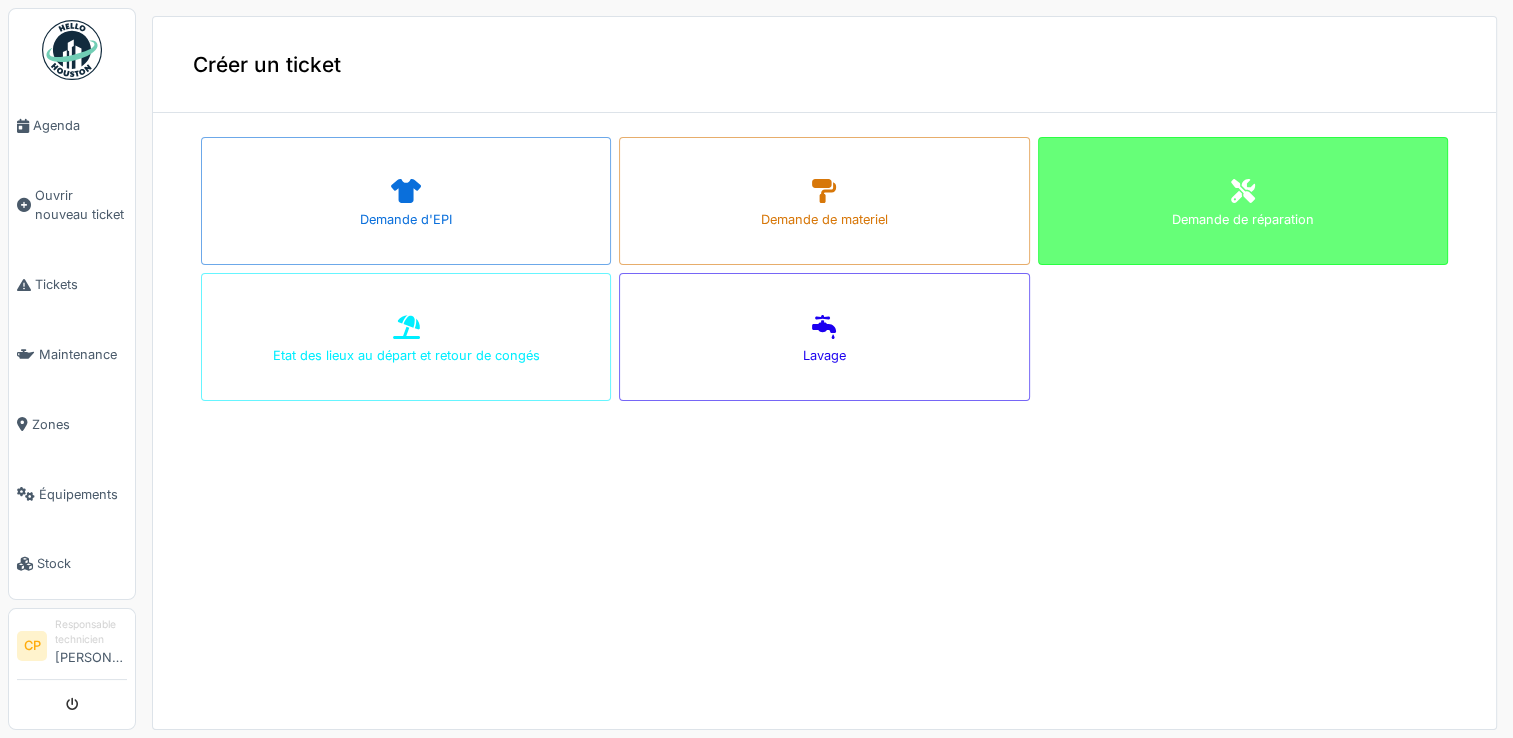click on "Demande de réparation" at bounding box center (1243, 219) 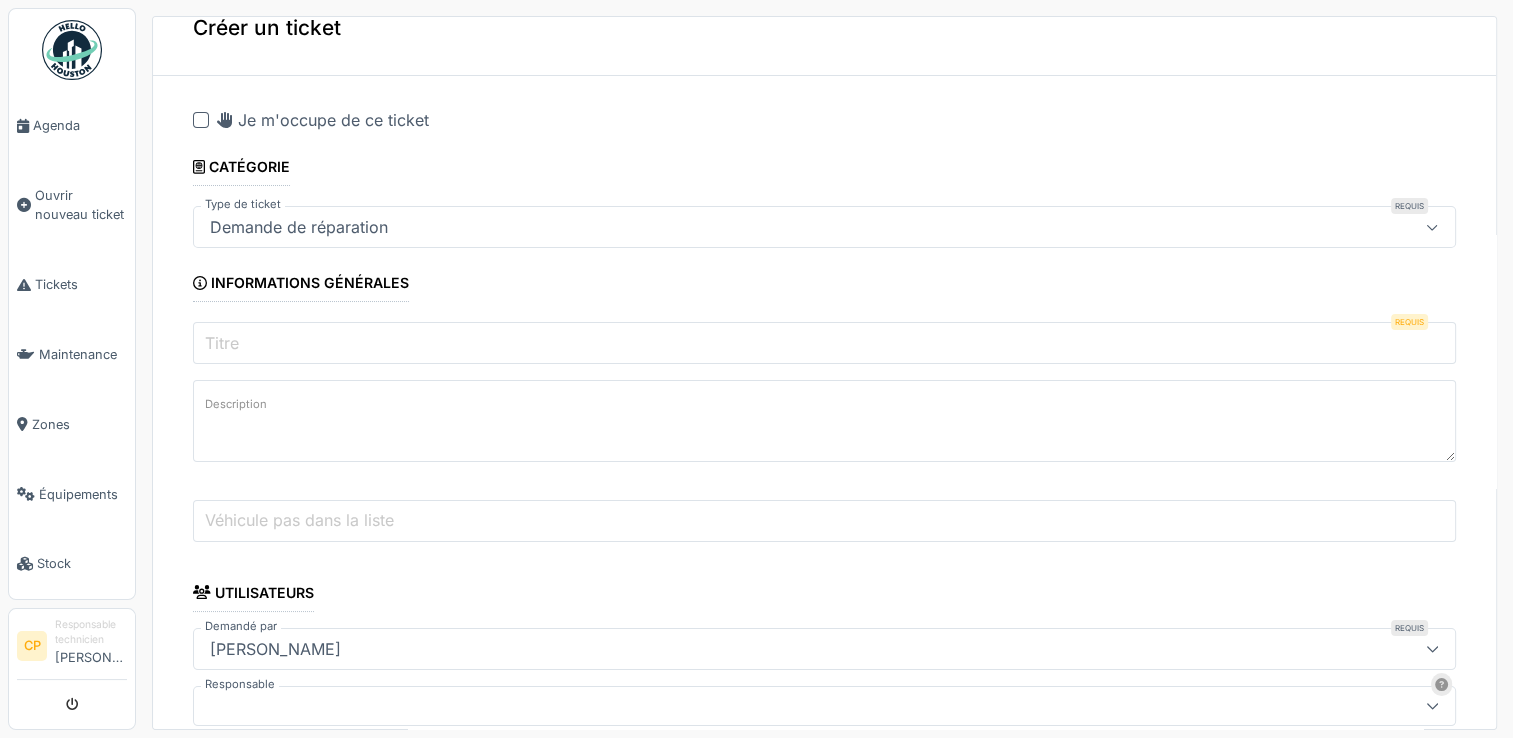 scroll, scrollTop: 100, scrollLeft: 0, axis: vertical 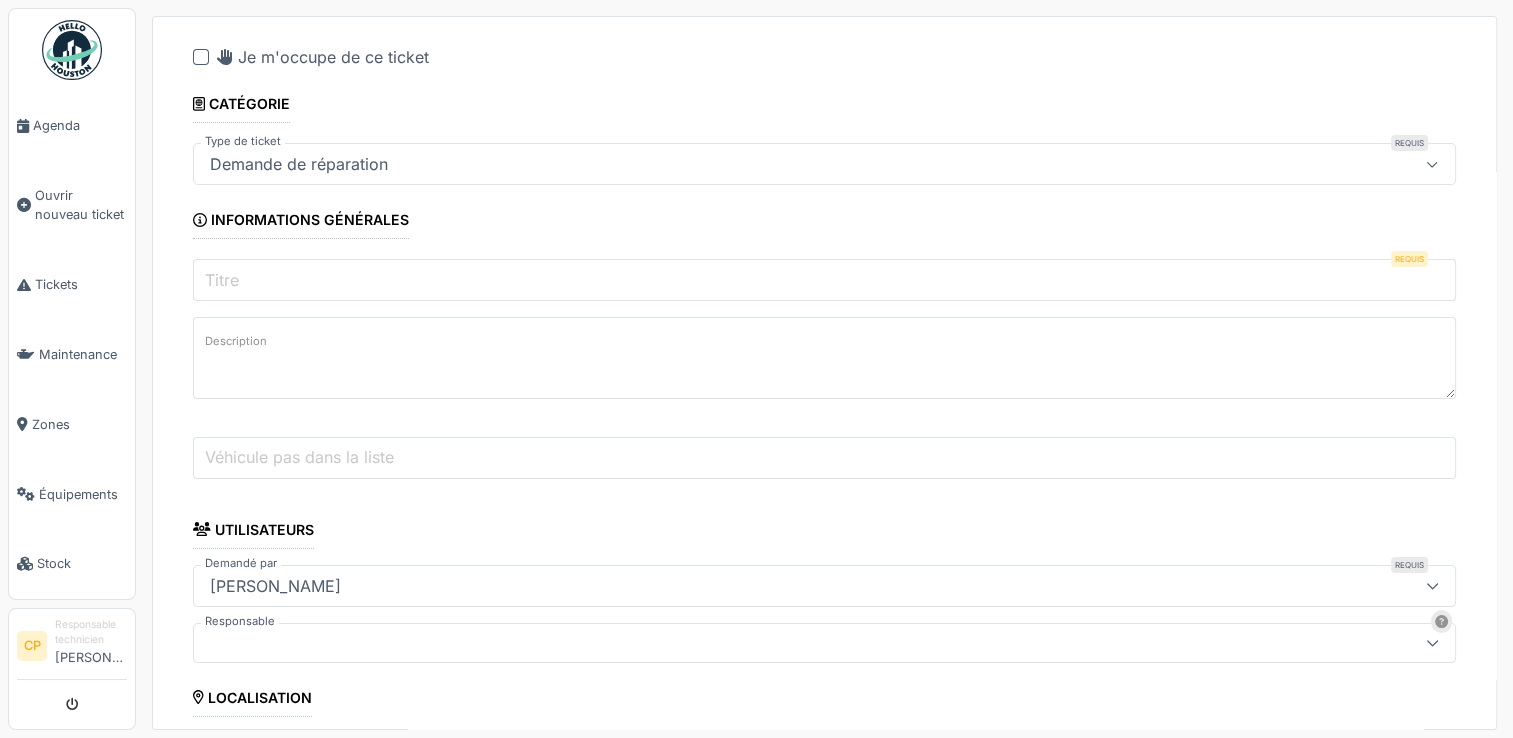 click on "Titre" at bounding box center (824, 280) 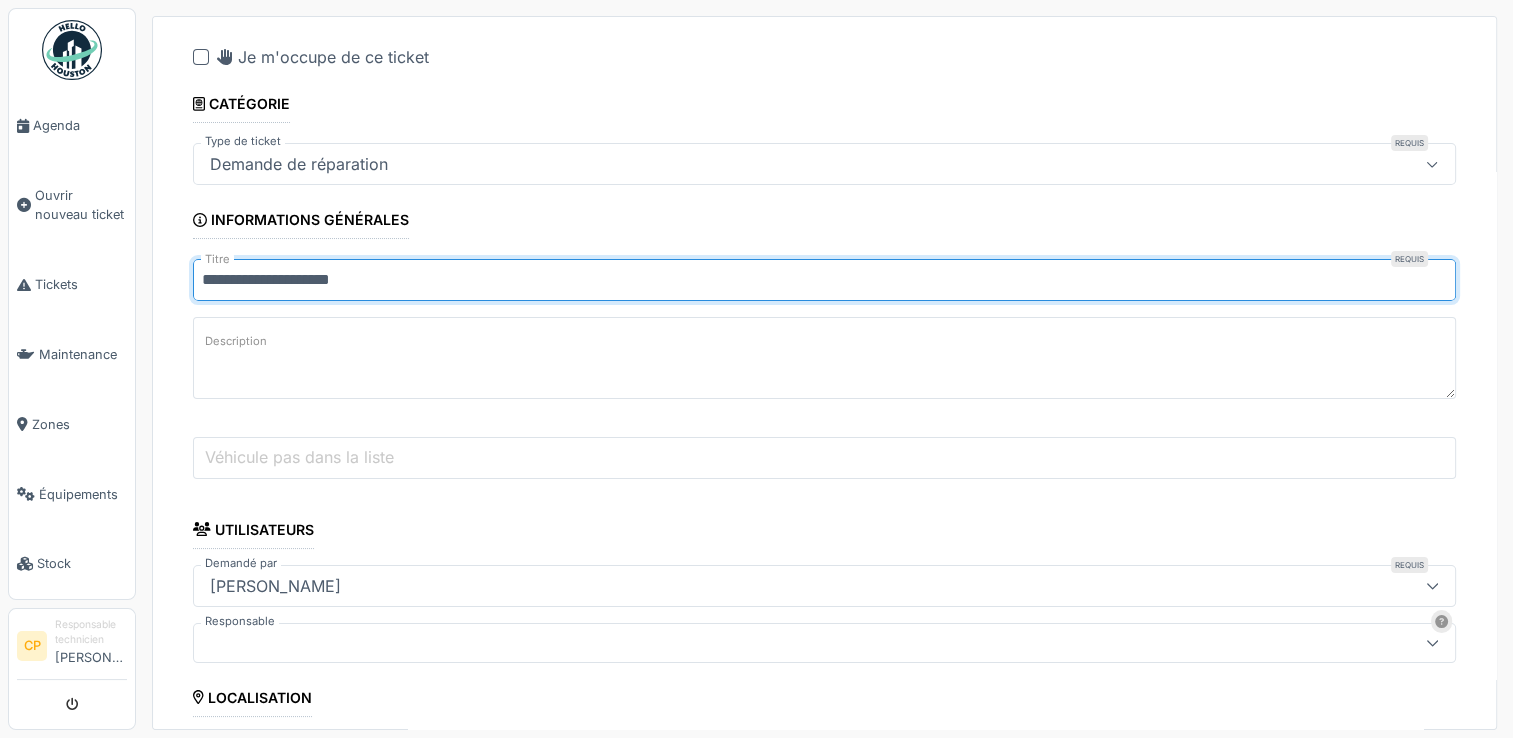 type on "**********" 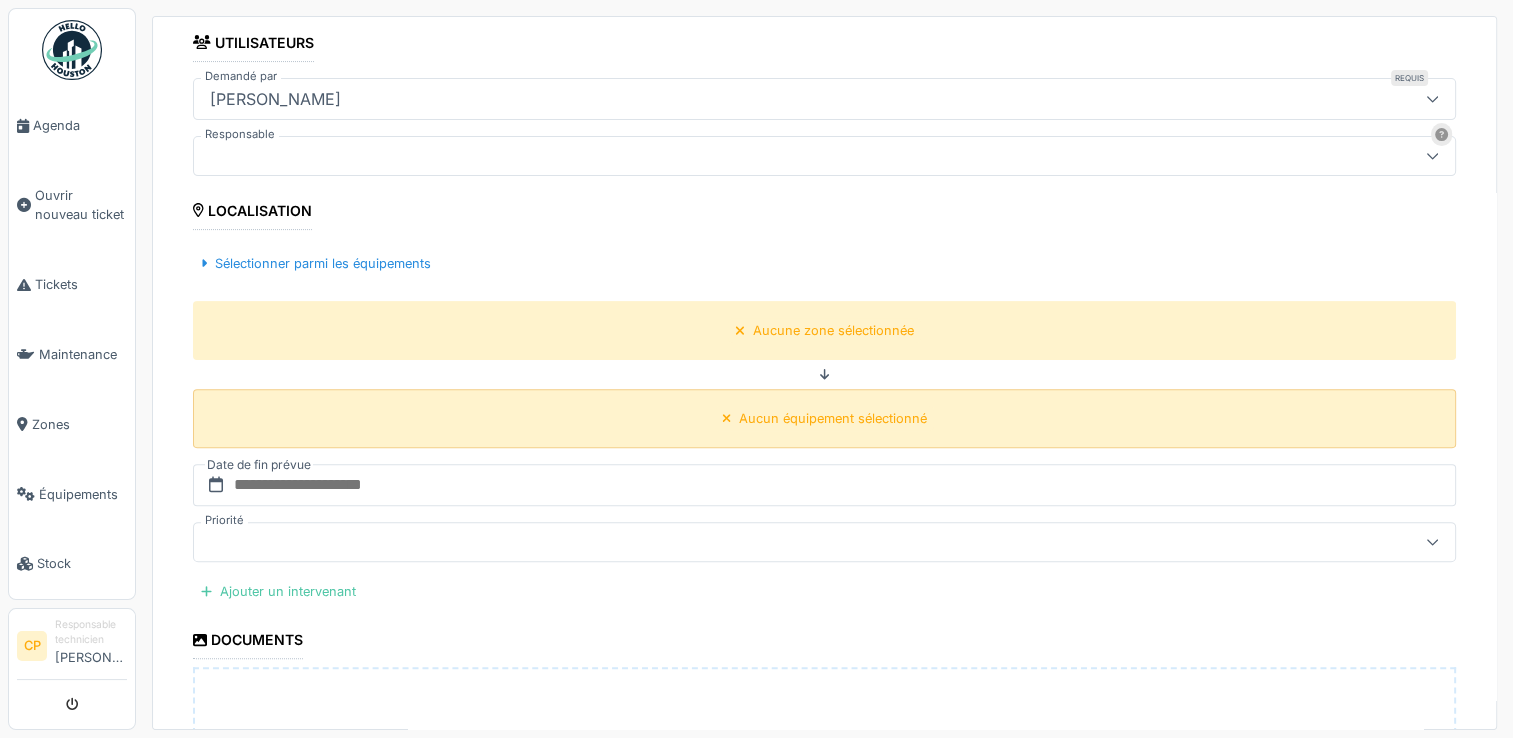 scroll, scrollTop: 600, scrollLeft: 0, axis: vertical 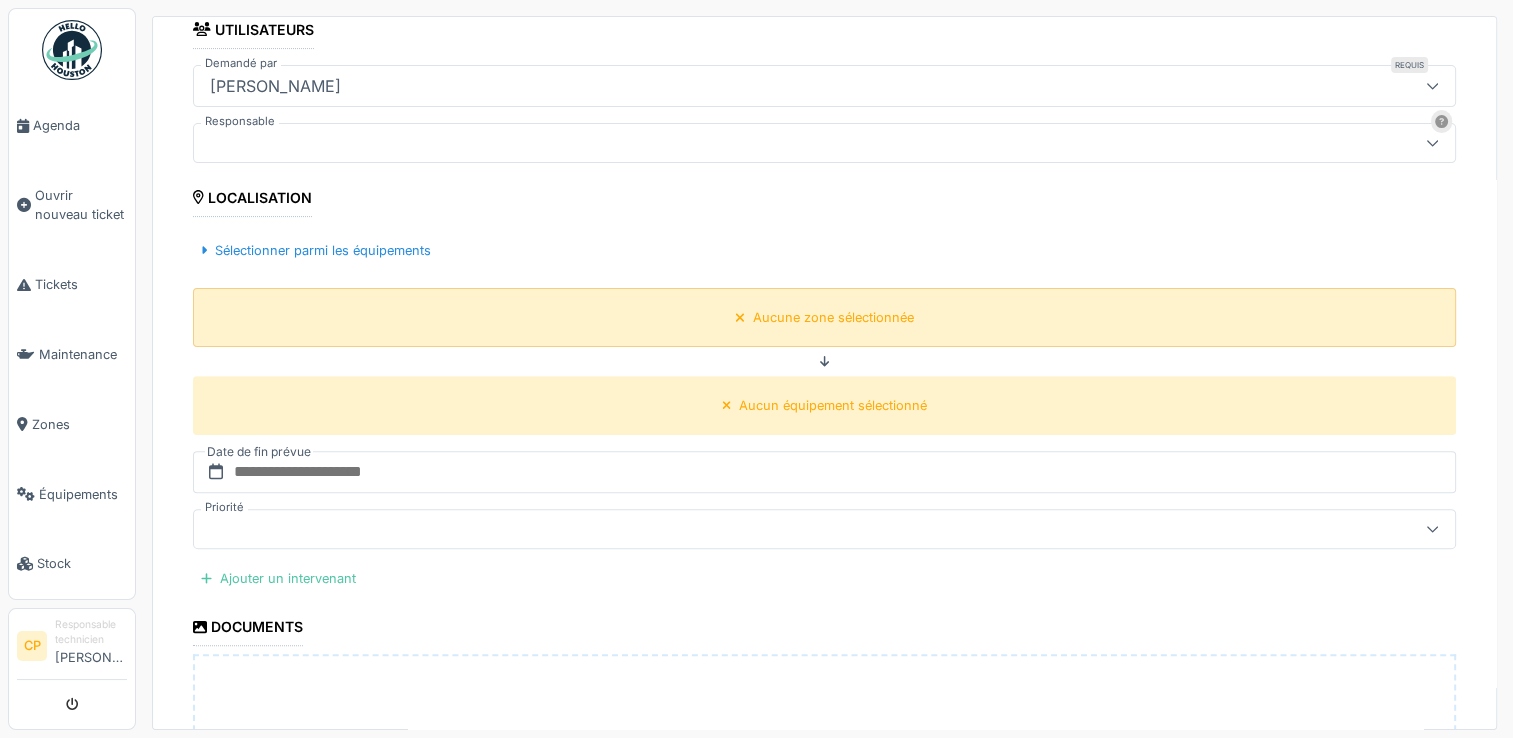 click on "Aucune zone sélectionnée" at bounding box center (824, 317) 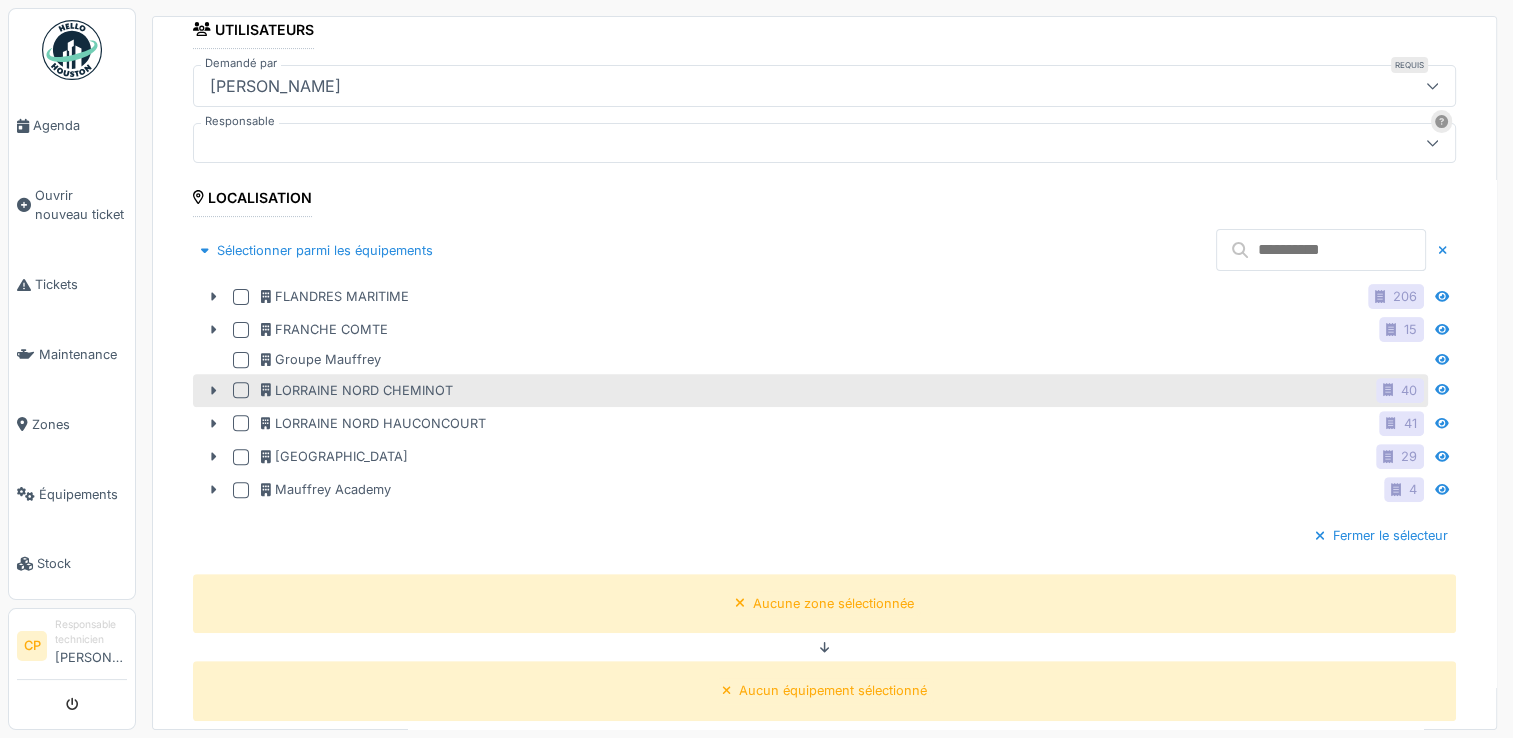 click at bounding box center [241, 390] 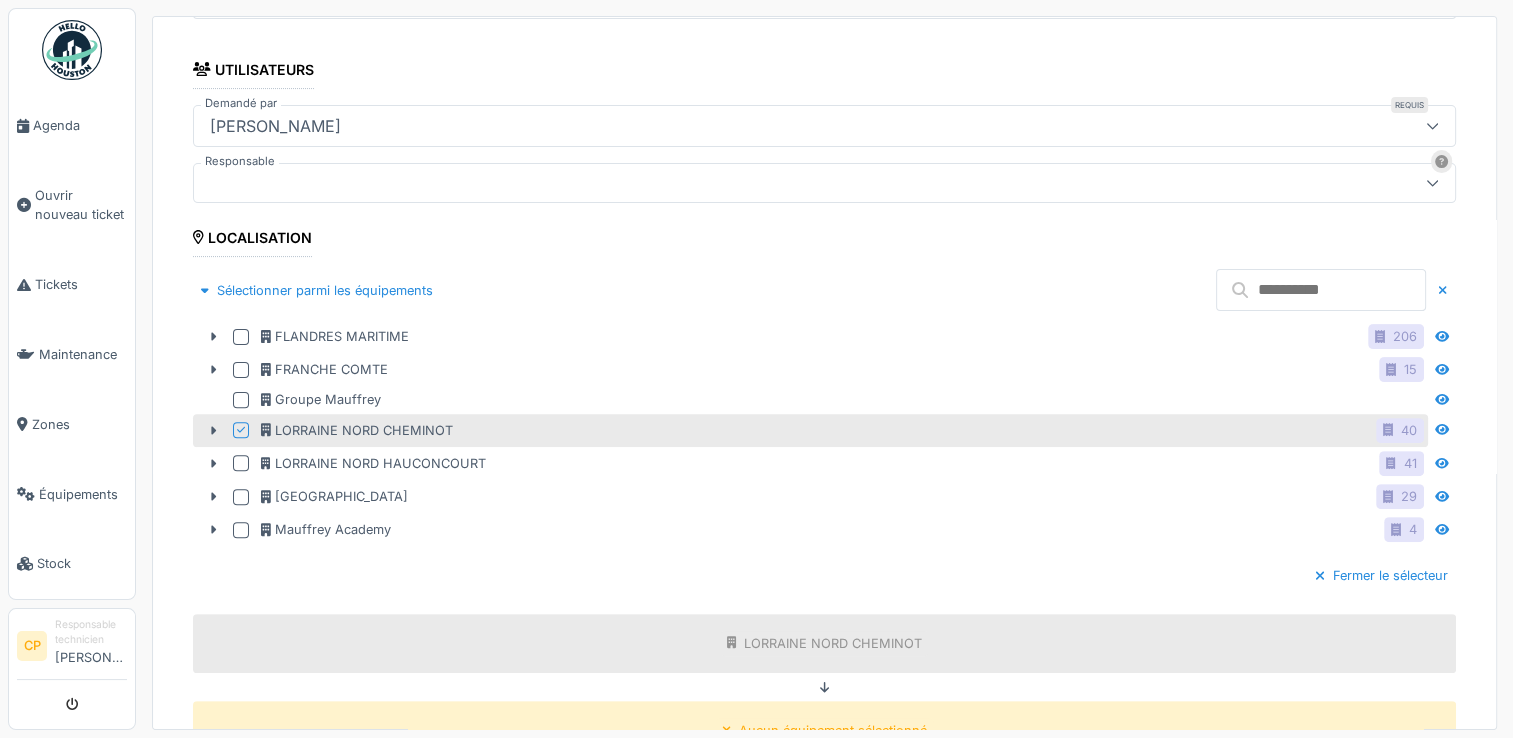 scroll, scrollTop: 500, scrollLeft: 0, axis: vertical 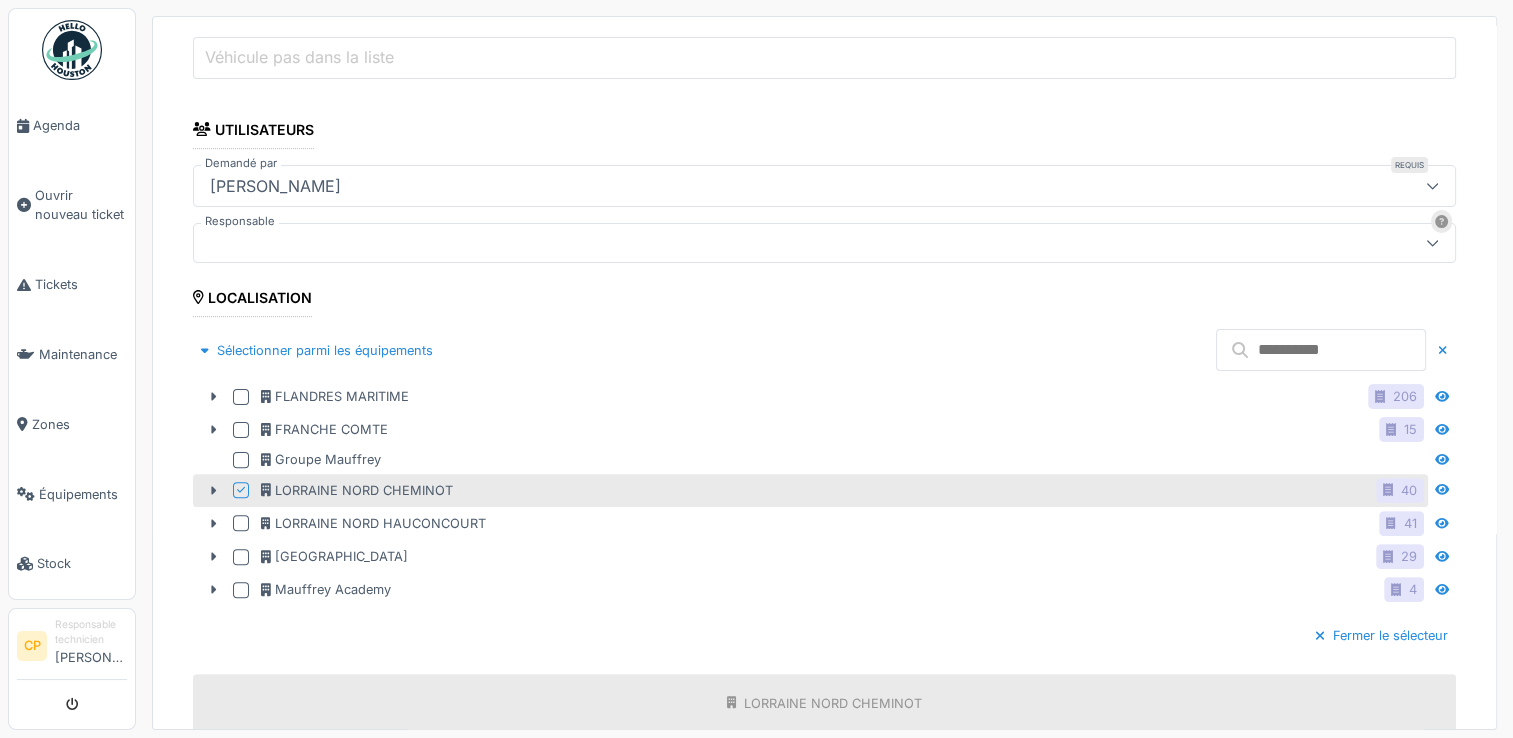 click at bounding box center (1321, 350) 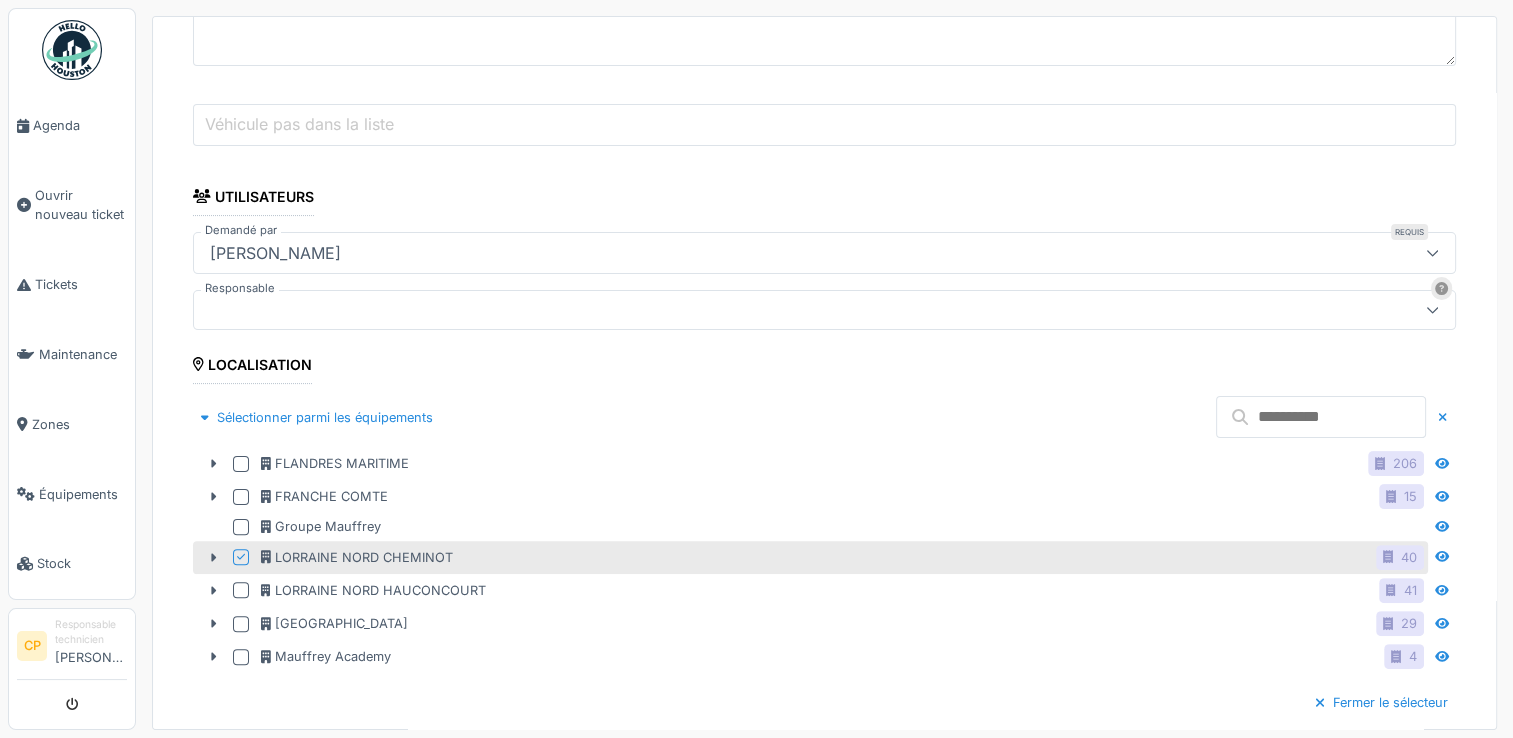 scroll, scrollTop: 400, scrollLeft: 0, axis: vertical 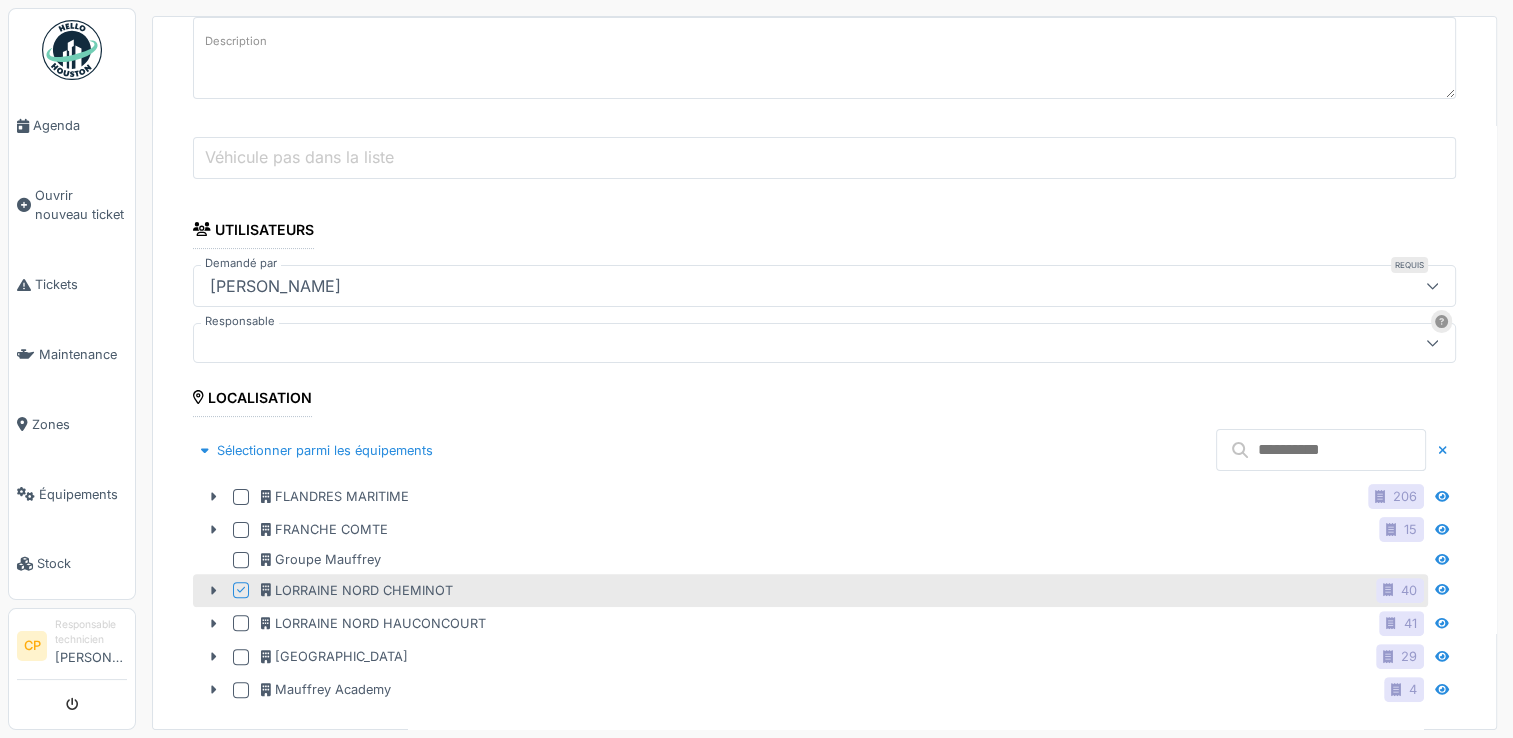 click at bounding box center (1321, 450) 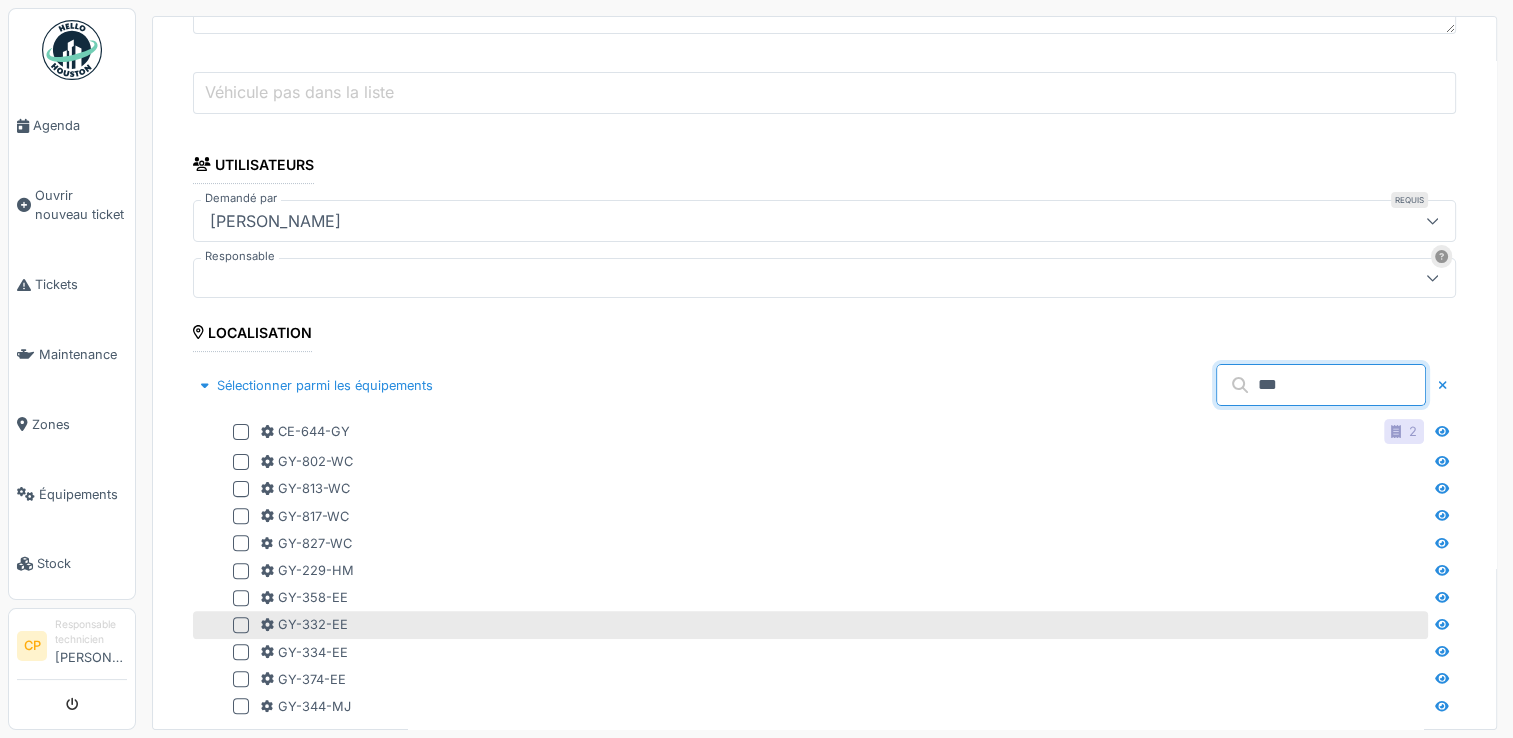 scroll, scrollTop: 500, scrollLeft: 0, axis: vertical 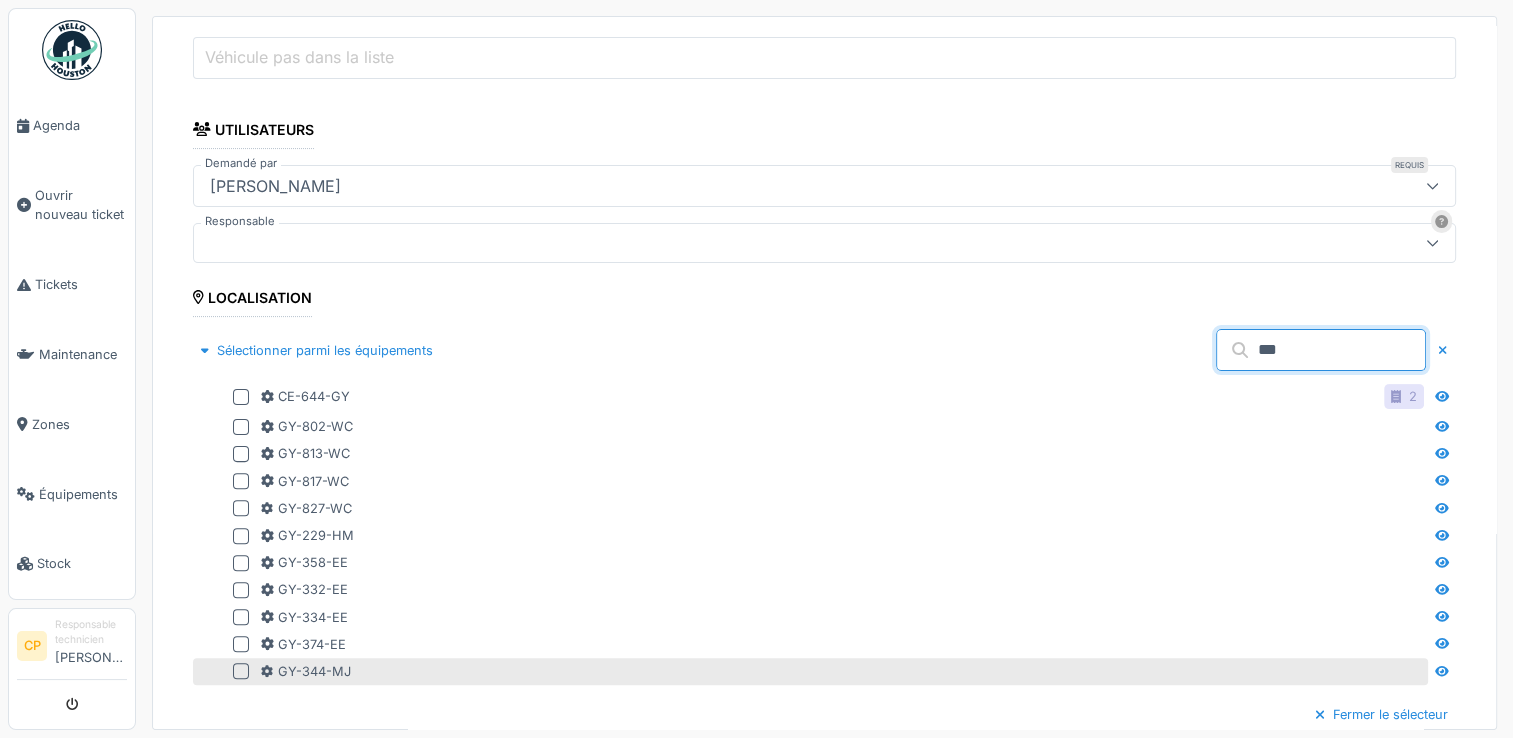 type on "***" 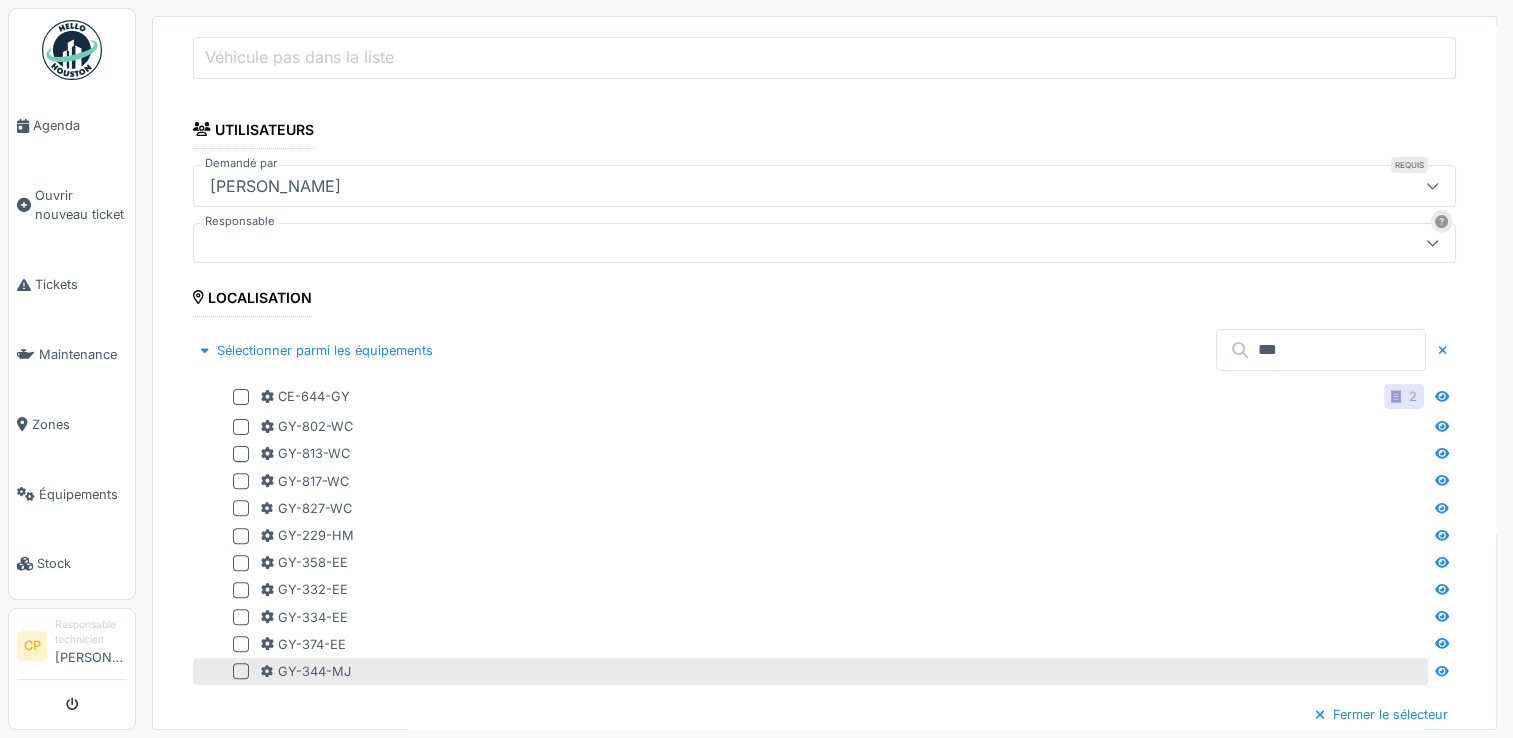 click at bounding box center [241, 671] 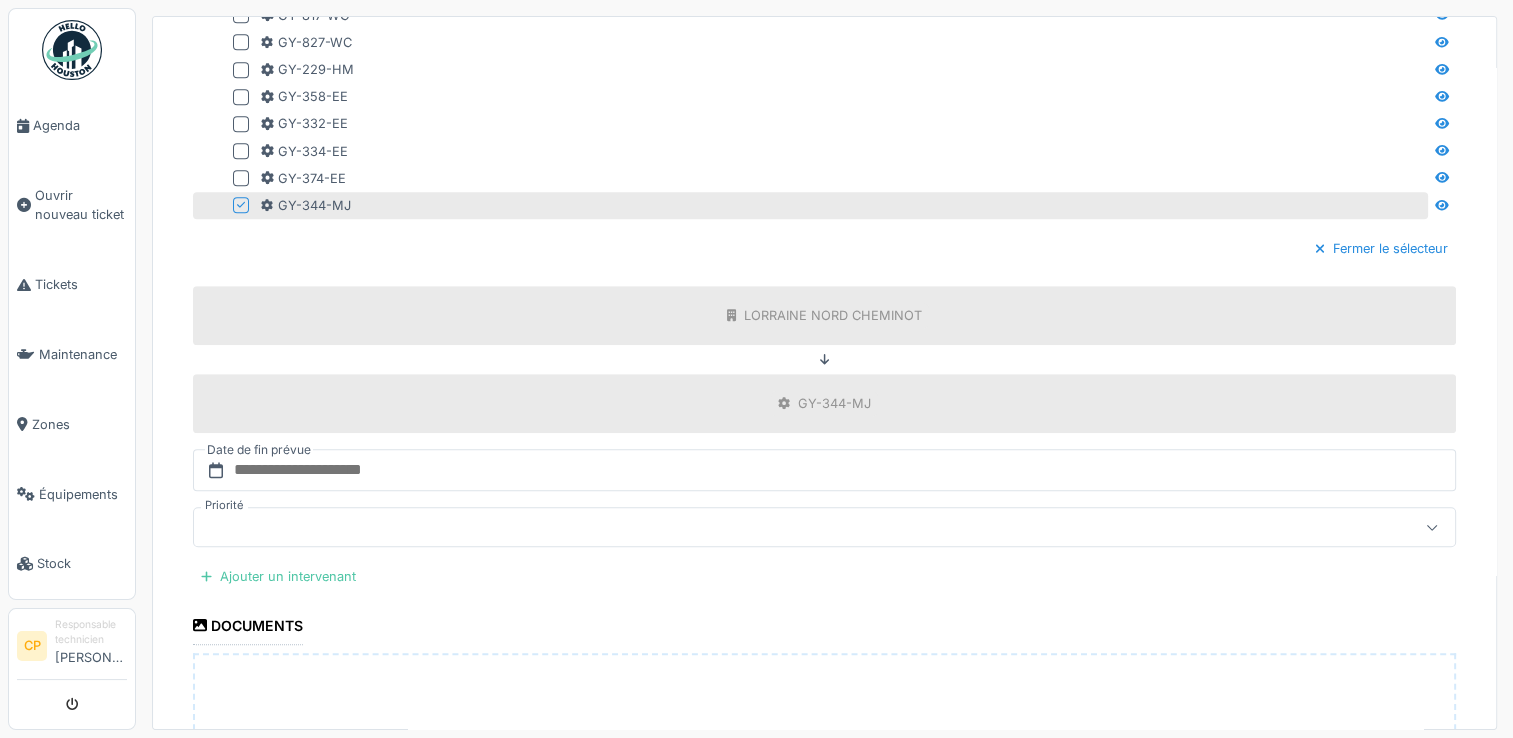 scroll, scrollTop: 1000, scrollLeft: 0, axis: vertical 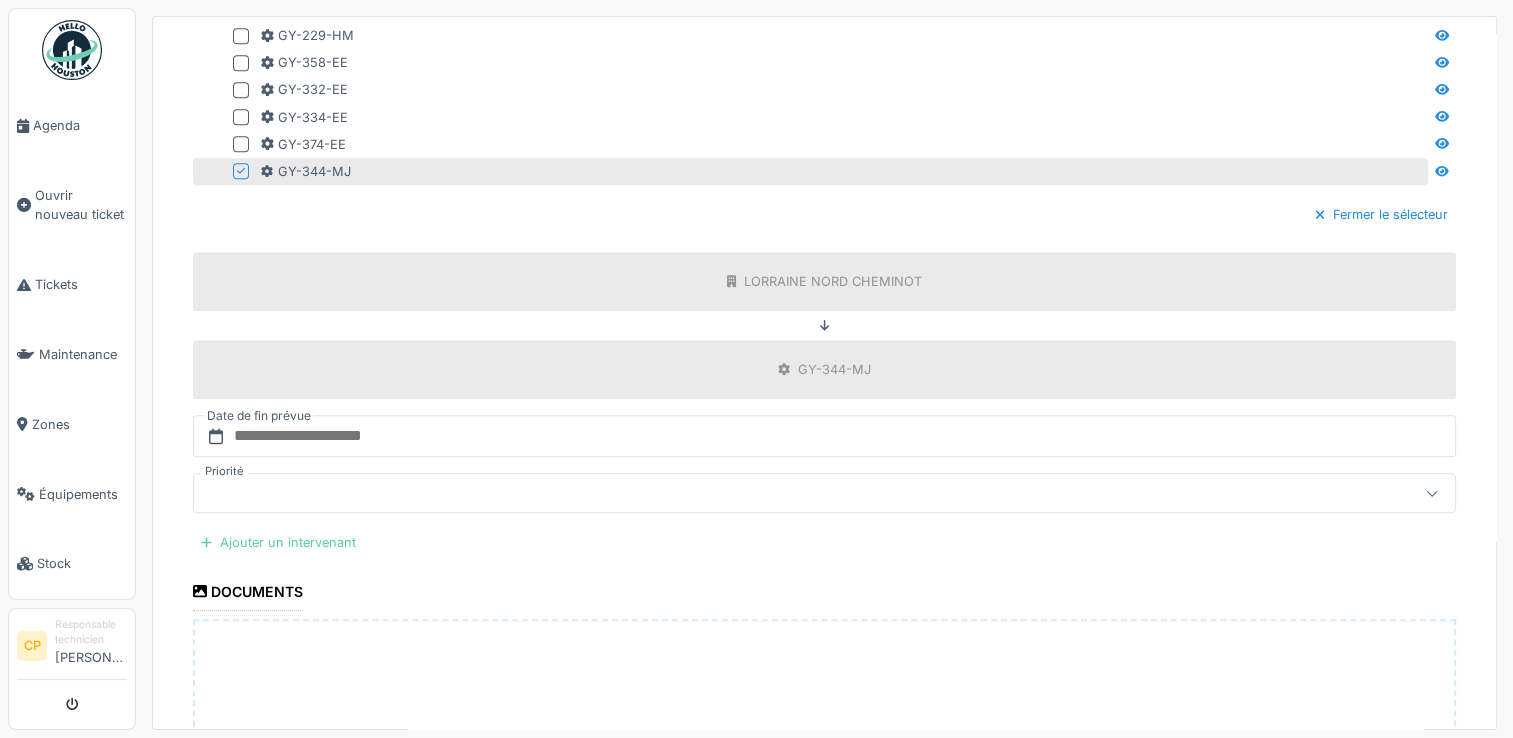 click on "Ajouter un intervenant" at bounding box center (278, 542) 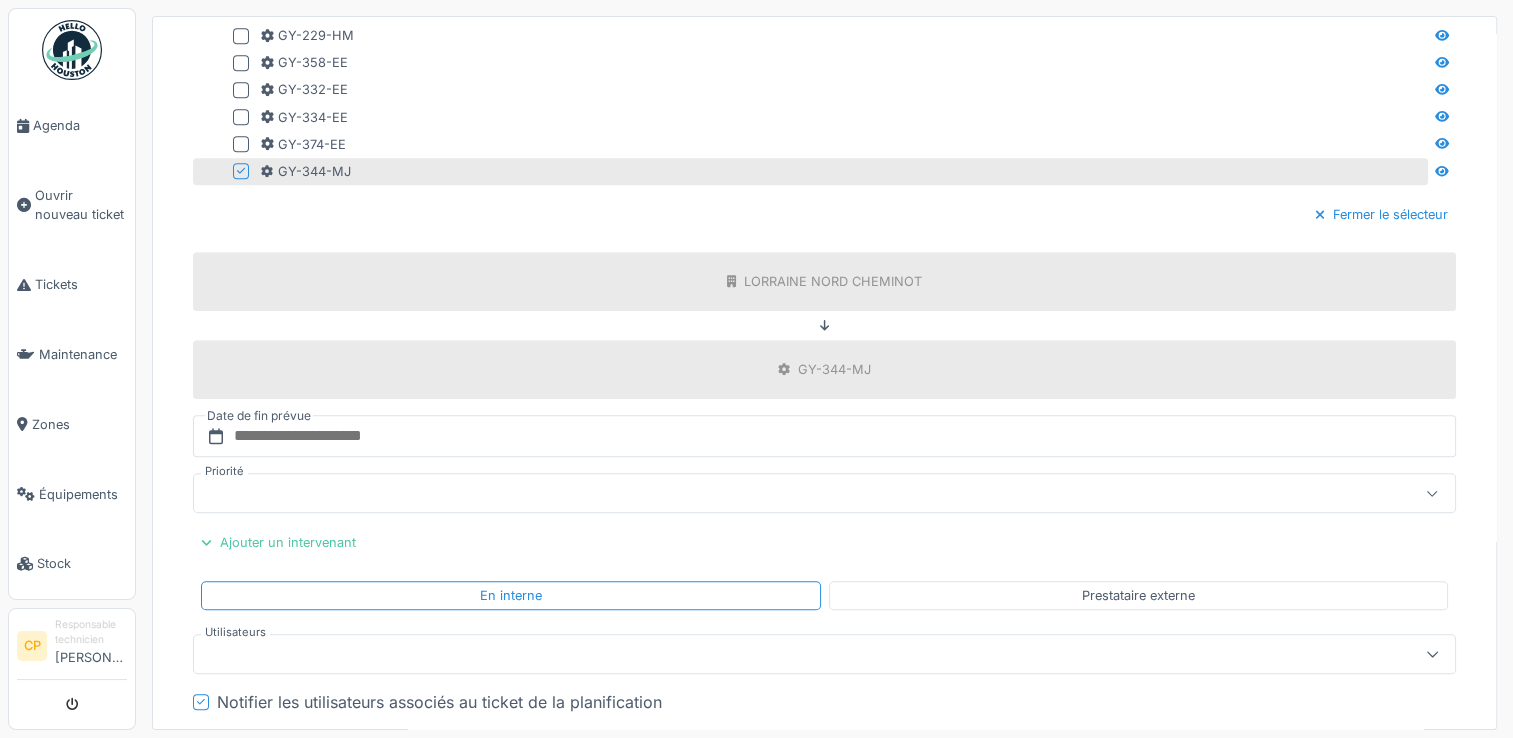 scroll, scrollTop: 1200, scrollLeft: 0, axis: vertical 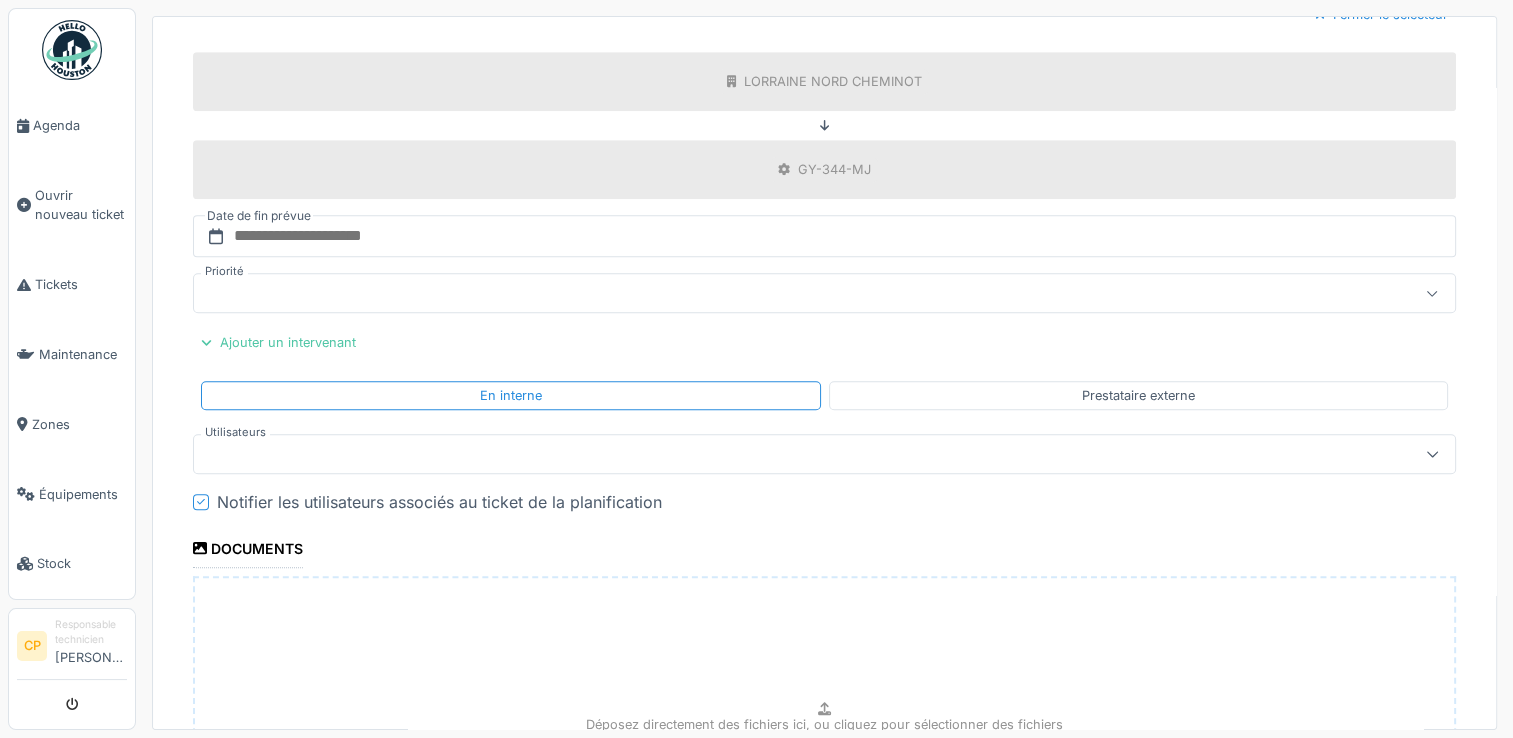 click at bounding box center (761, 454) 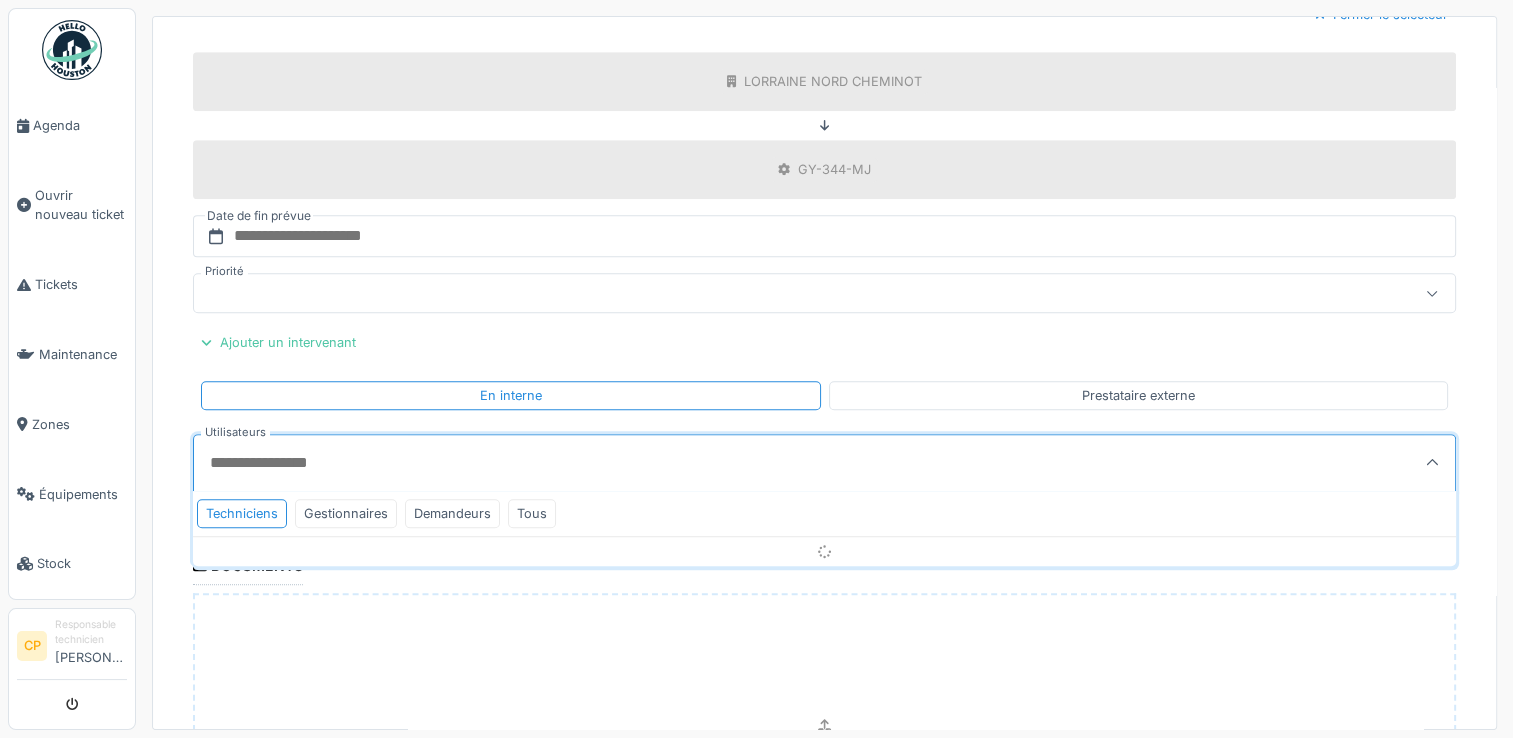 scroll, scrollTop: 4, scrollLeft: 0, axis: vertical 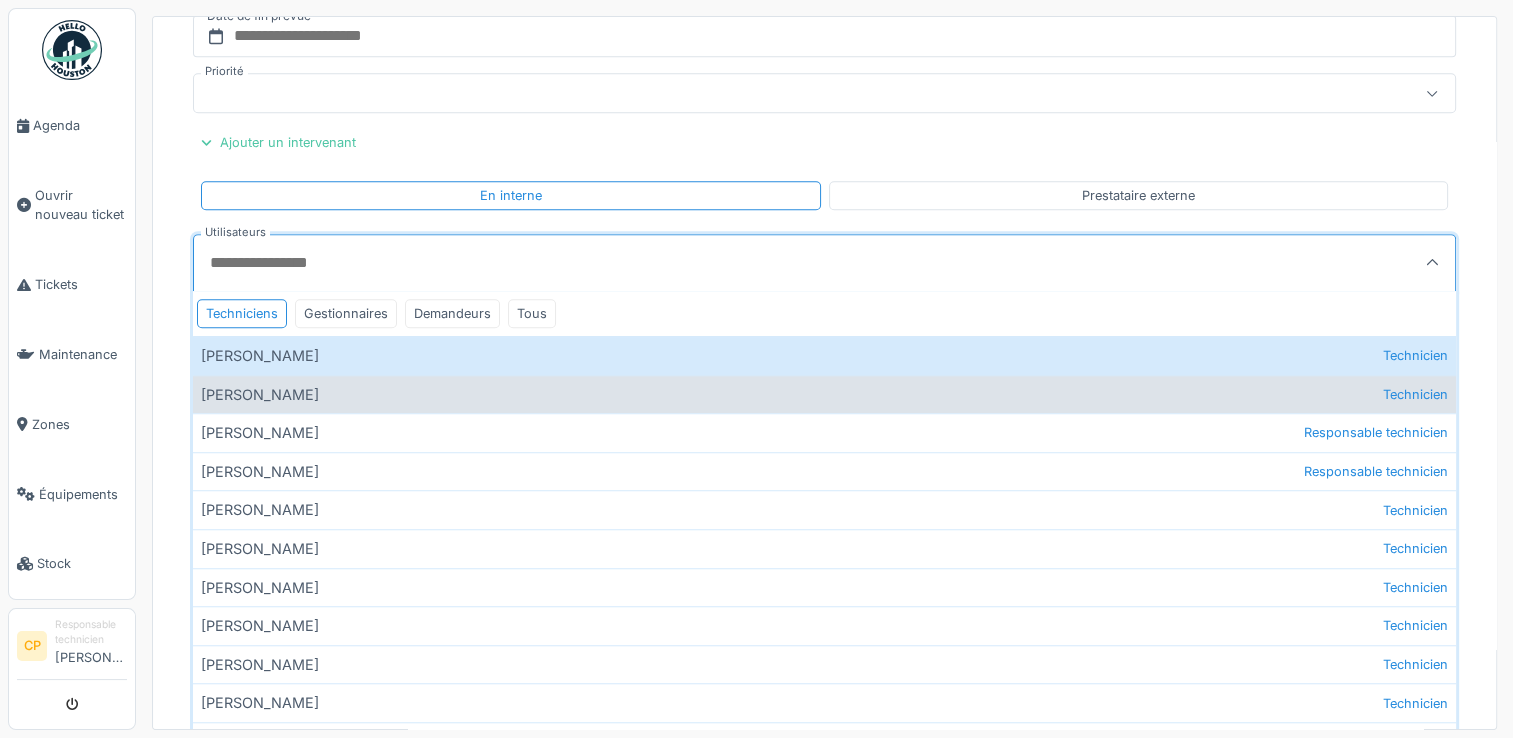 click on "Aziz Razzak   Technicien" at bounding box center (824, 394) 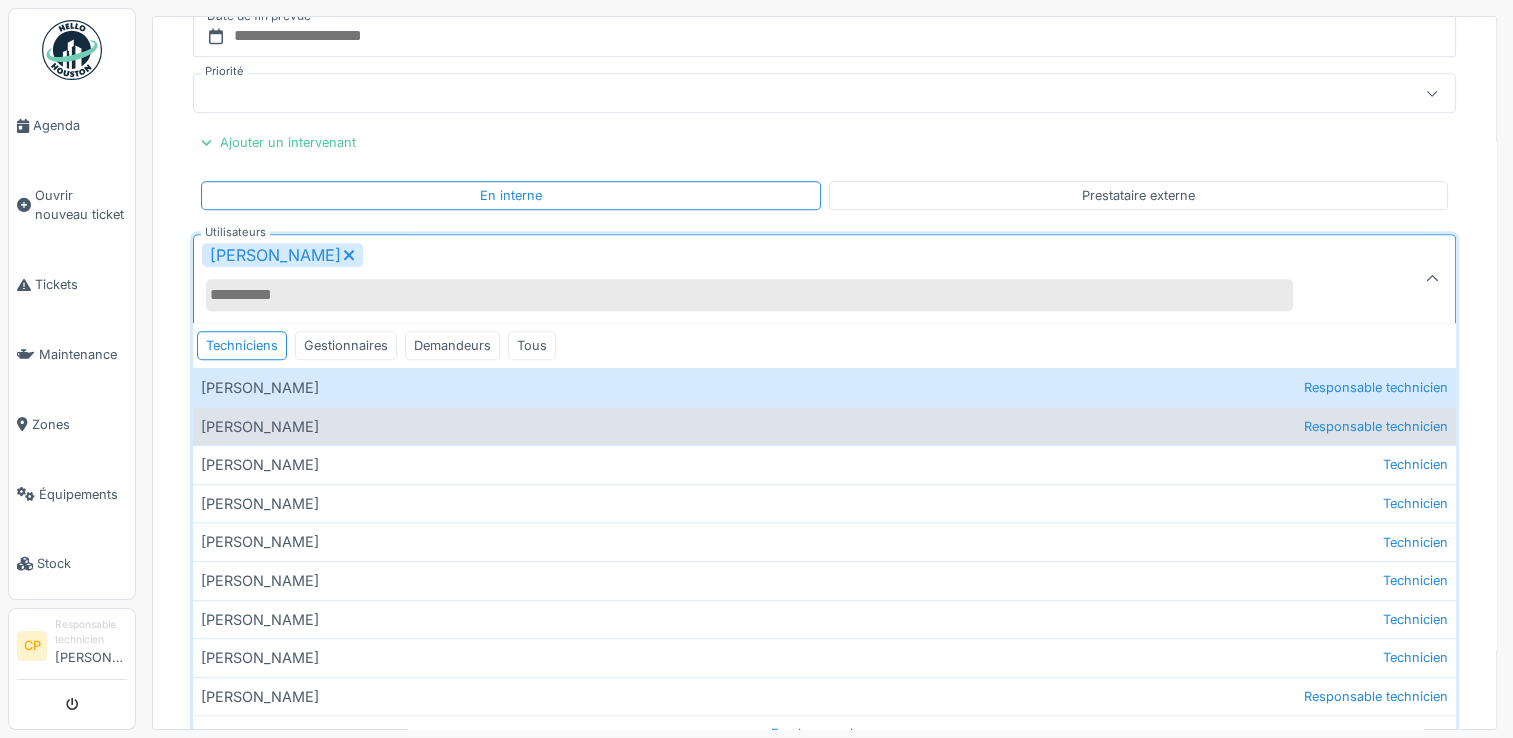 type on "*****" 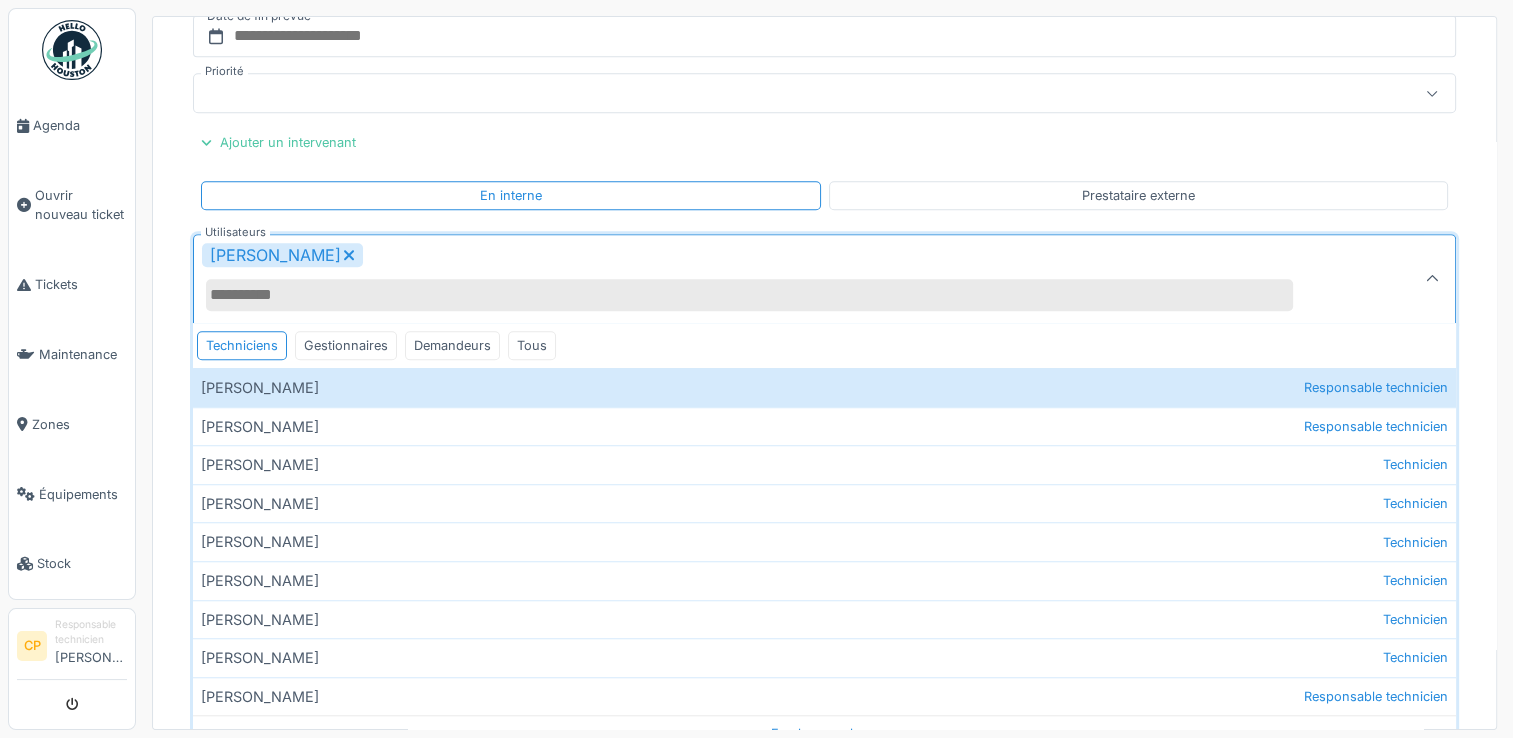 click at bounding box center [1432, 279] 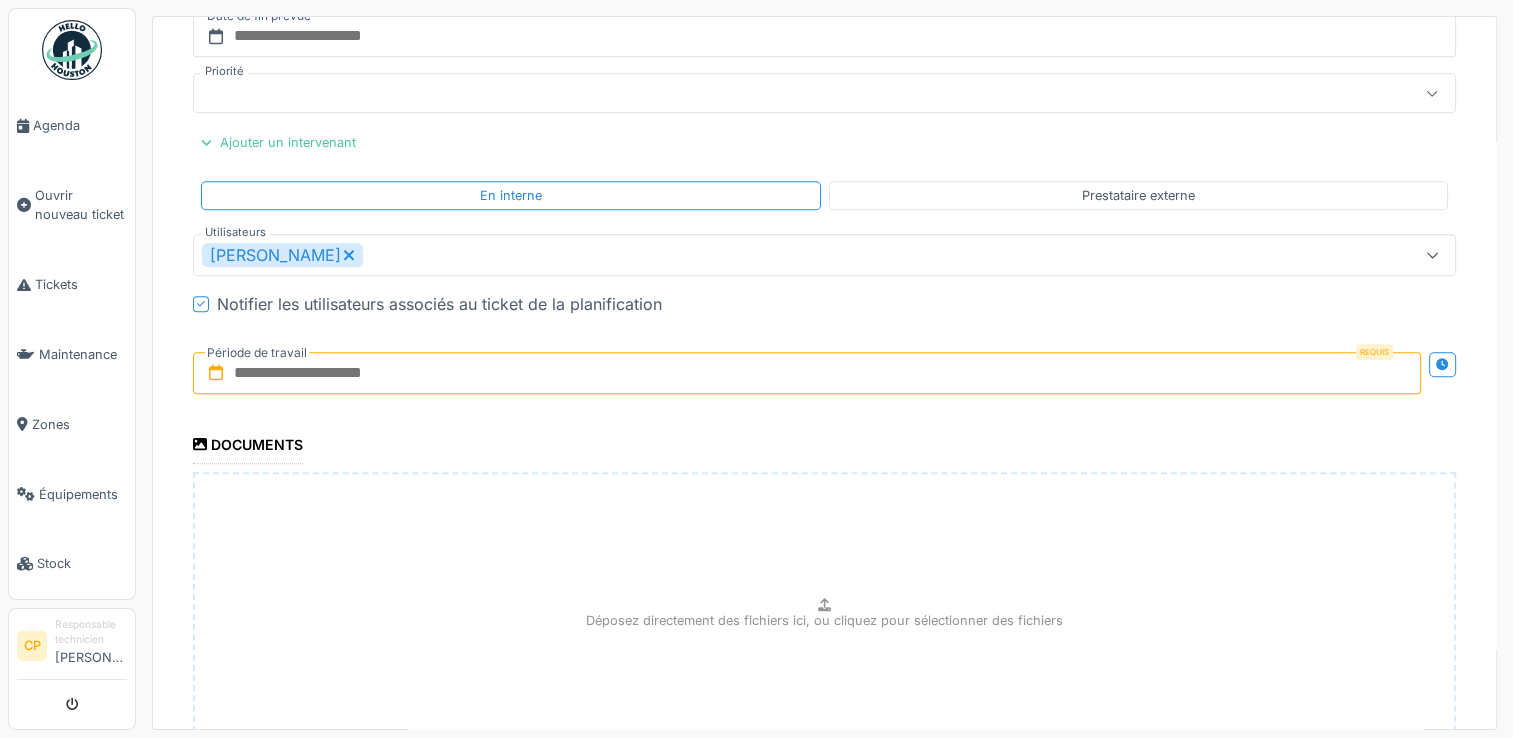 click at bounding box center [807, 373] 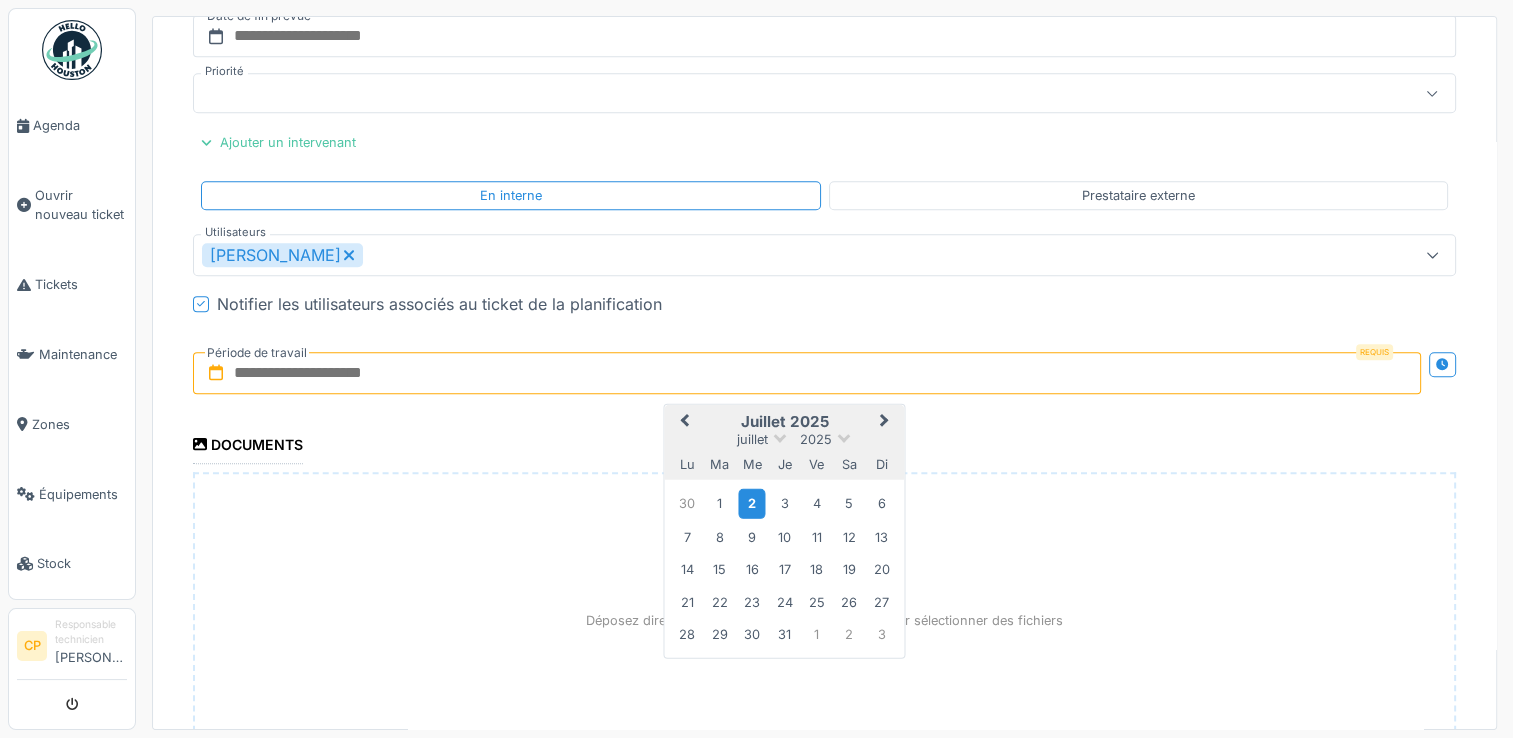 click on "2" at bounding box center [751, 503] 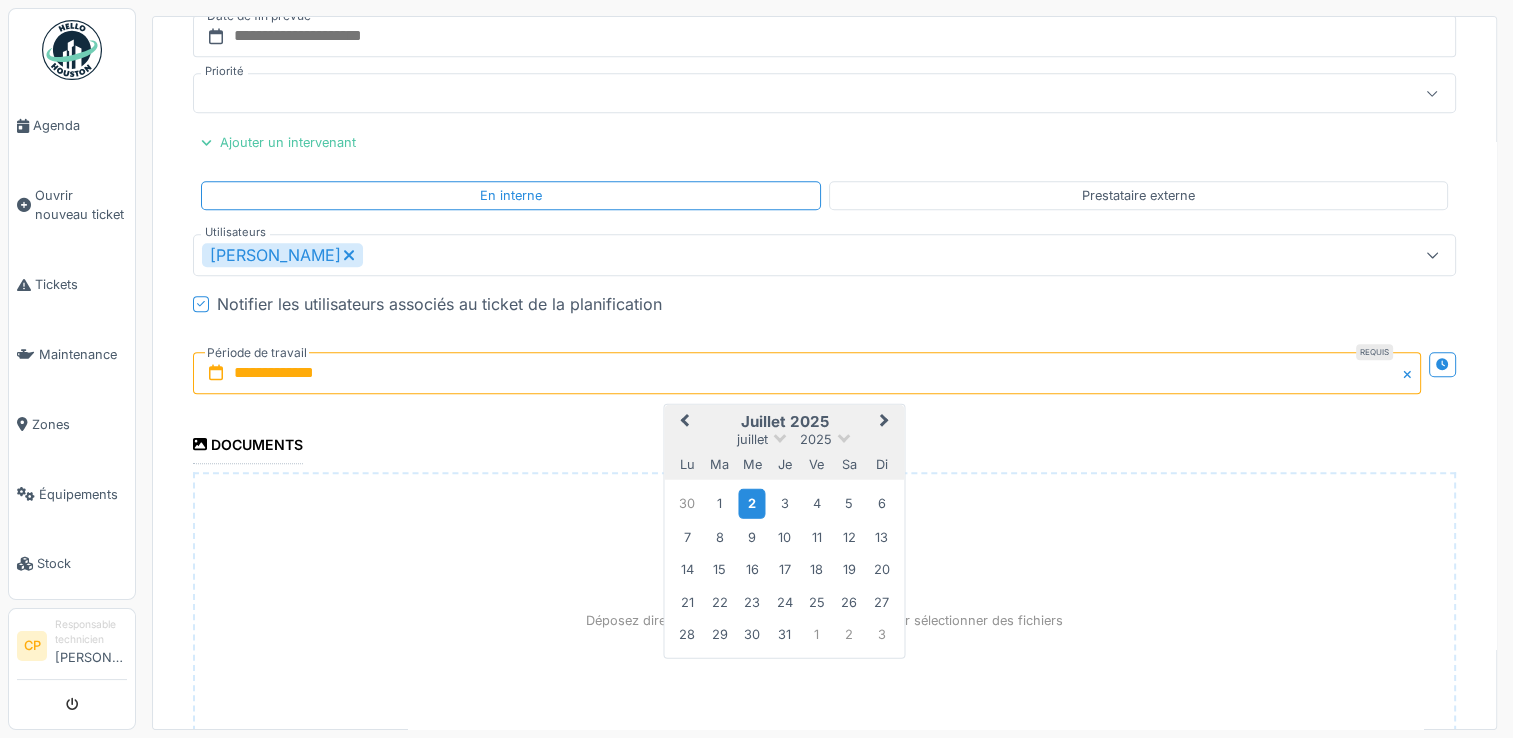 click on "2" at bounding box center [751, 503] 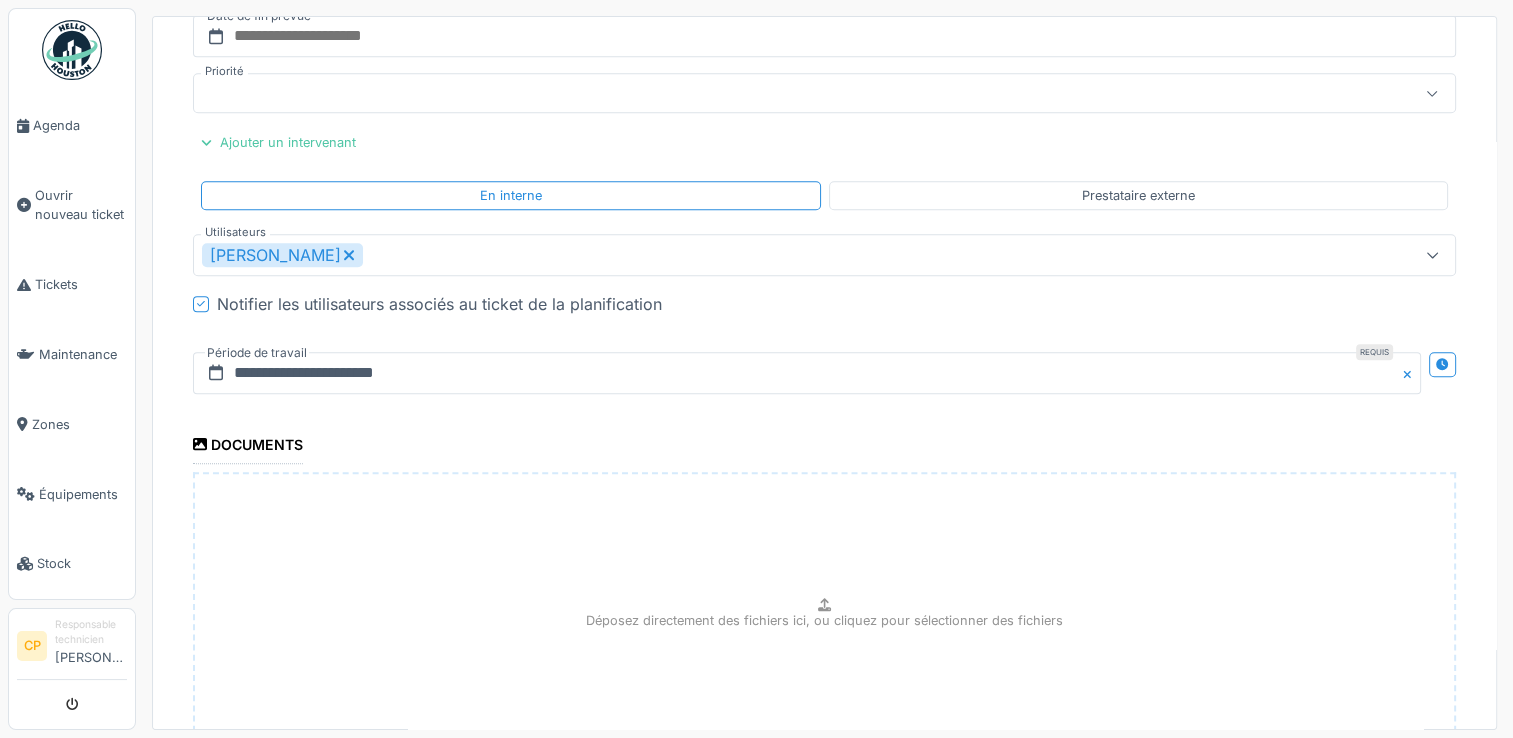 scroll, scrollTop: 1564, scrollLeft: 0, axis: vertical 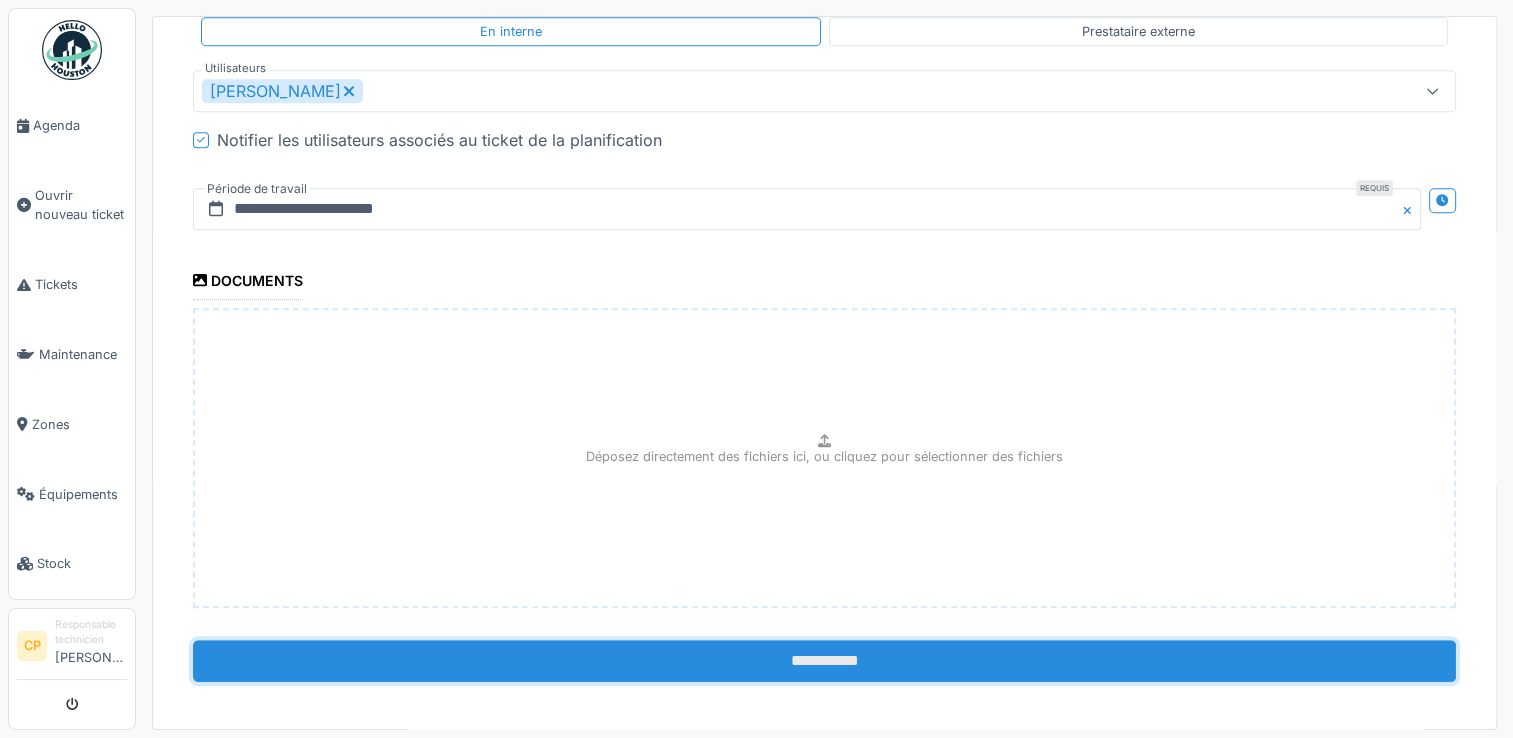 click on "**********" at bounding box center (824, 661) 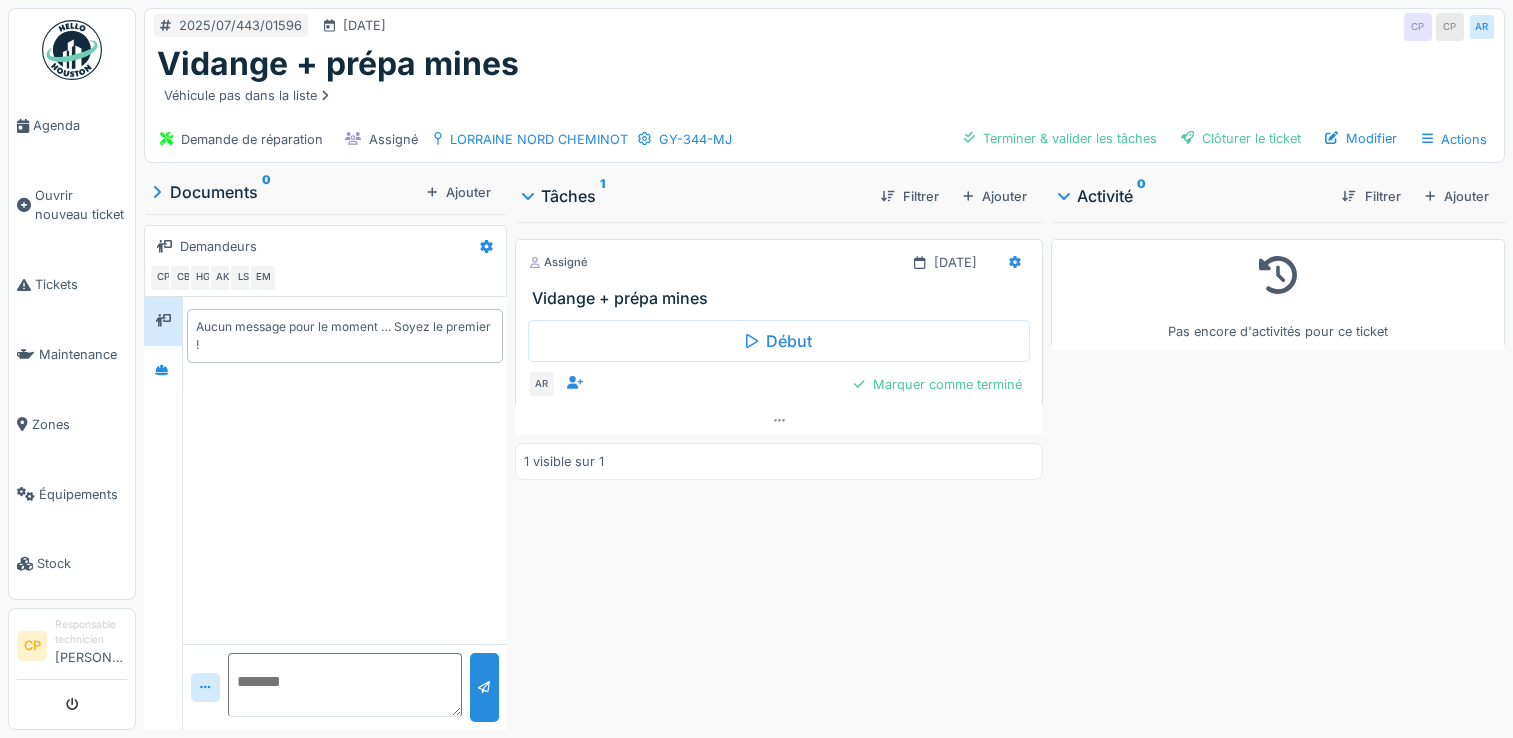 scroll, scrollTop: 0, scrollLeft: 0, axis: both 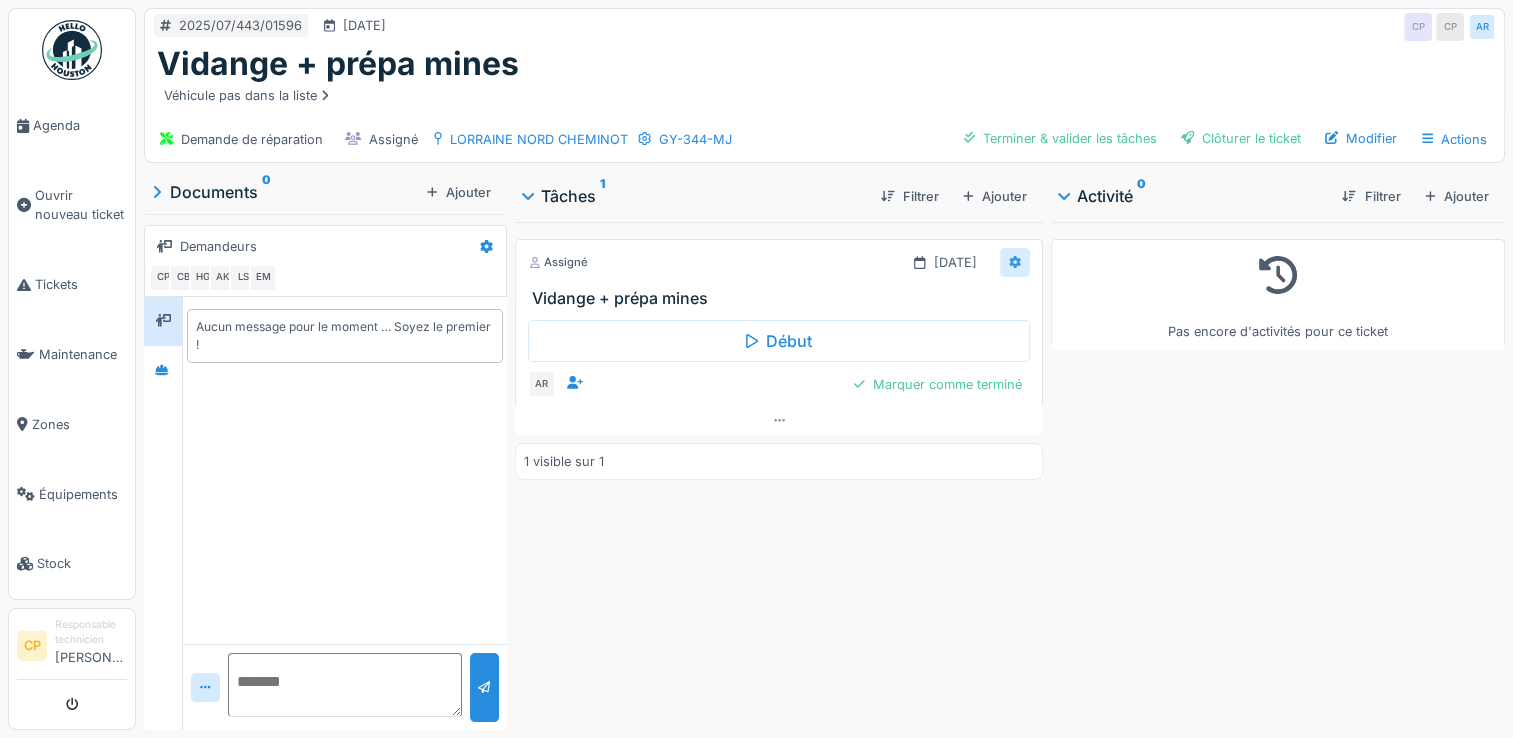 click 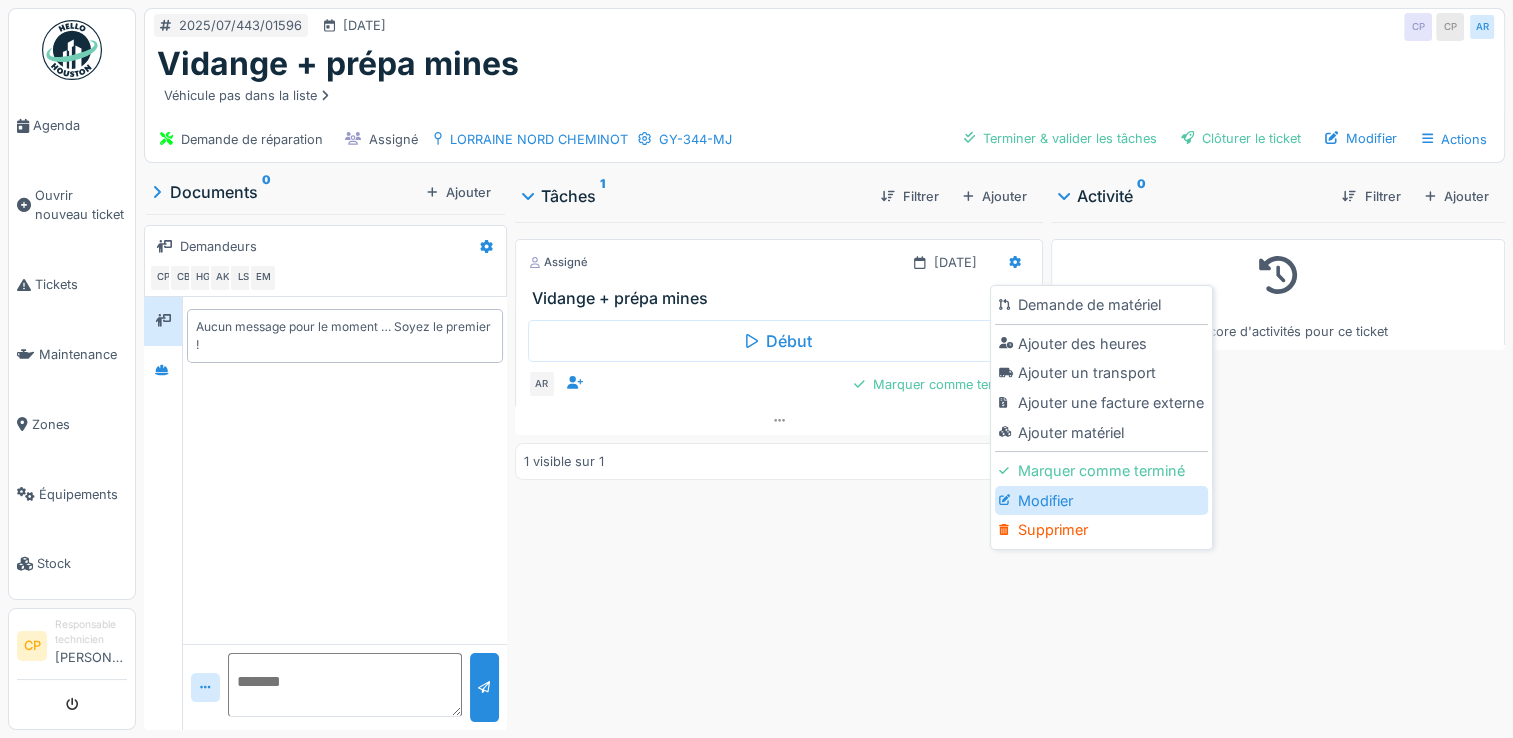 click on "Modifier" at bounding box center (1101, 501) 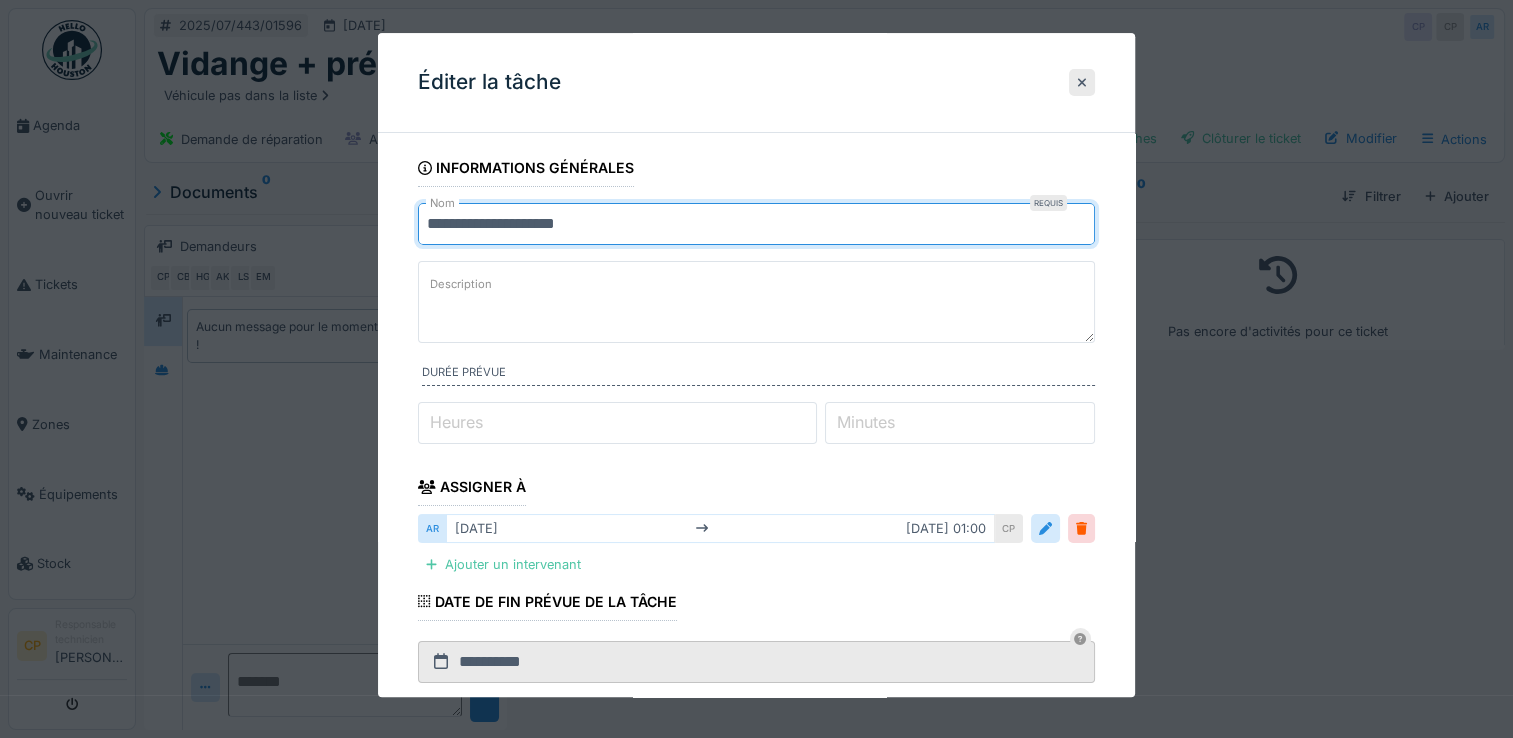 drag, startPoint x: 508, startPoint y: 225, endPoint x: 296, endPoint y: 221, distance: 212.03773 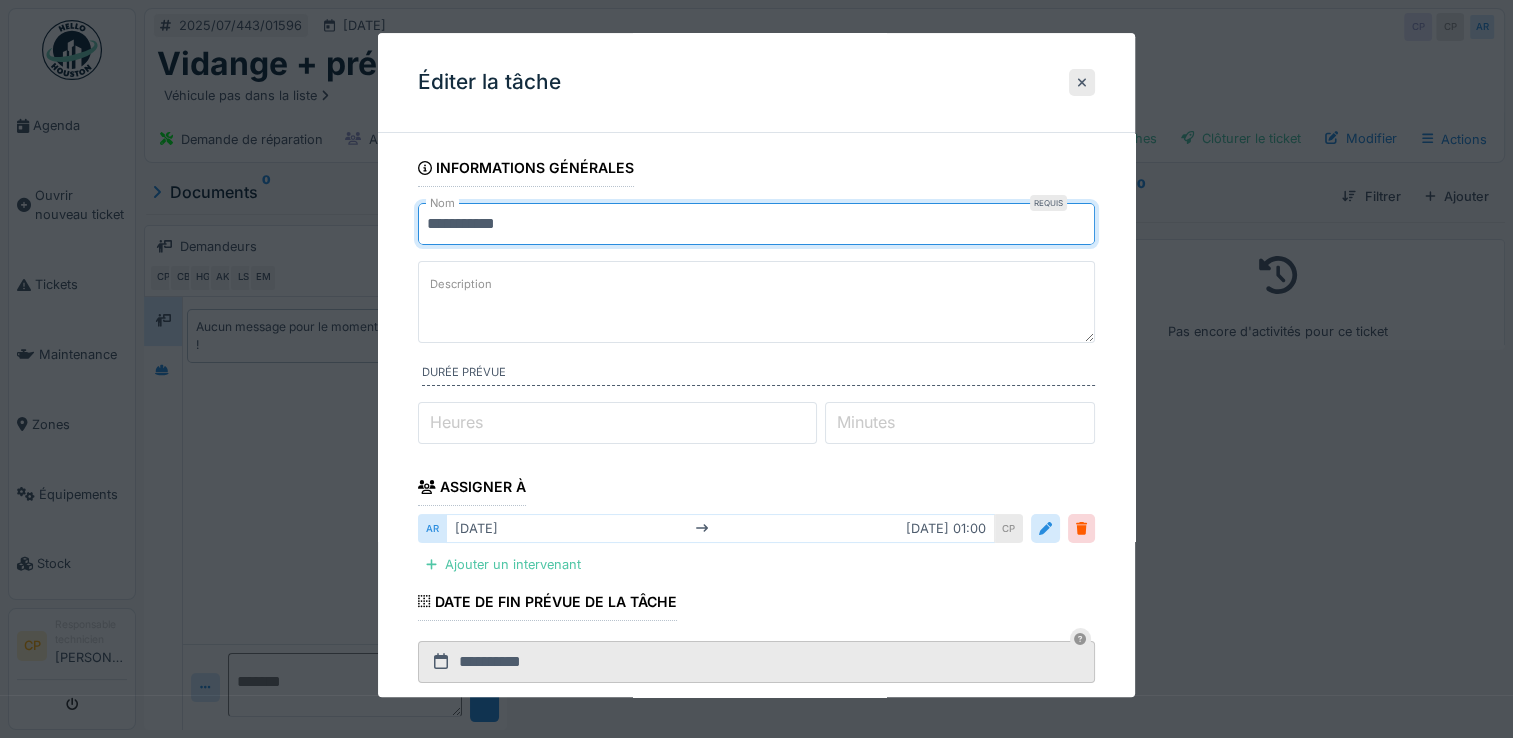 scroll, scrollTop: 15, scrollLeft: 0, axis: vertical 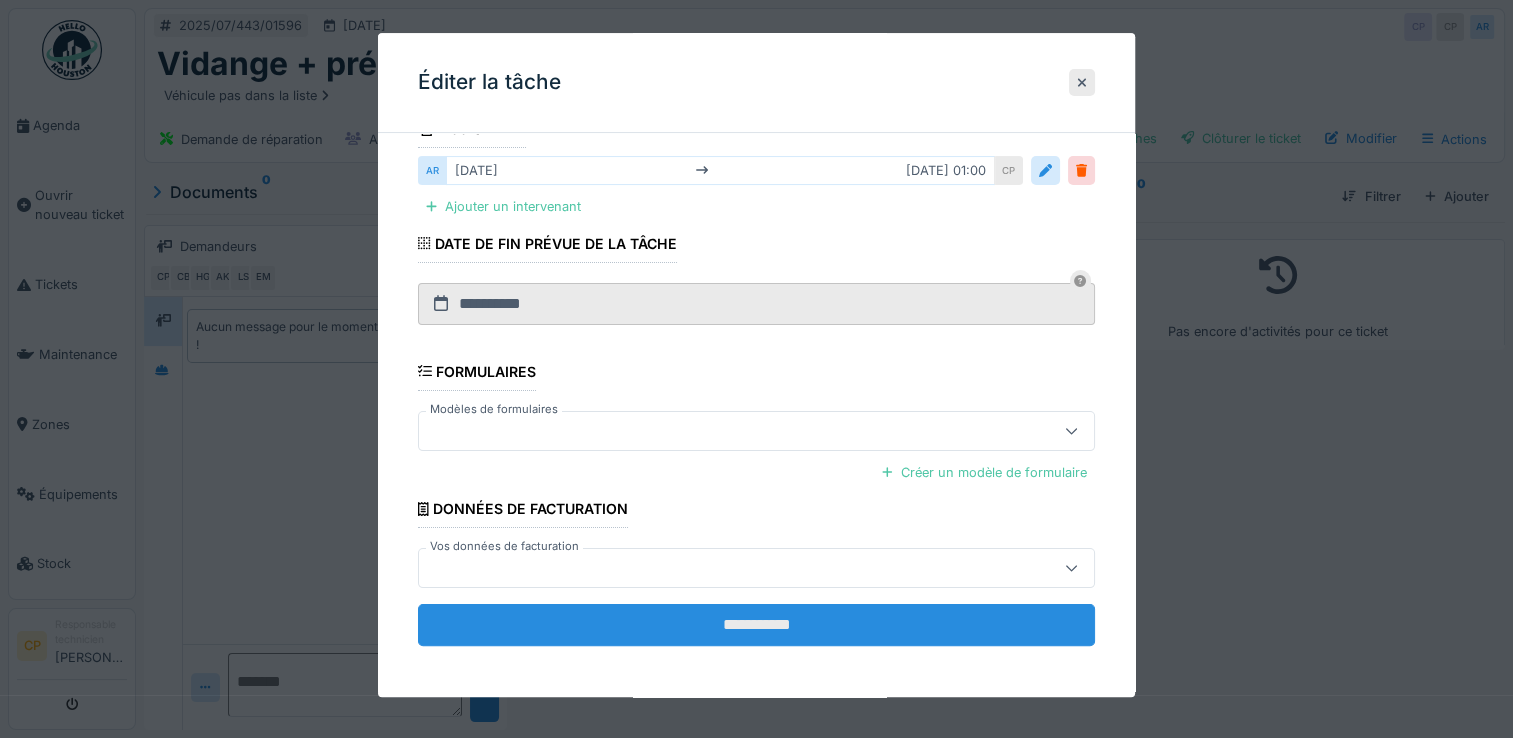 type on "**********" 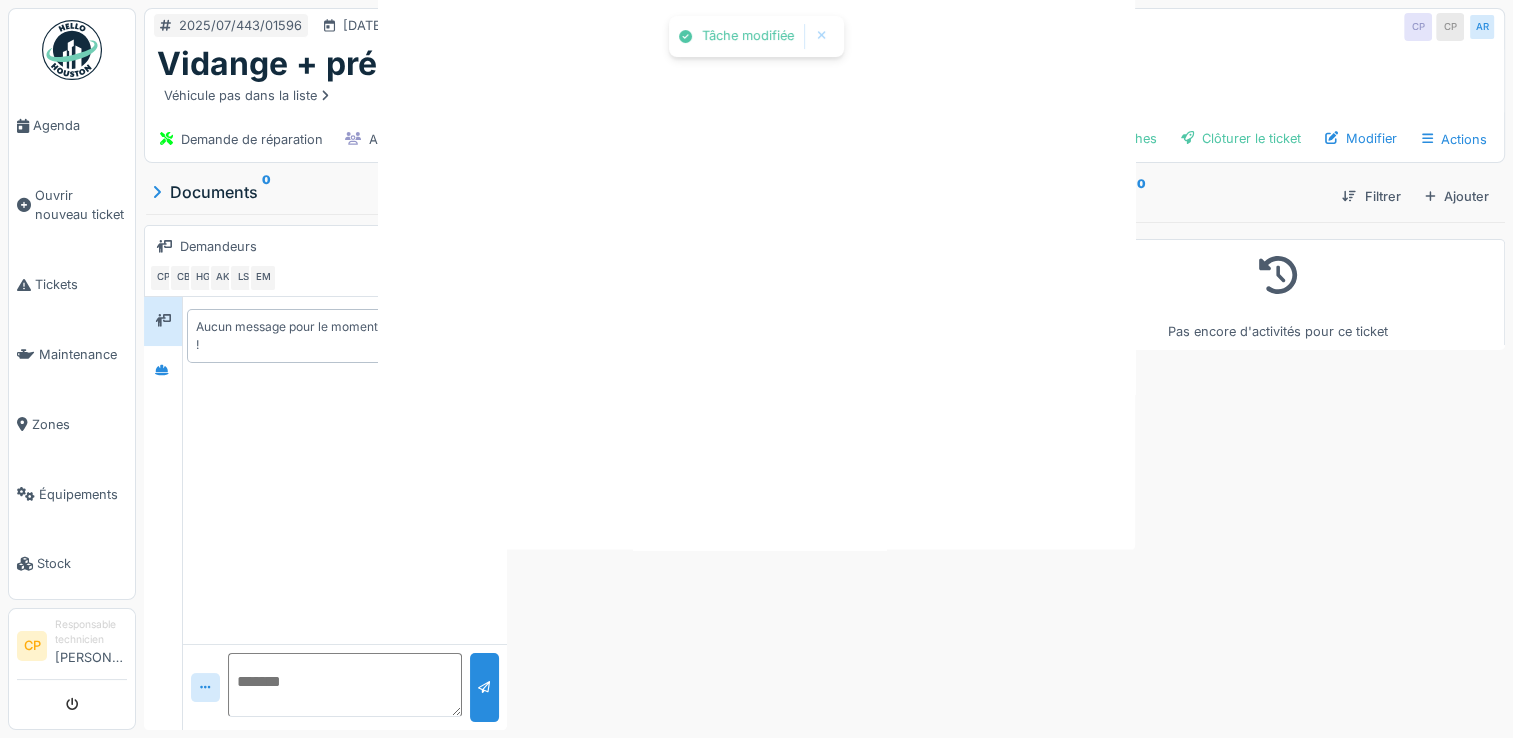 scroll, scrollTop: 0, scrollLeft: 0, axis: both 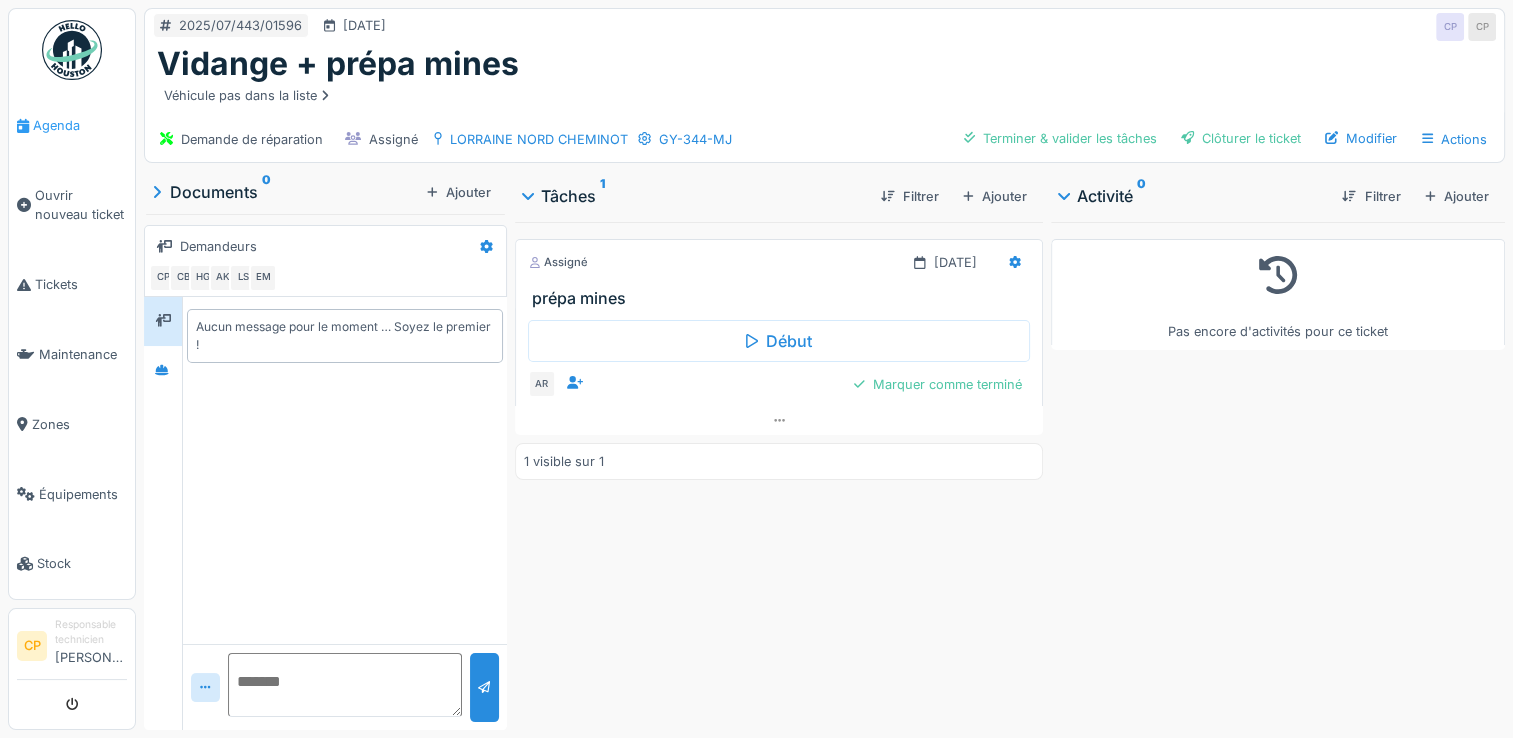 click on "Agenda" at bounding box center (80, 125) 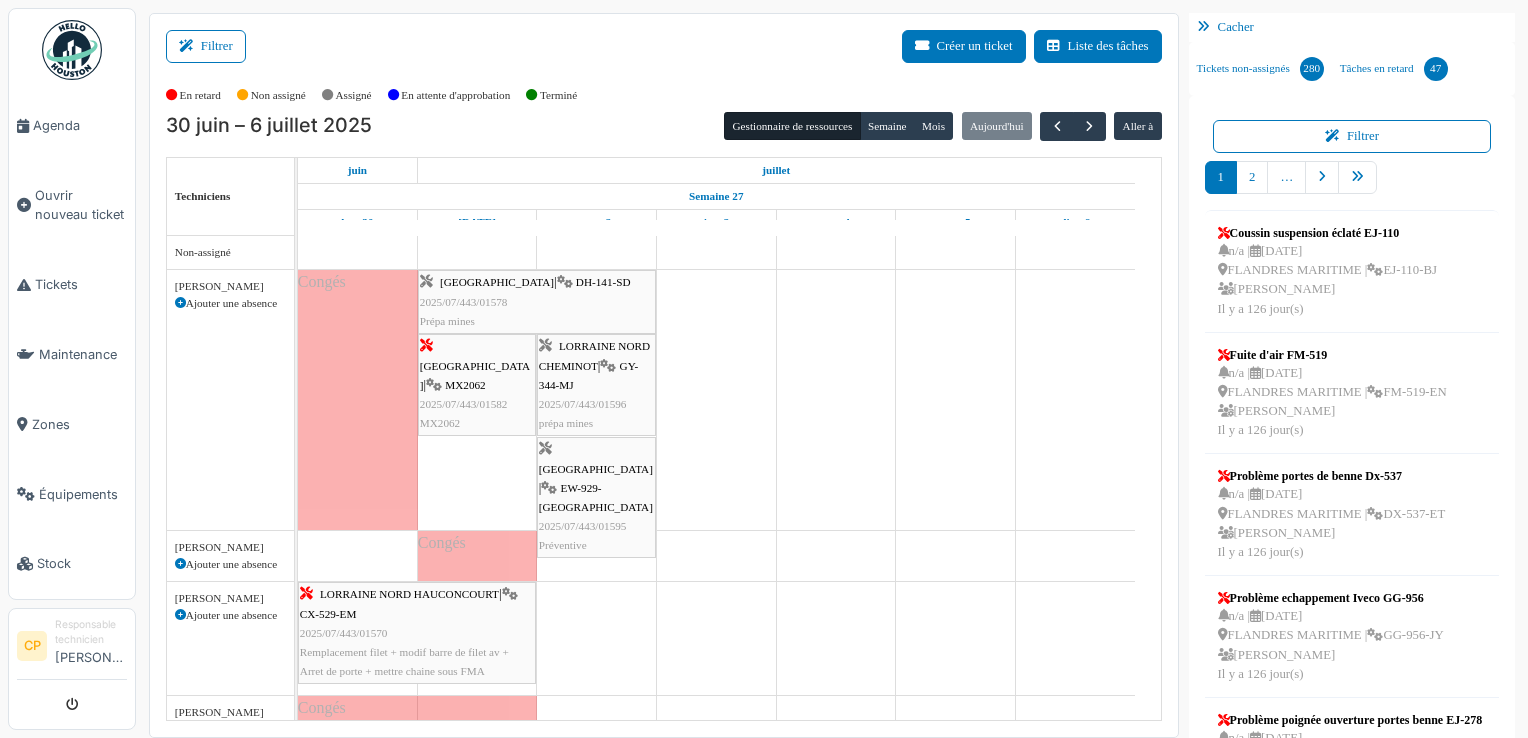 scroll, scrollTop: 0, scrollLeft: 0, axis: both 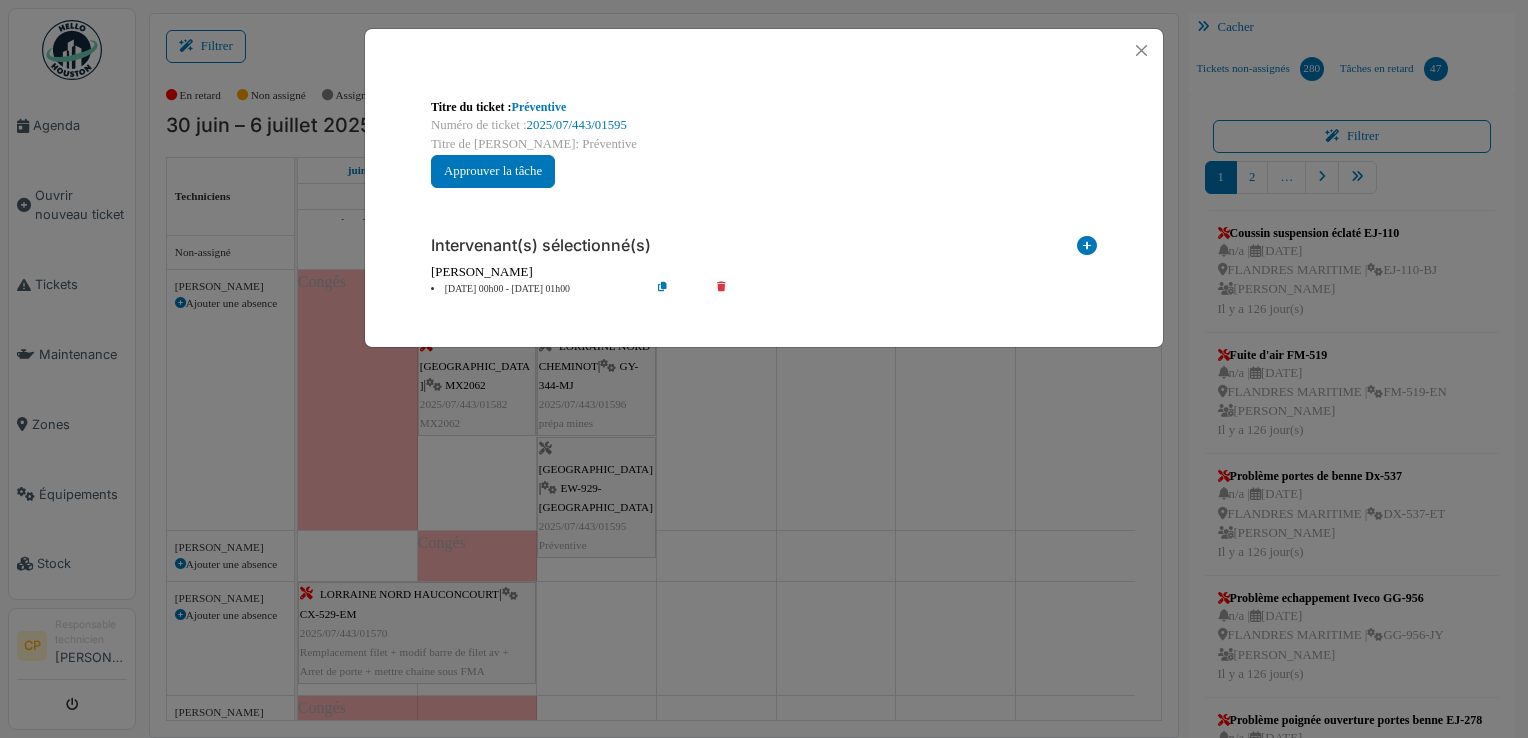 click at bounding box center (735, 289) 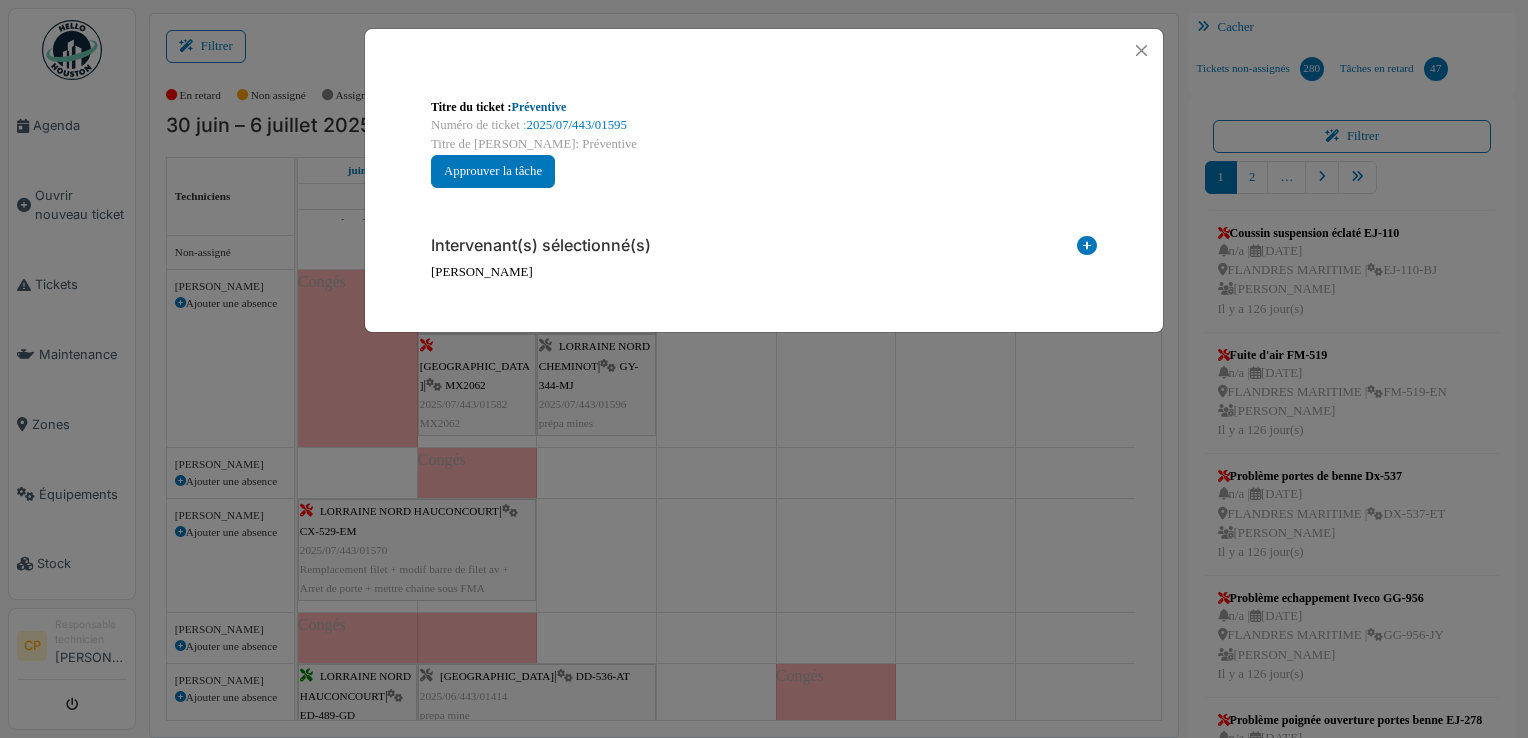 click on "Préventive" at bounding box center [539, 107] 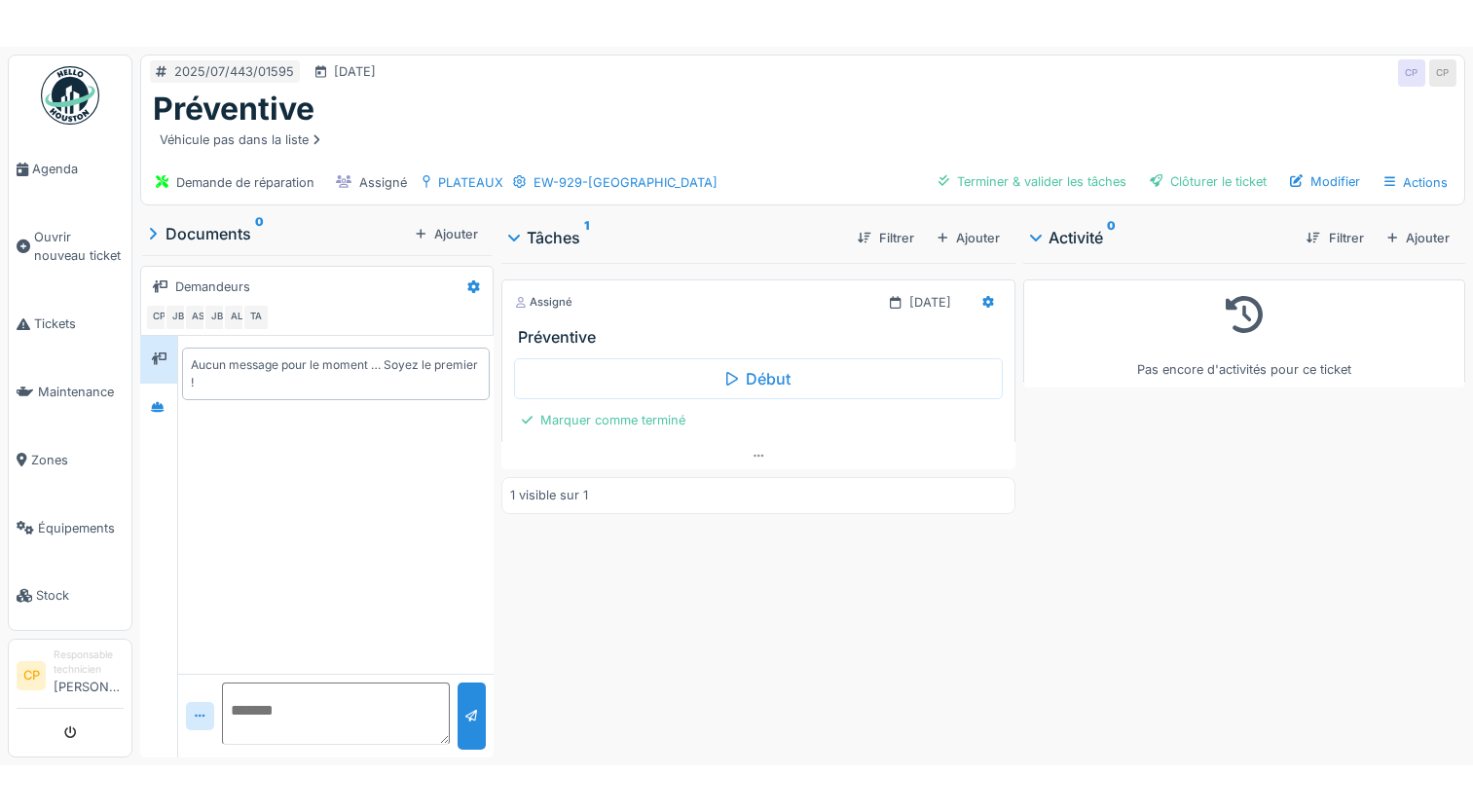 scroll, scrollTop: 0, scrollLeft: 0, axis: both 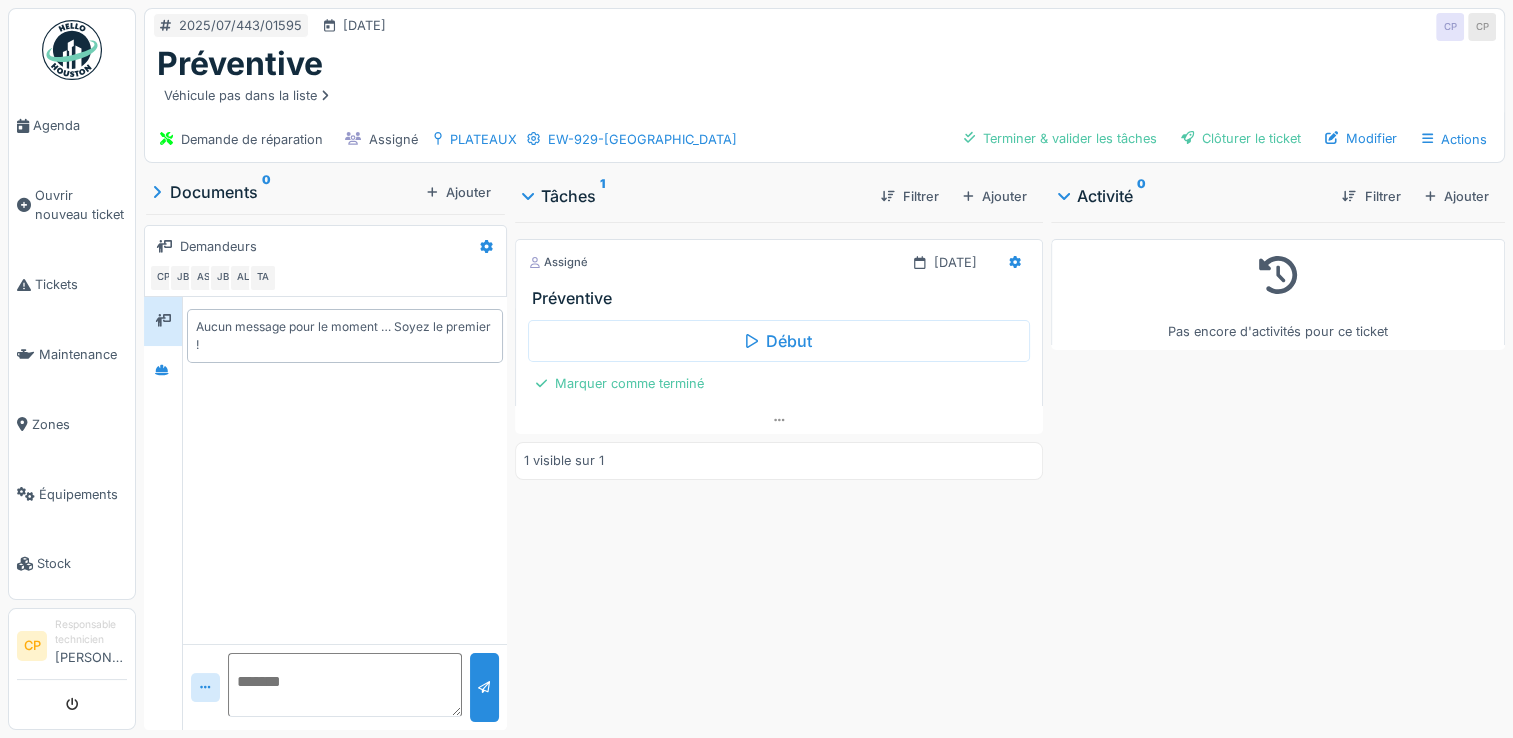 click on "Pas encore d'activités pour ce ticket" at bounding box center (1278, 472) 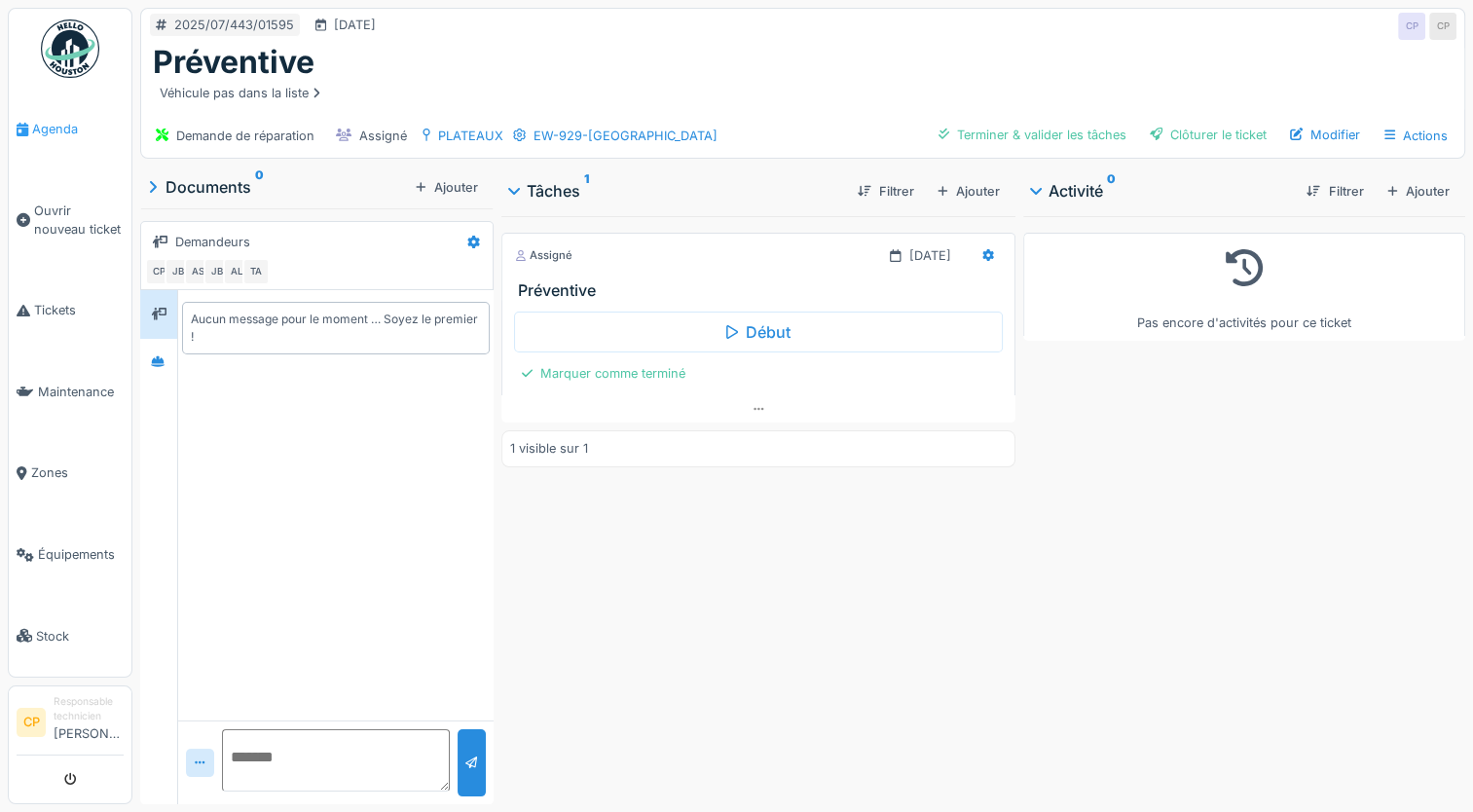 click on "Agenda" at bounding box center (78, 129) 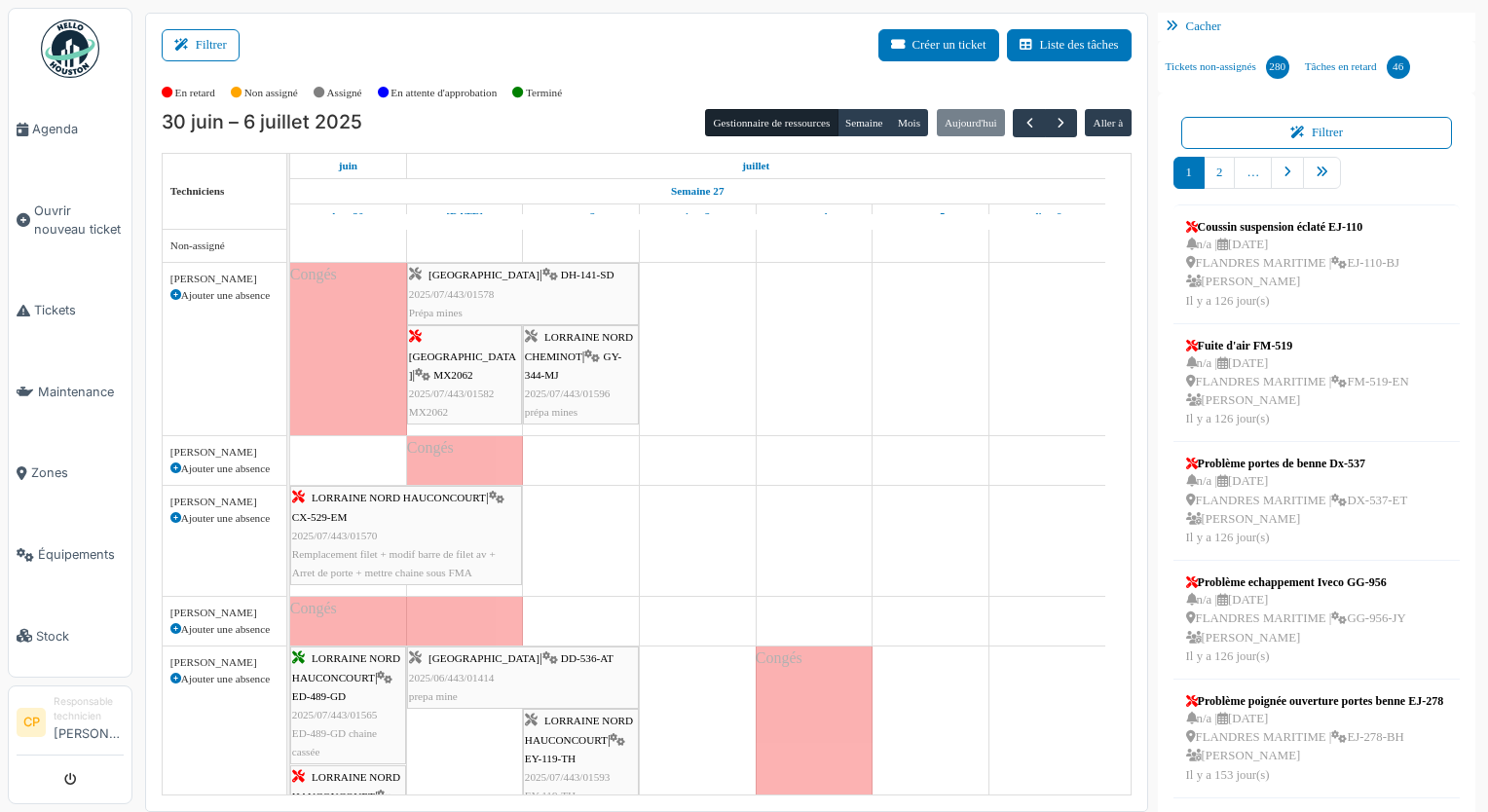 scroll, scrollTop: 0, scrollLeft: 0, axis: both 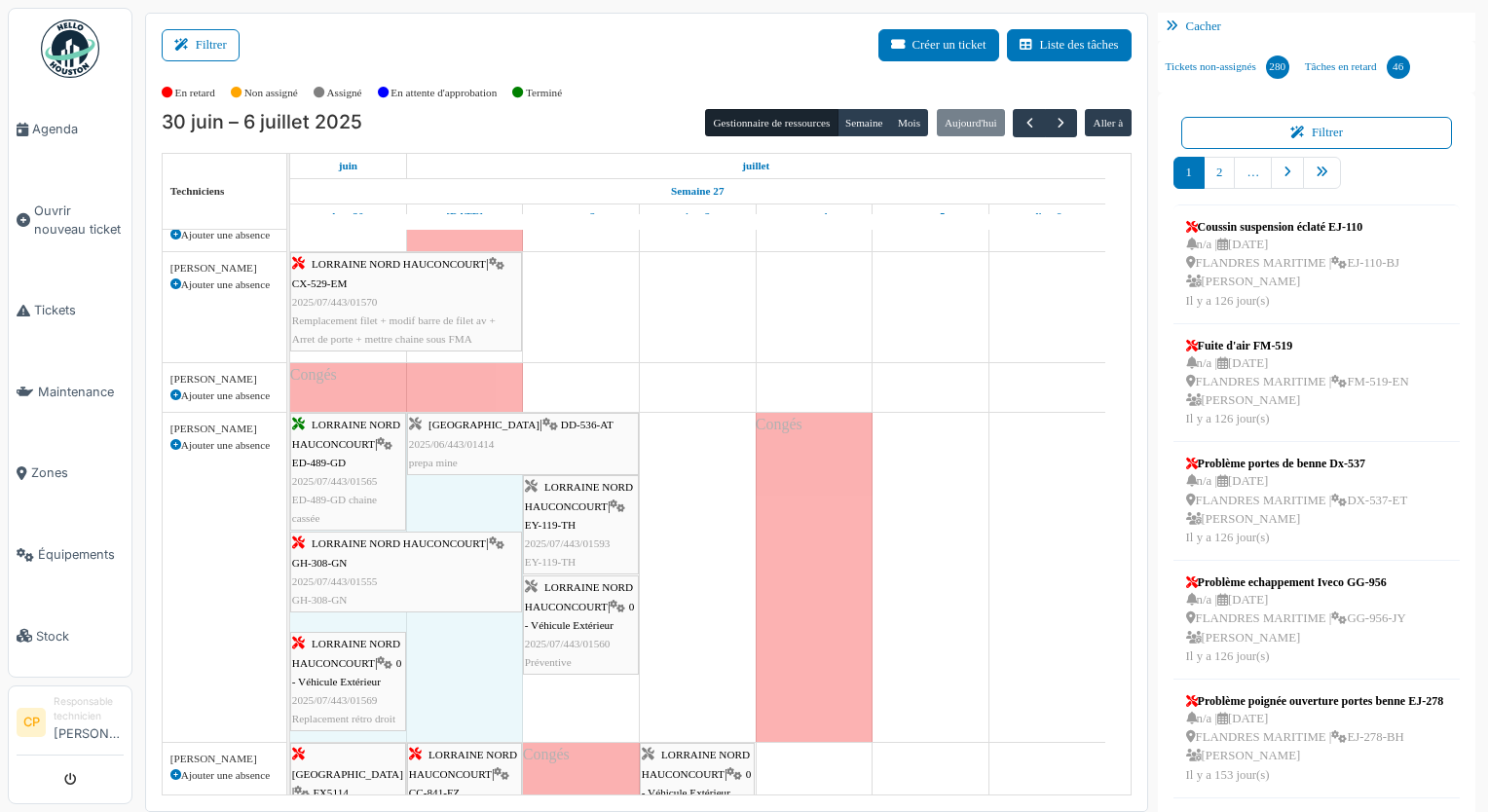 drag, startPoint x: 404, startPoint y: 592, endPoint x: 478, endPoint y: 583, distance: 74.54529 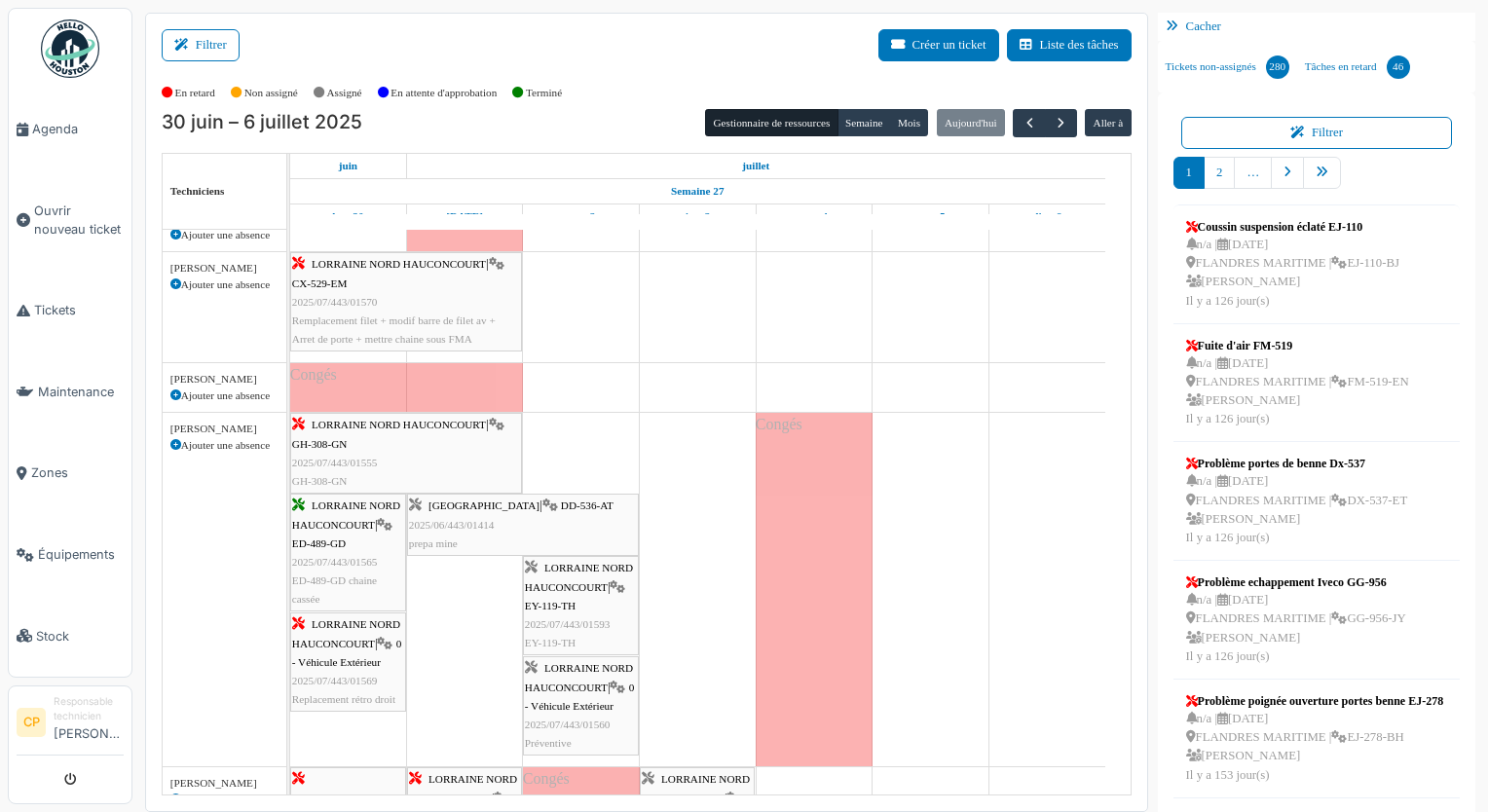 click on "LORRAINE NORD HAUCONCOURT
|     GH-308-GN
2025/07/443/01555
GH-308-GN" at bounding box center [406, 453] 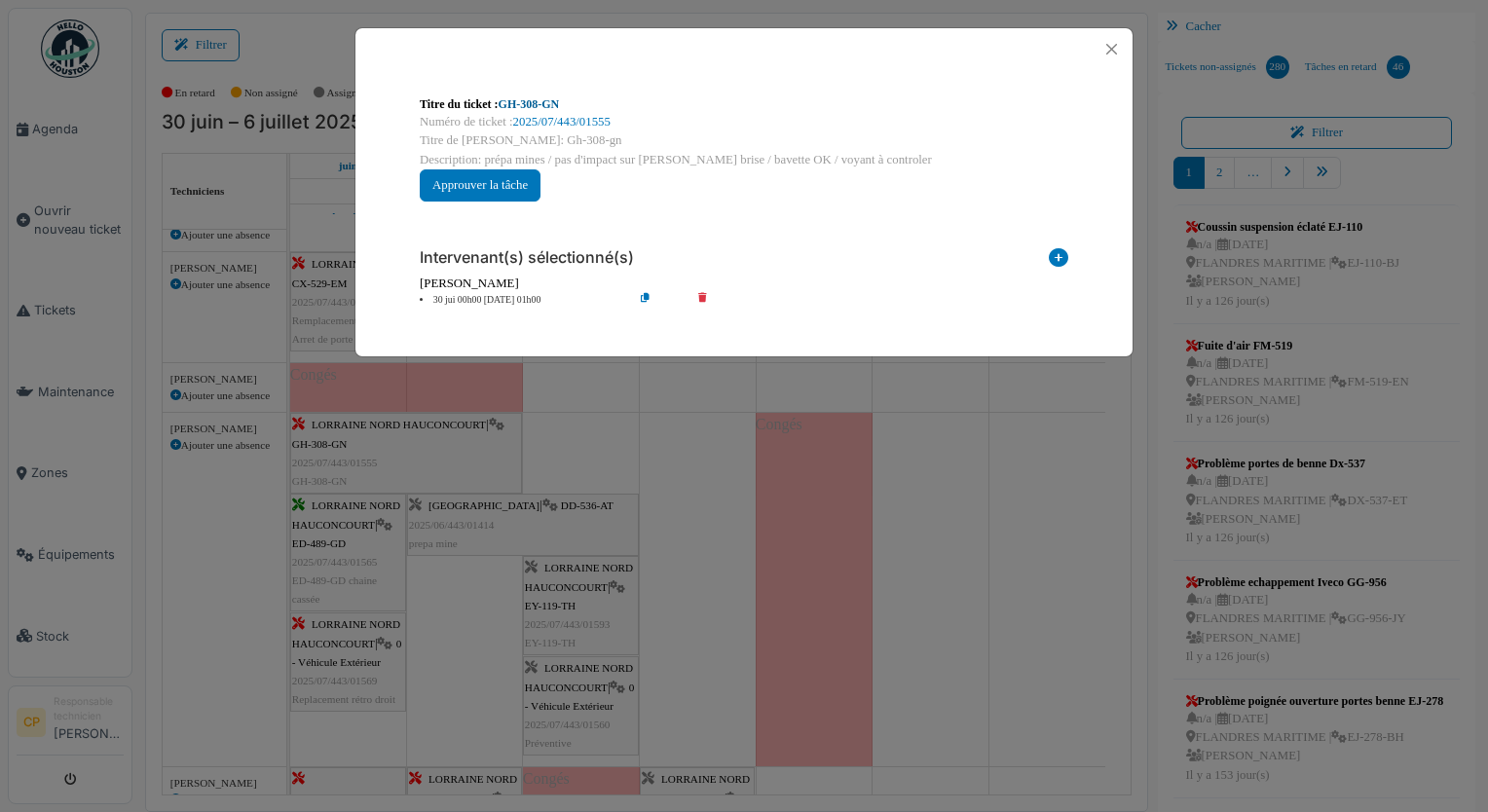 click on "GH-308-GN" at bounding box center (529, 104) 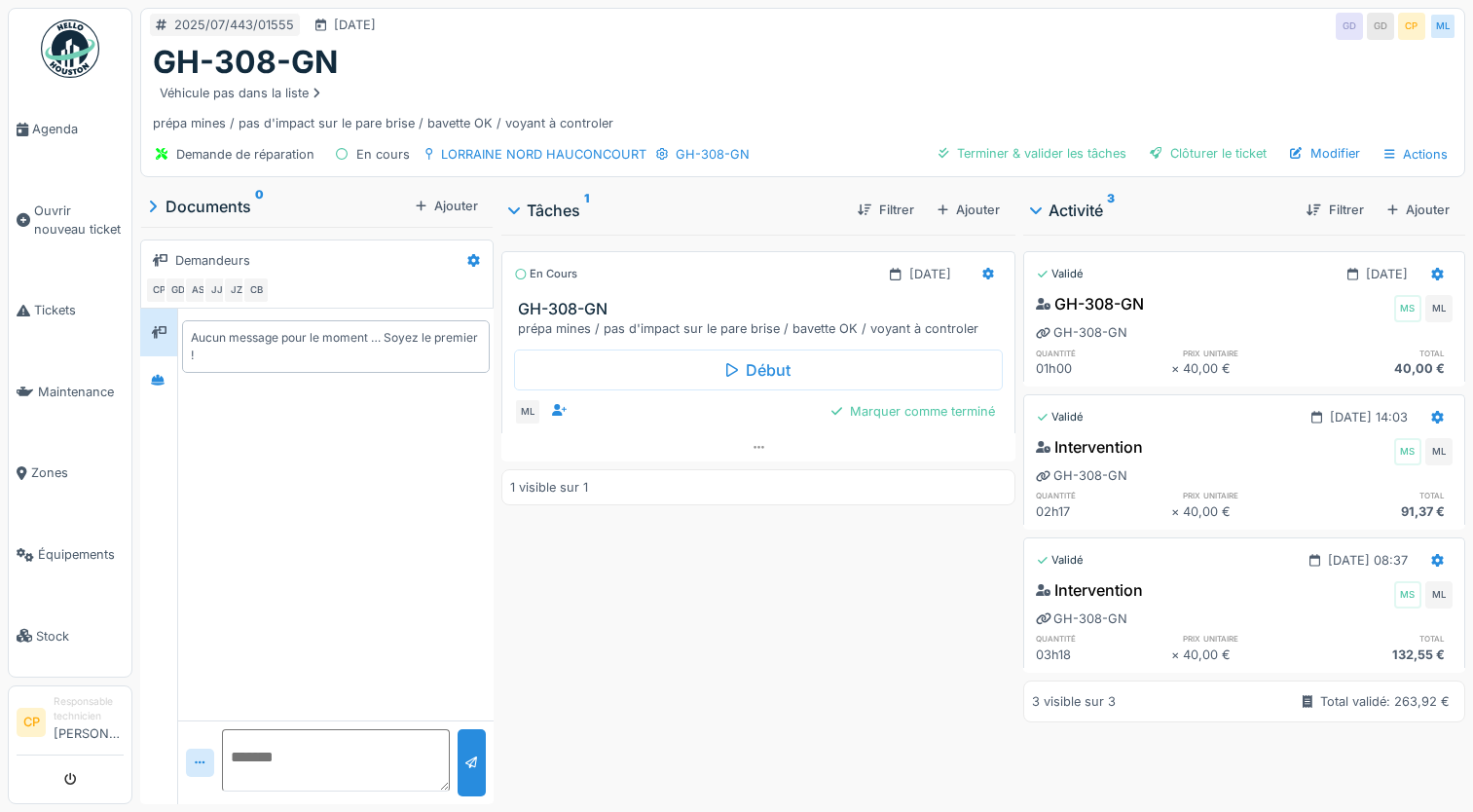 scroll, scrollTop: 0, scrollLeft: 0, axis: both 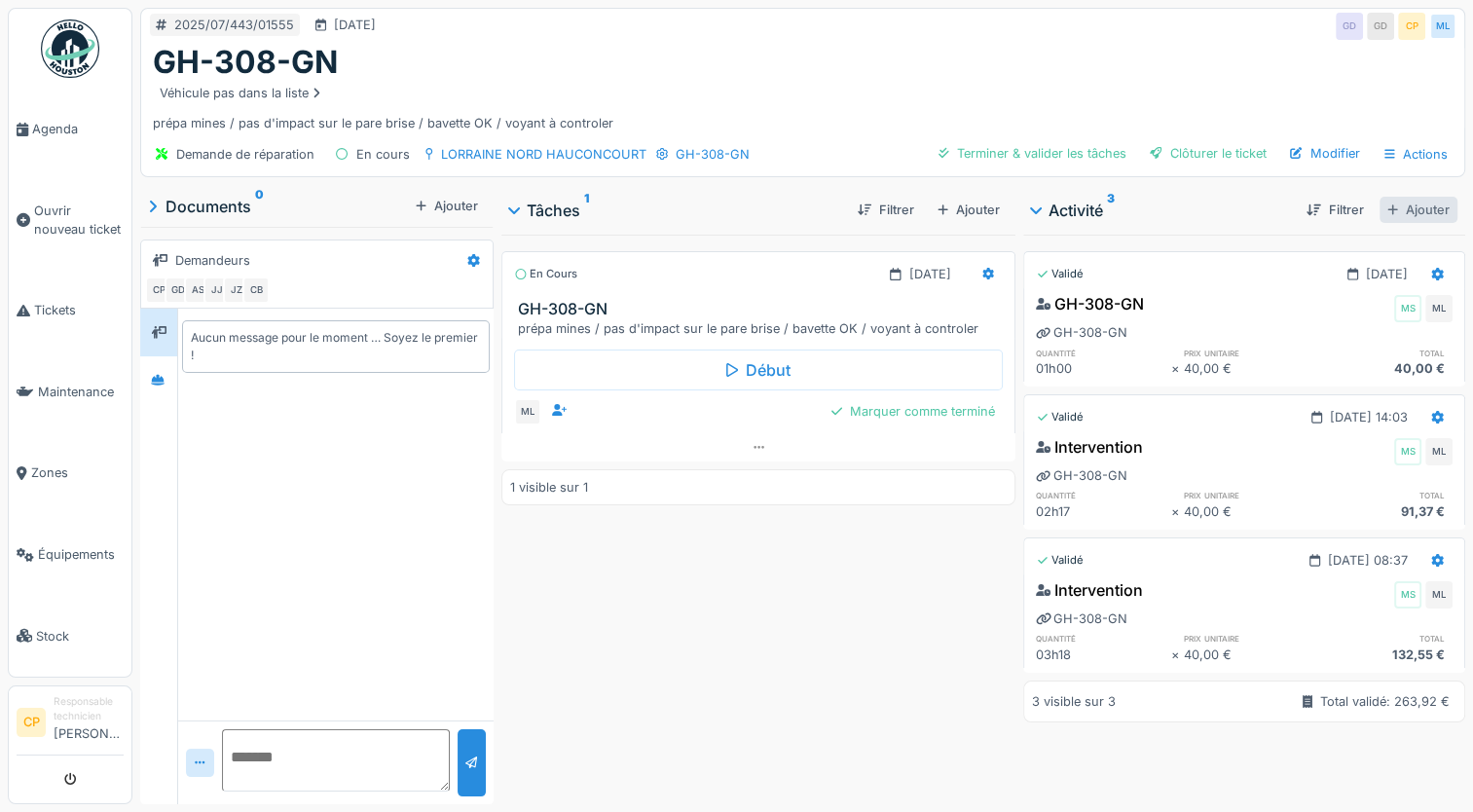 click at bounding box center [1392, 209] 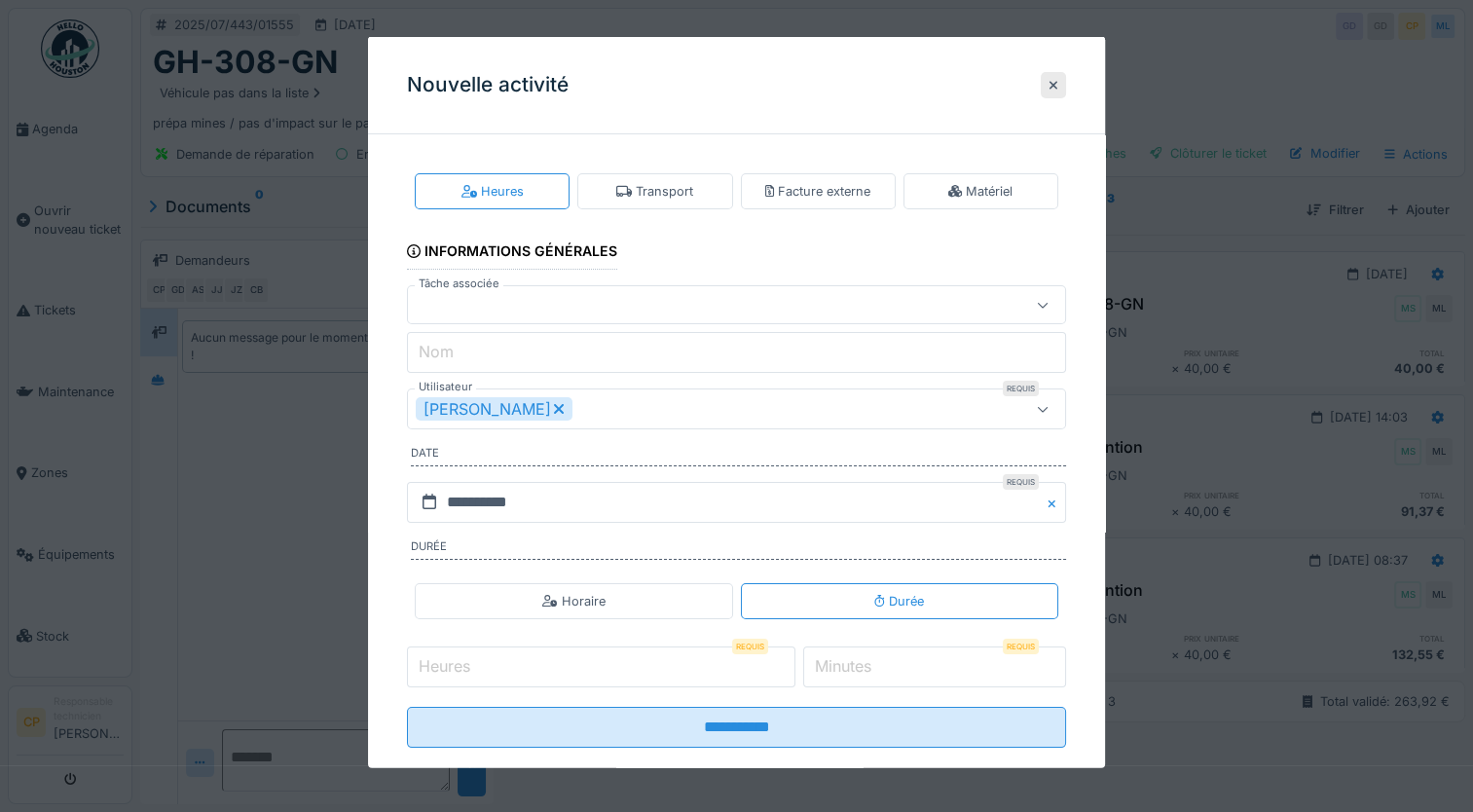 click on "Heures" at bounding box center (601, 667) 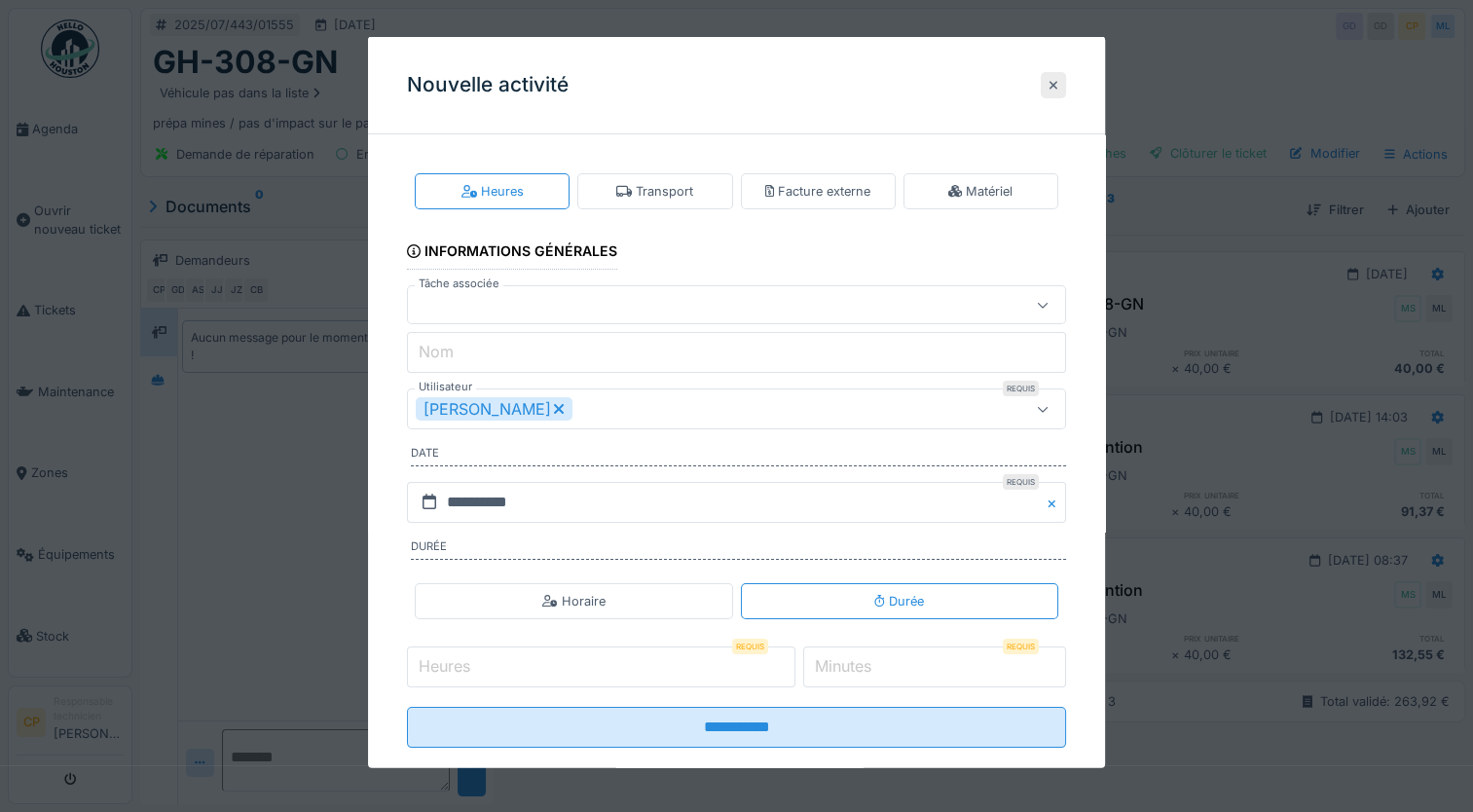 click at bounding box center (1053, 84) 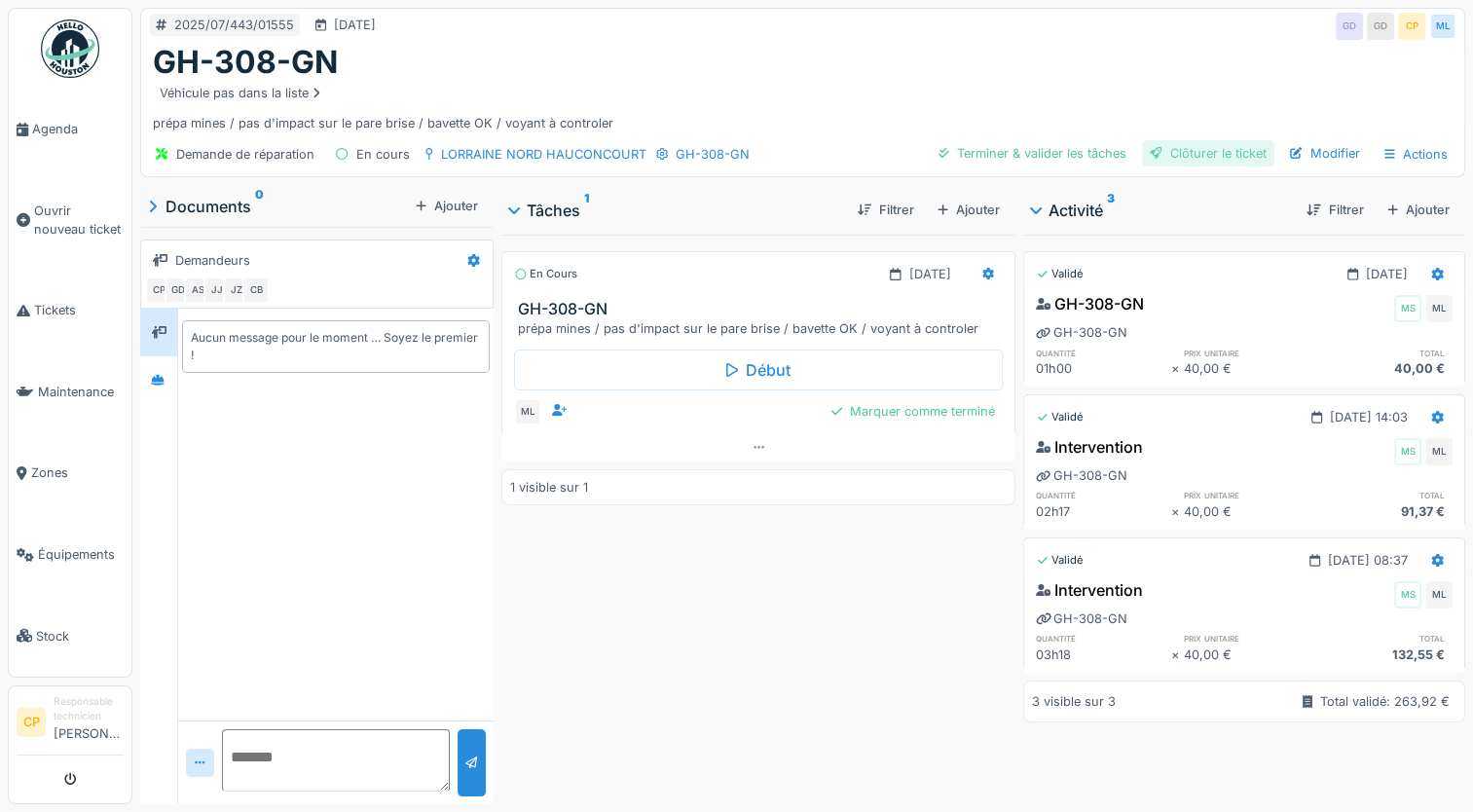 click on "Clôturer le ticket" at bounding box center [1208, 153] 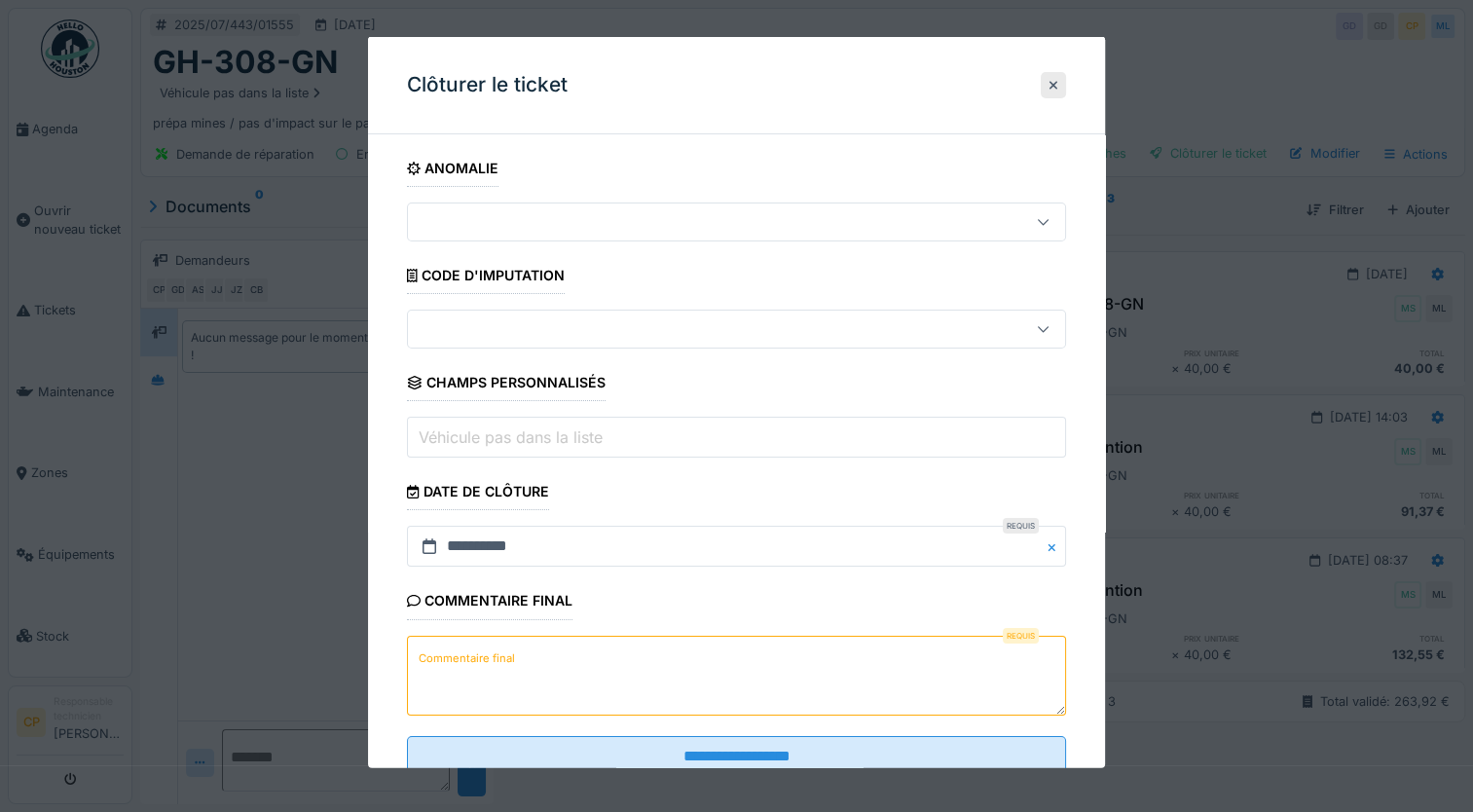 click on "Commentaire final" at bounding box center [736, 675] 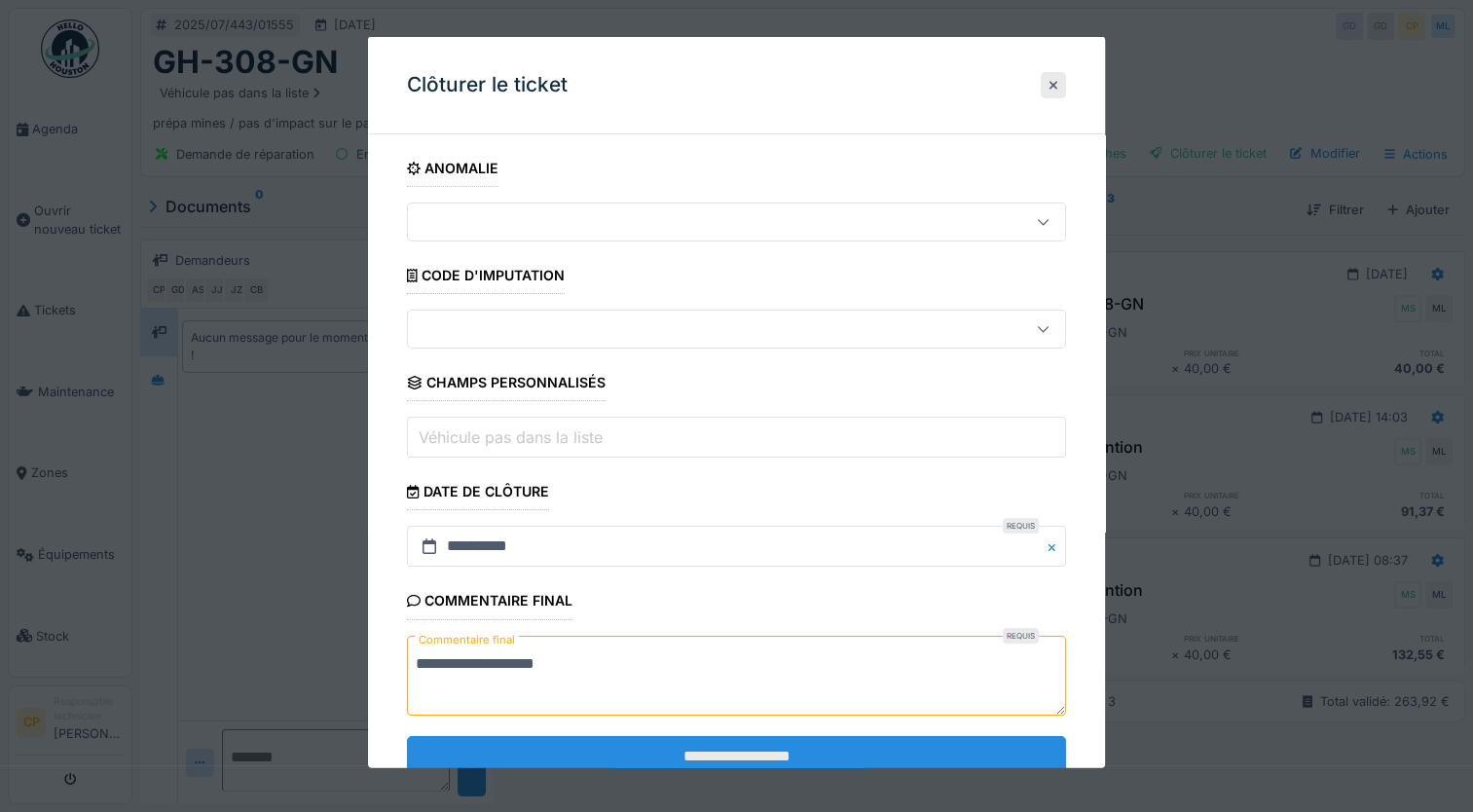 type on "**********" 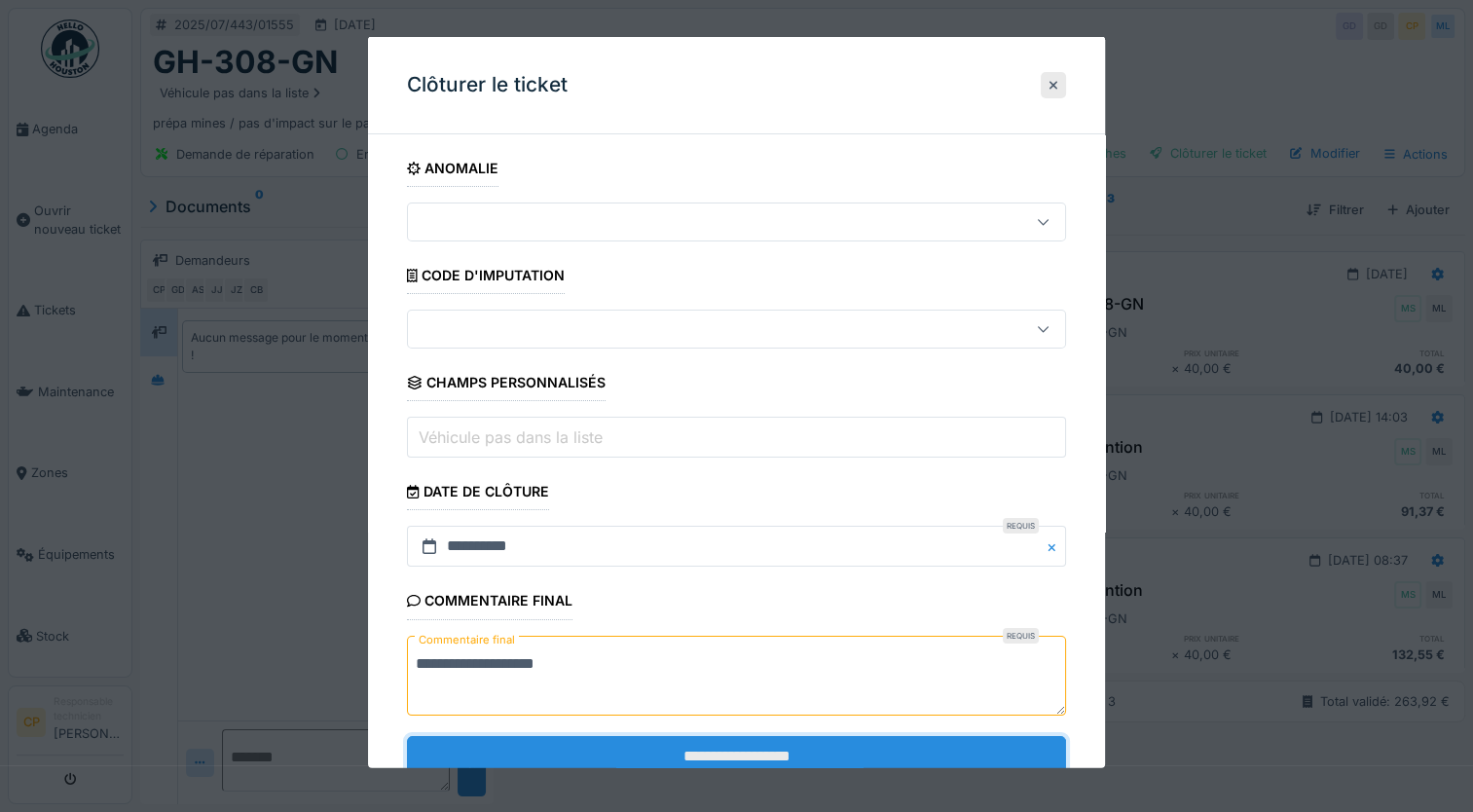 click on "**********" at bounding box center [736, 756] 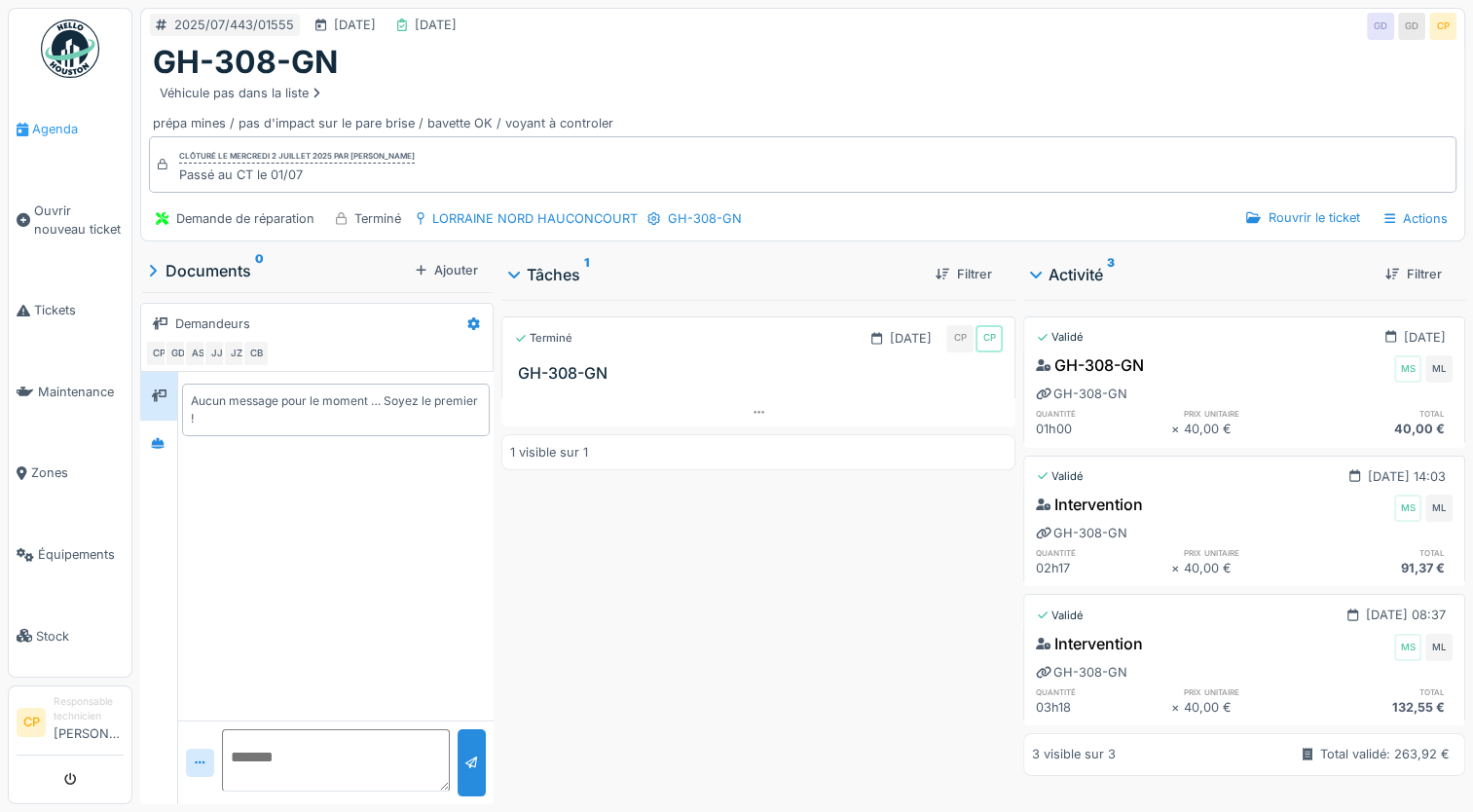 click on "Agenda" at bounding box center (70, 129) 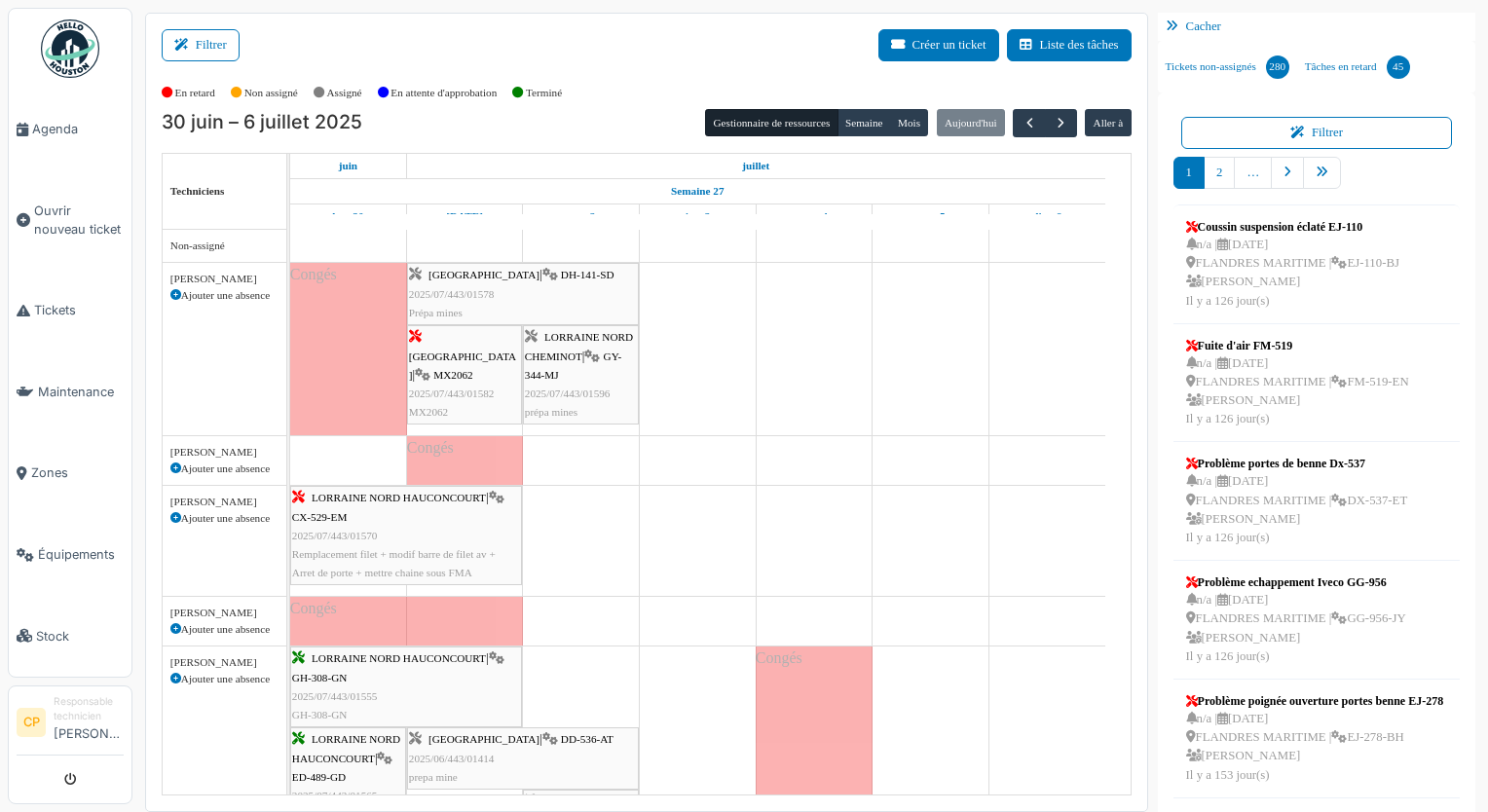 scroll, scrollTop: 0, scrollLeft: 0, axis: both 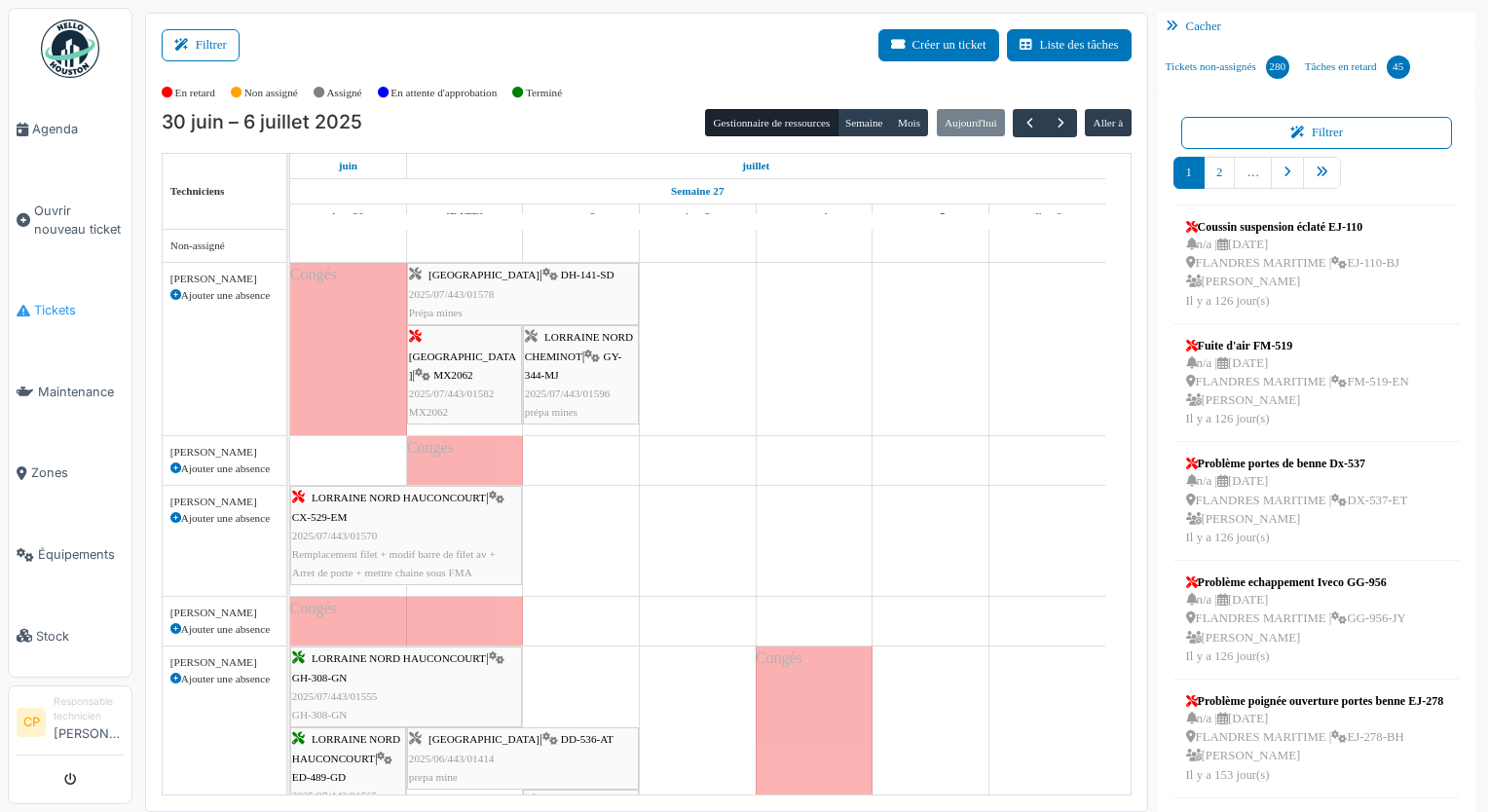 click on "Tickets" at bounding box center (79, 310) 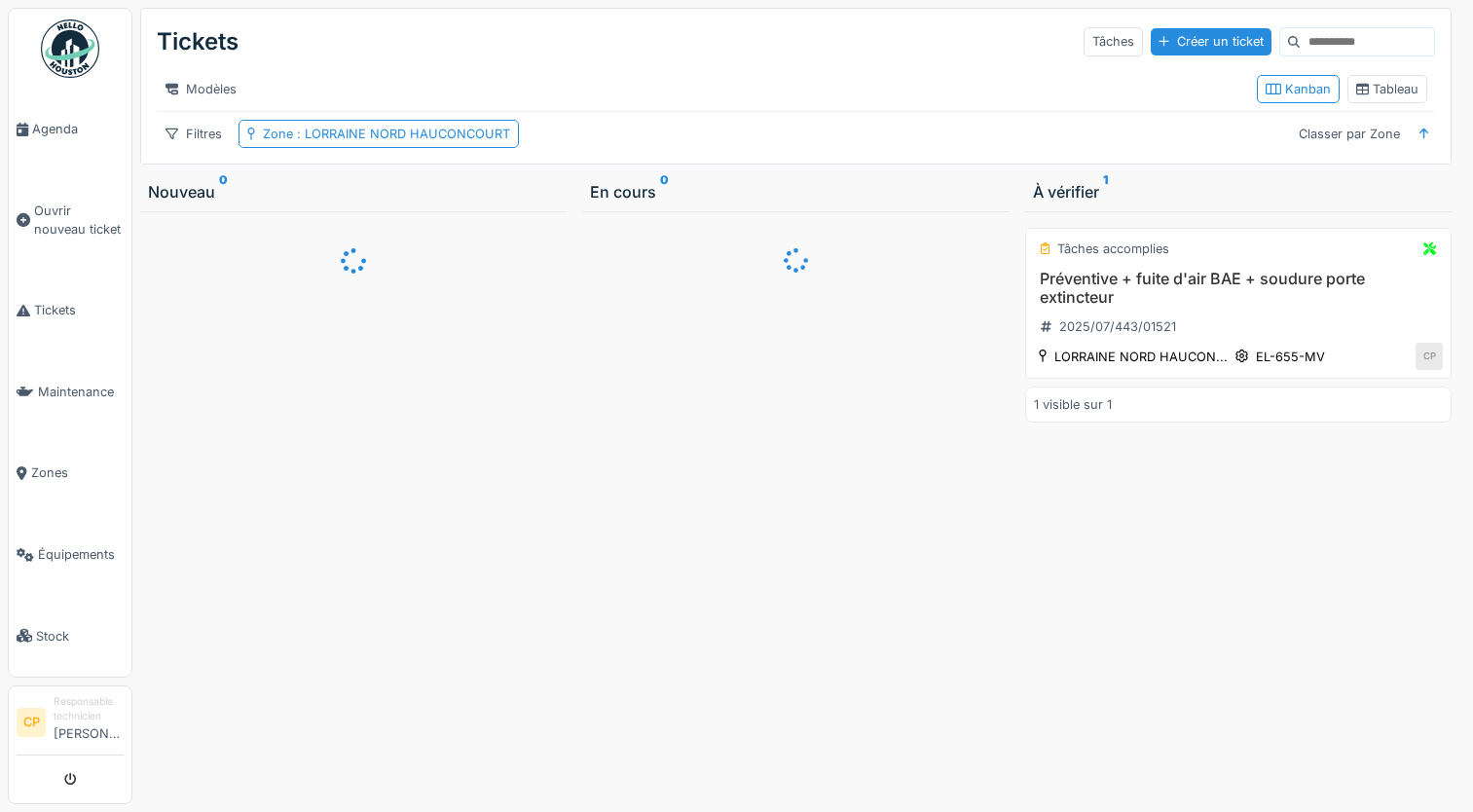 scroll, scrollTop: 0, scrollLeft: 0, axis: both 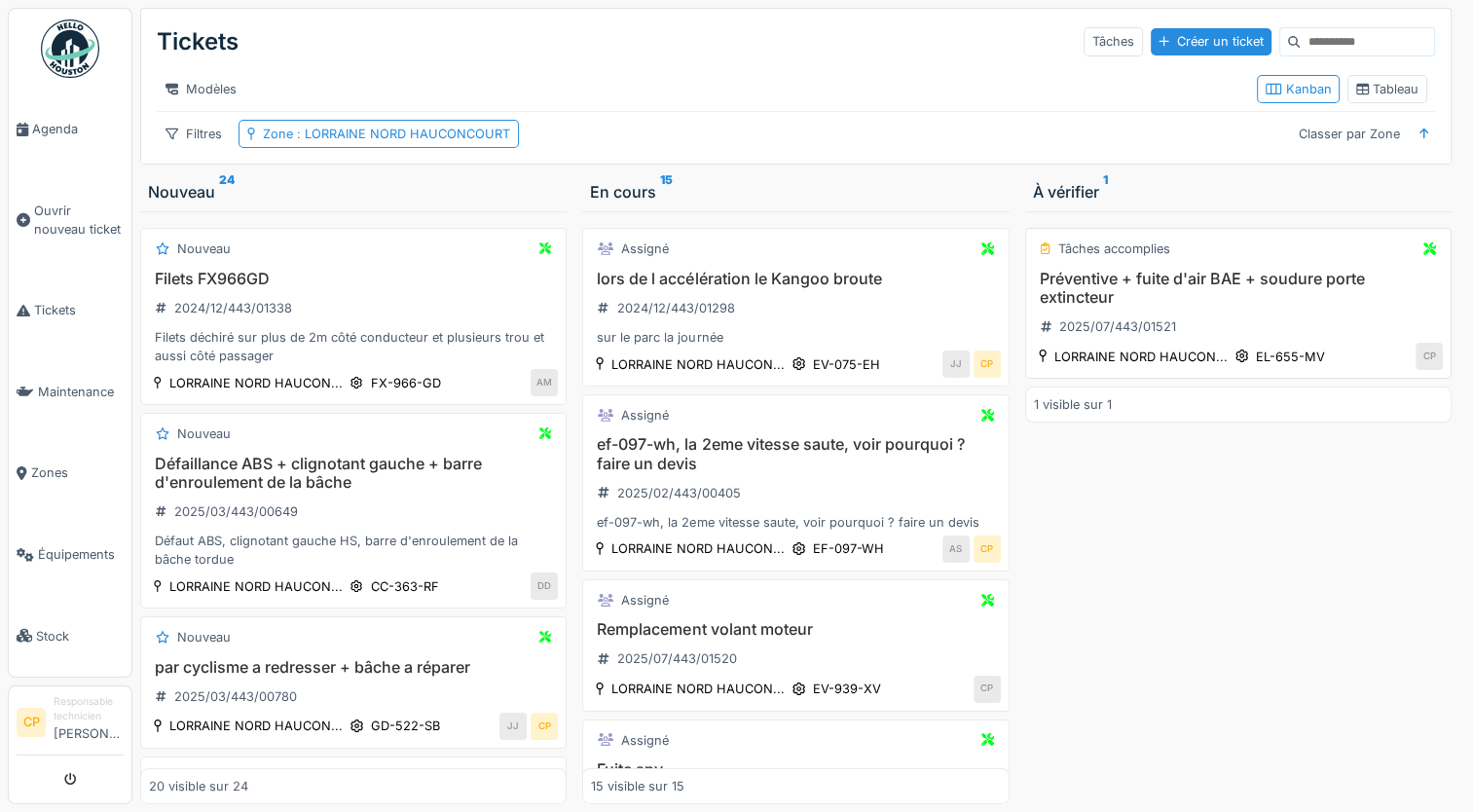 click on "Tâches accomplies Préventive + fuite d'air BAE + soudure porte extincteur 2025/07/443/01521 LORRAINE NORD HAUCON... EL-655-MV CP" at bounding box center [1238, 303] 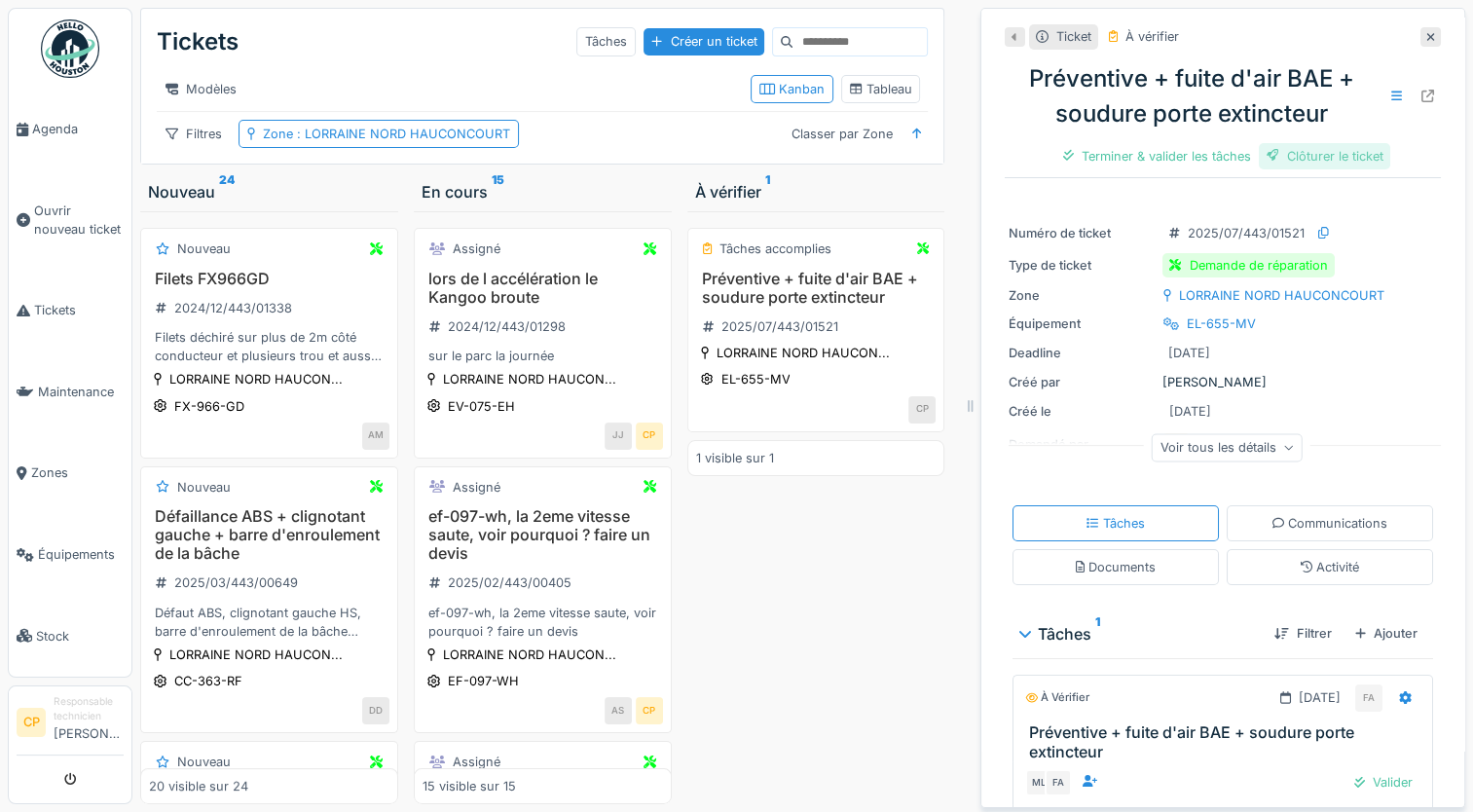 click on "Clôturer le ticket" at bounding box center (1325, 156) 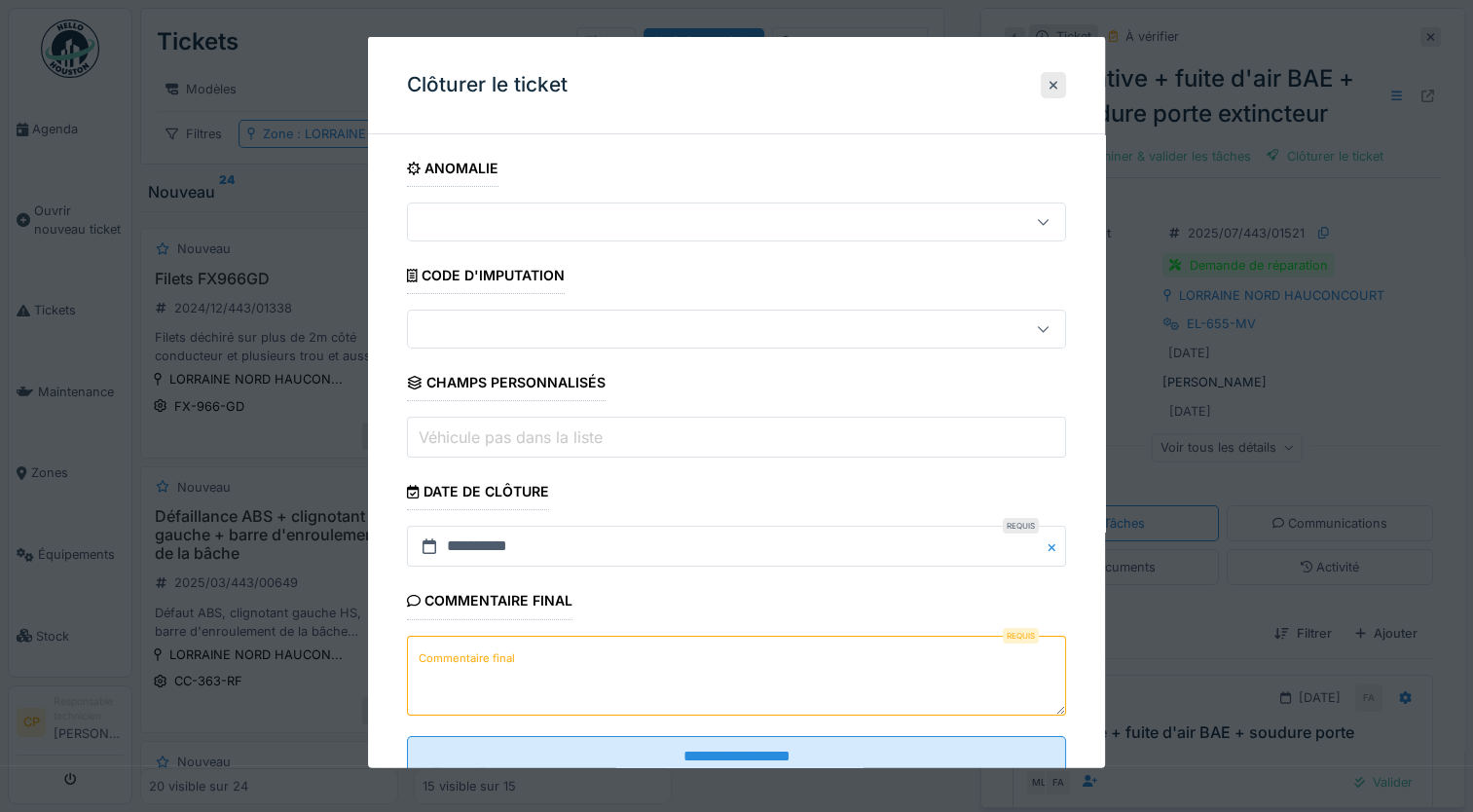 click on "Commentaire final" at bounding box center [736, 675] 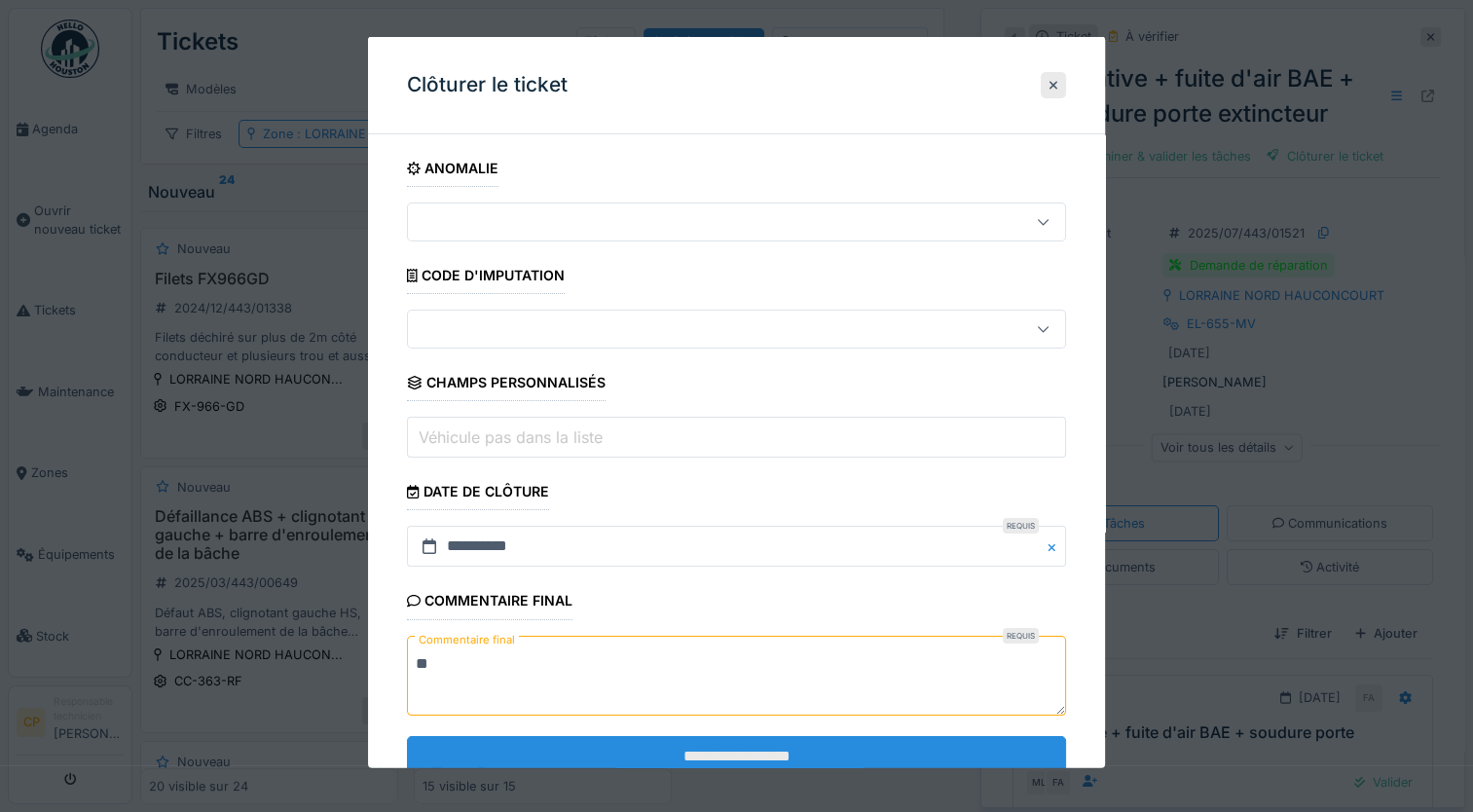 type on "**" 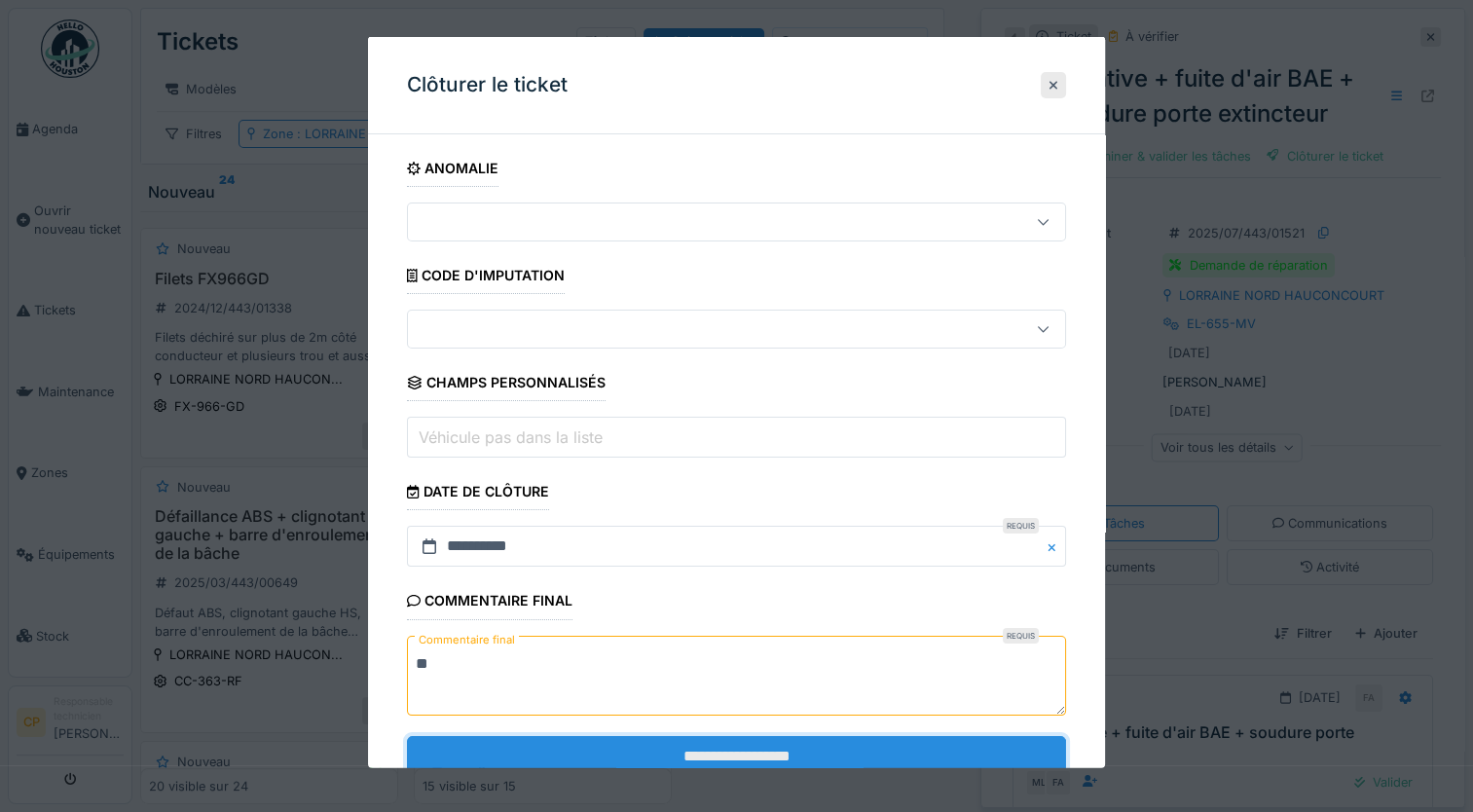 click on "**********" at bounding box center [736, 756] 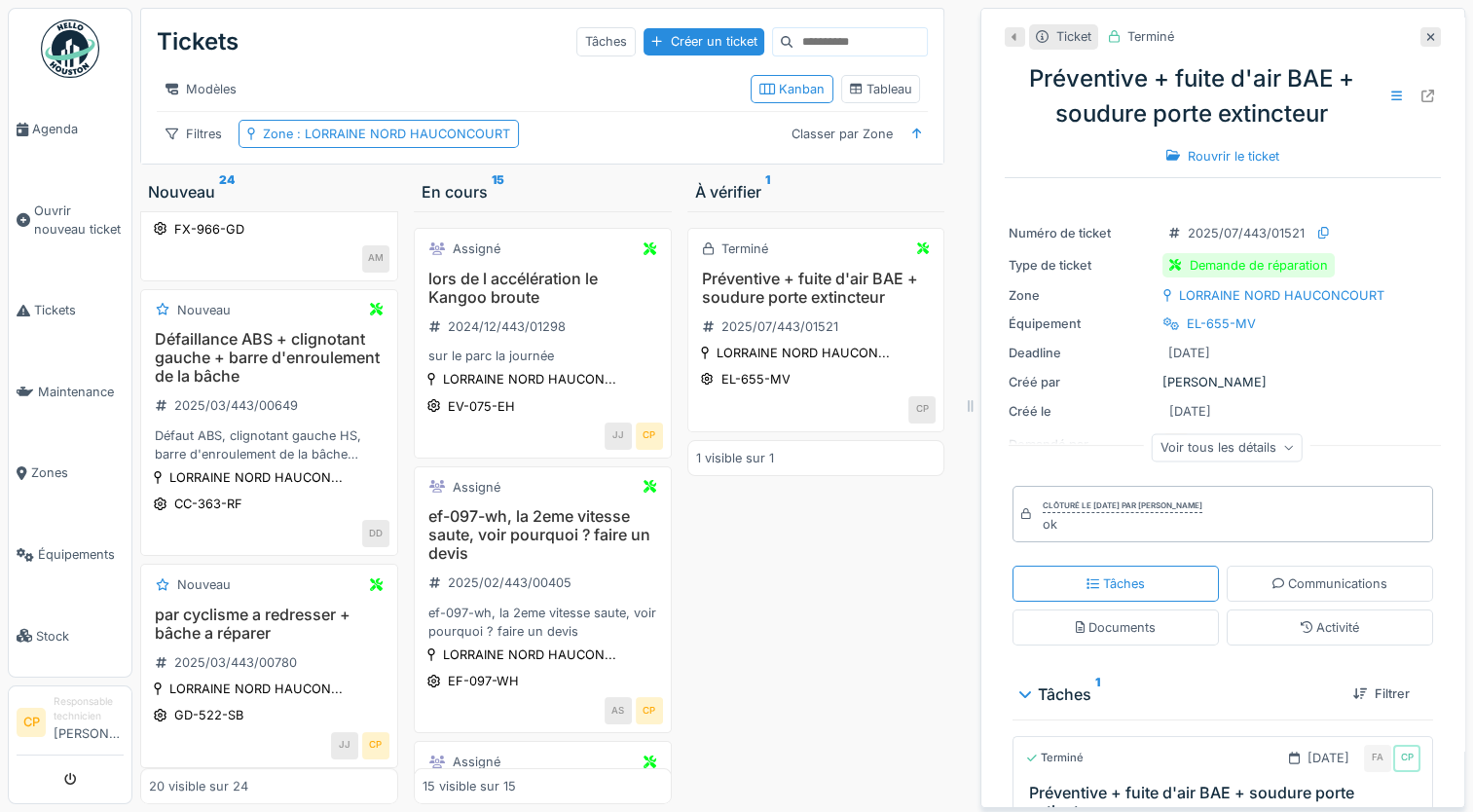 scroll, scrollTop: 164, scrollLeft: 0, axis: vertical 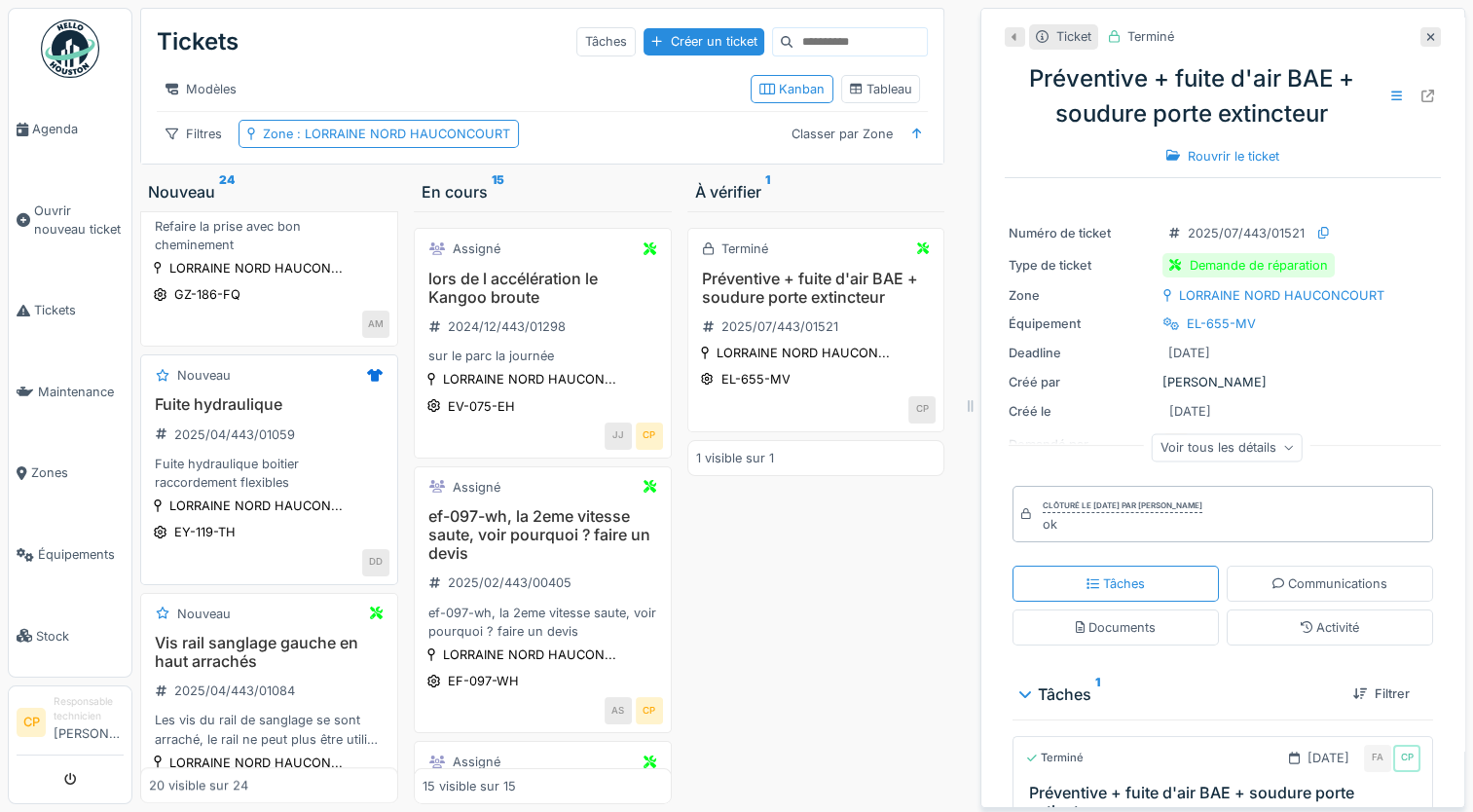 click on "Fuite hydraulique" at bounding box center [269, 404] 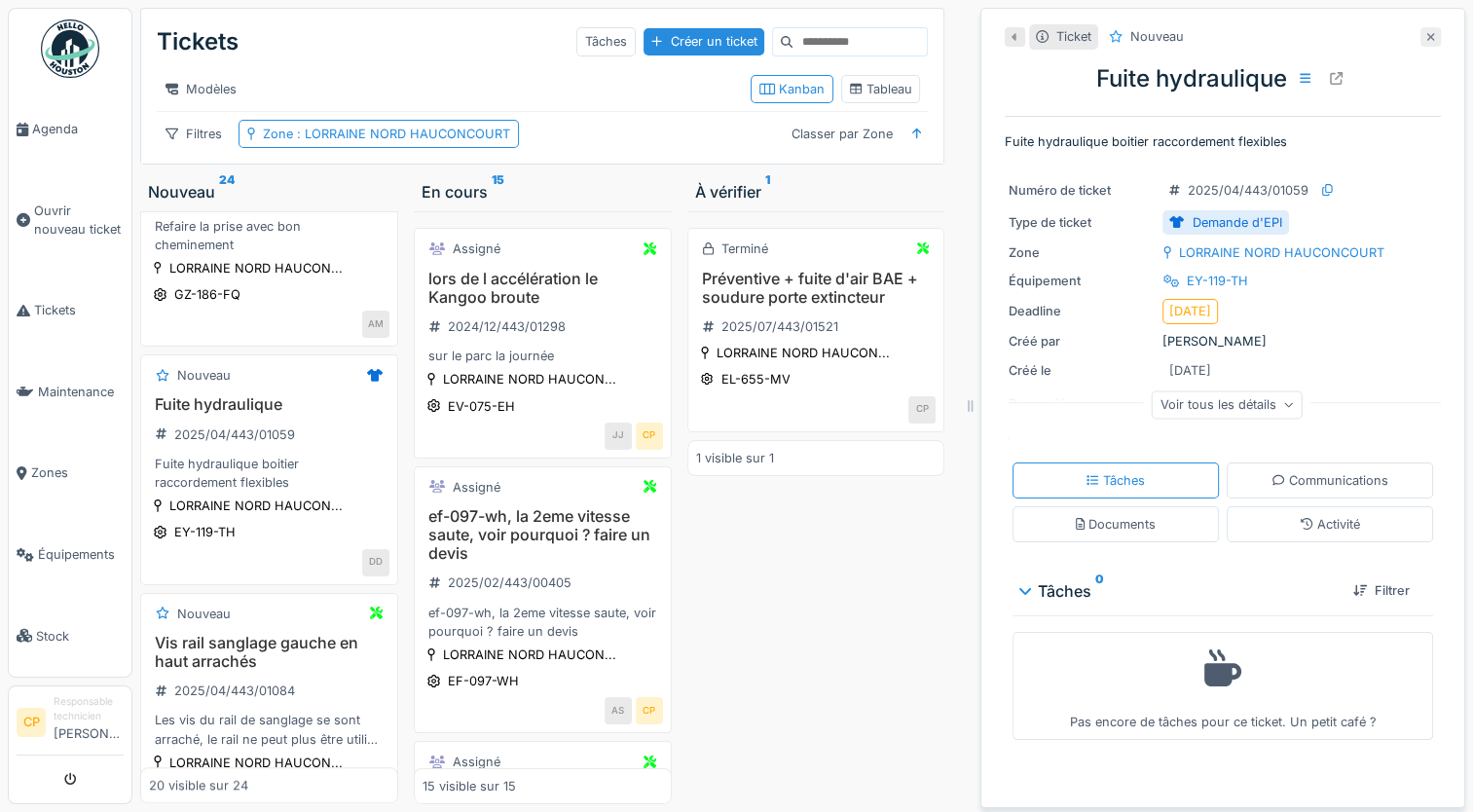 click 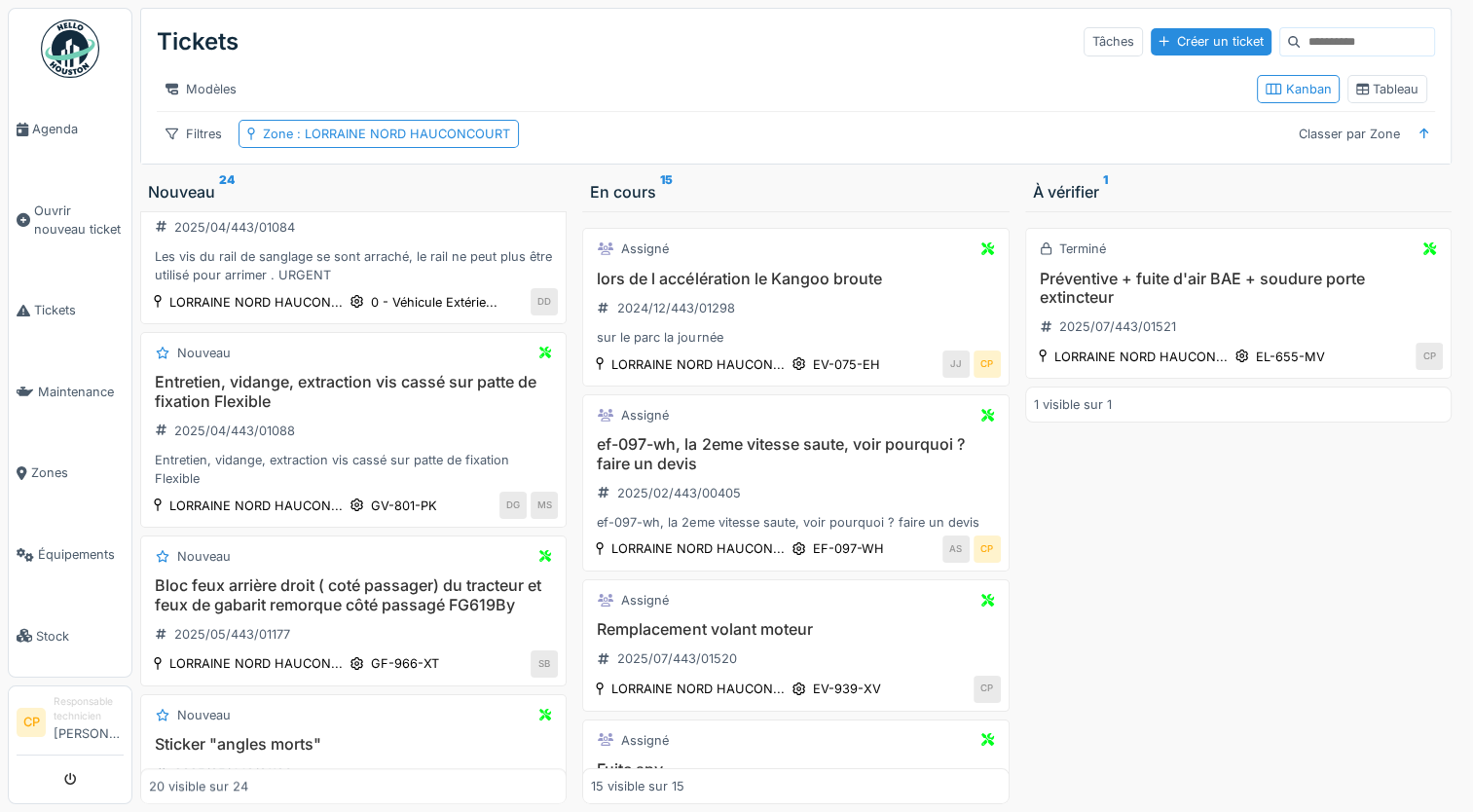 scroll, scrollTop: 995, scrollLeft: 0, axis: vertical 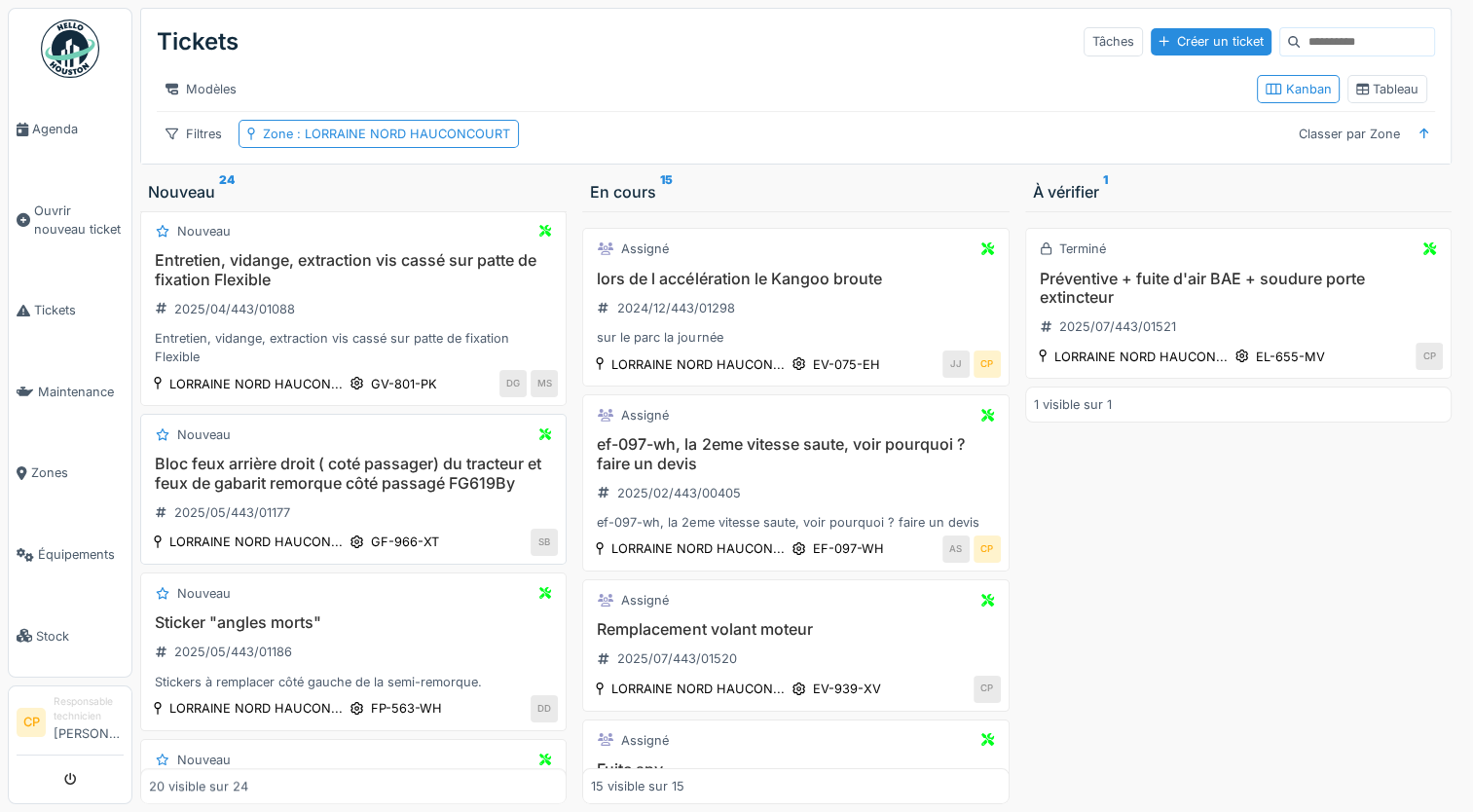 click on "Bloc feux arrière droit ( coté passager) du tracteur et feux de gabarit remorque côté passagé FG619By" at bounding box center [353, 473] 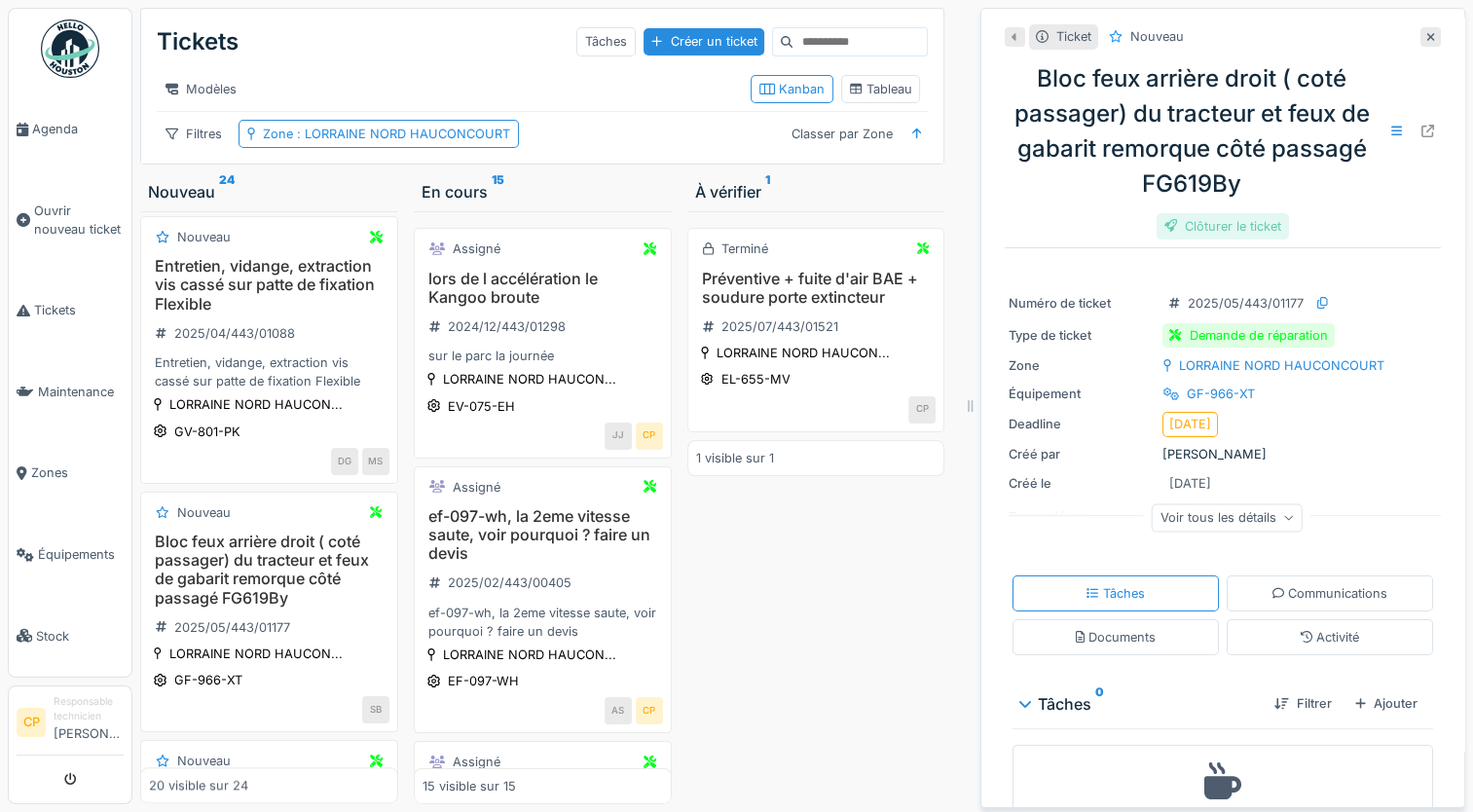 click on "Clôturer le ticket" at bounding box center [1223, 226] 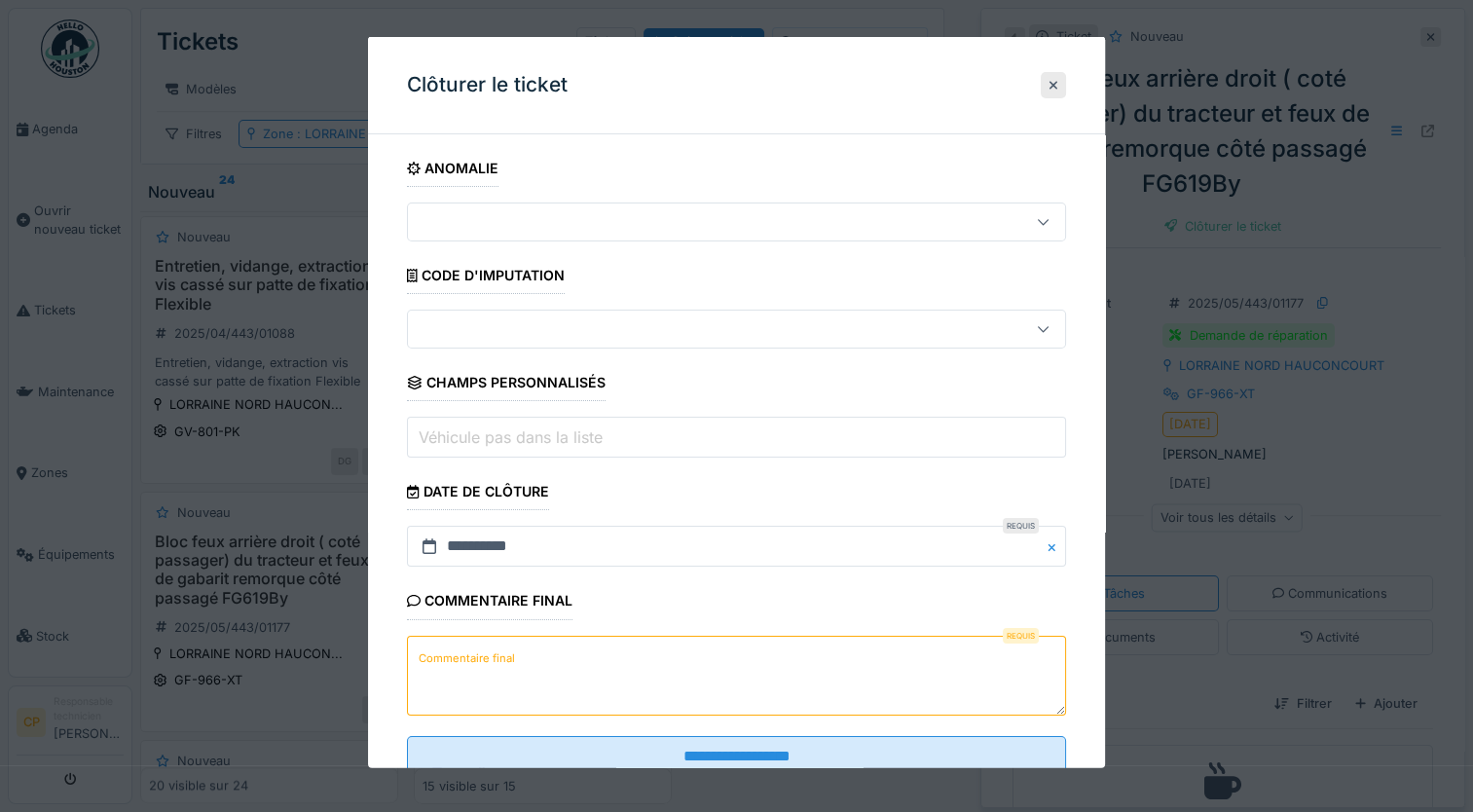 click on "Commentaire final" at bounding box center [736, 675] 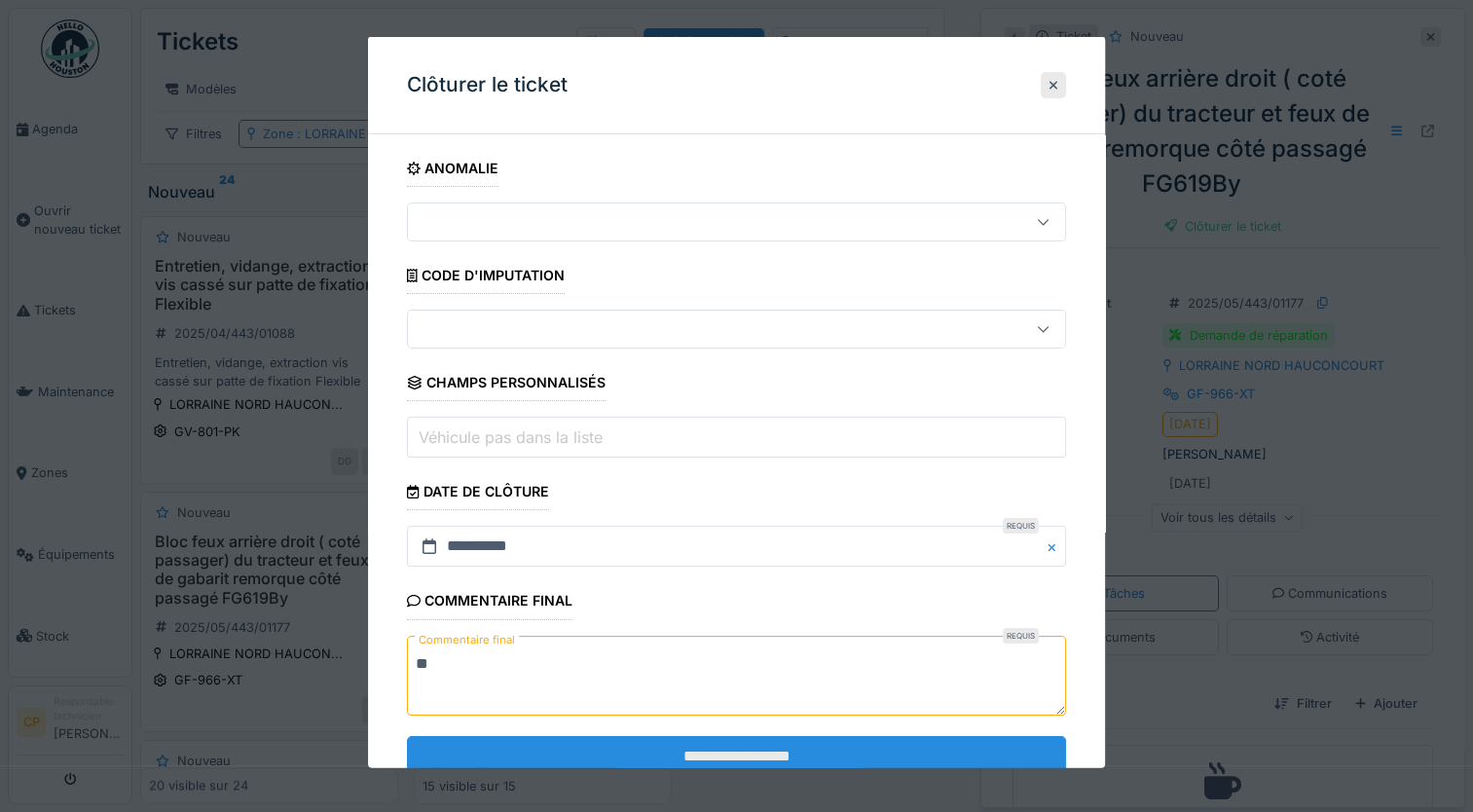type on "**" 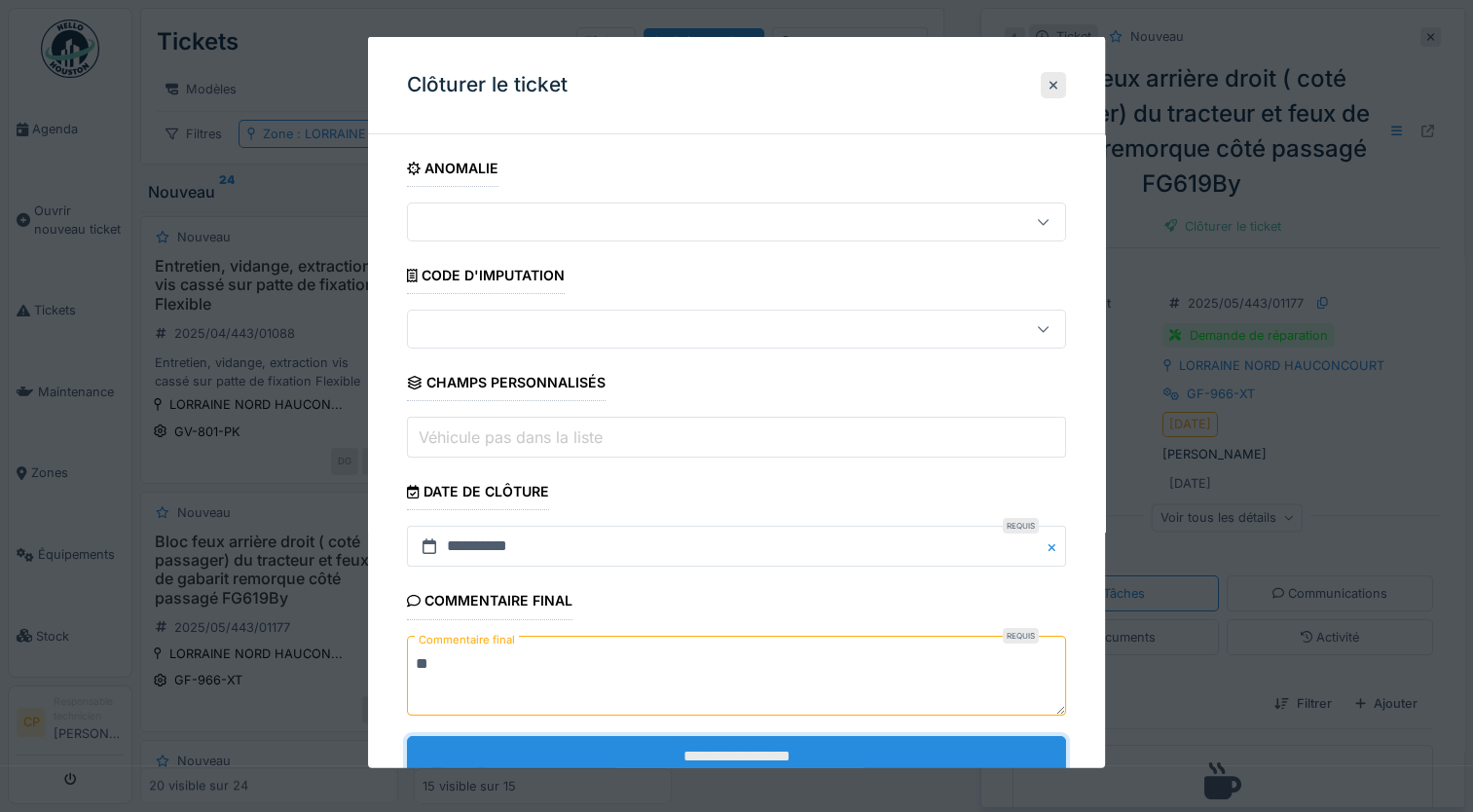 click on "**********" at bounding box center [736, 756] 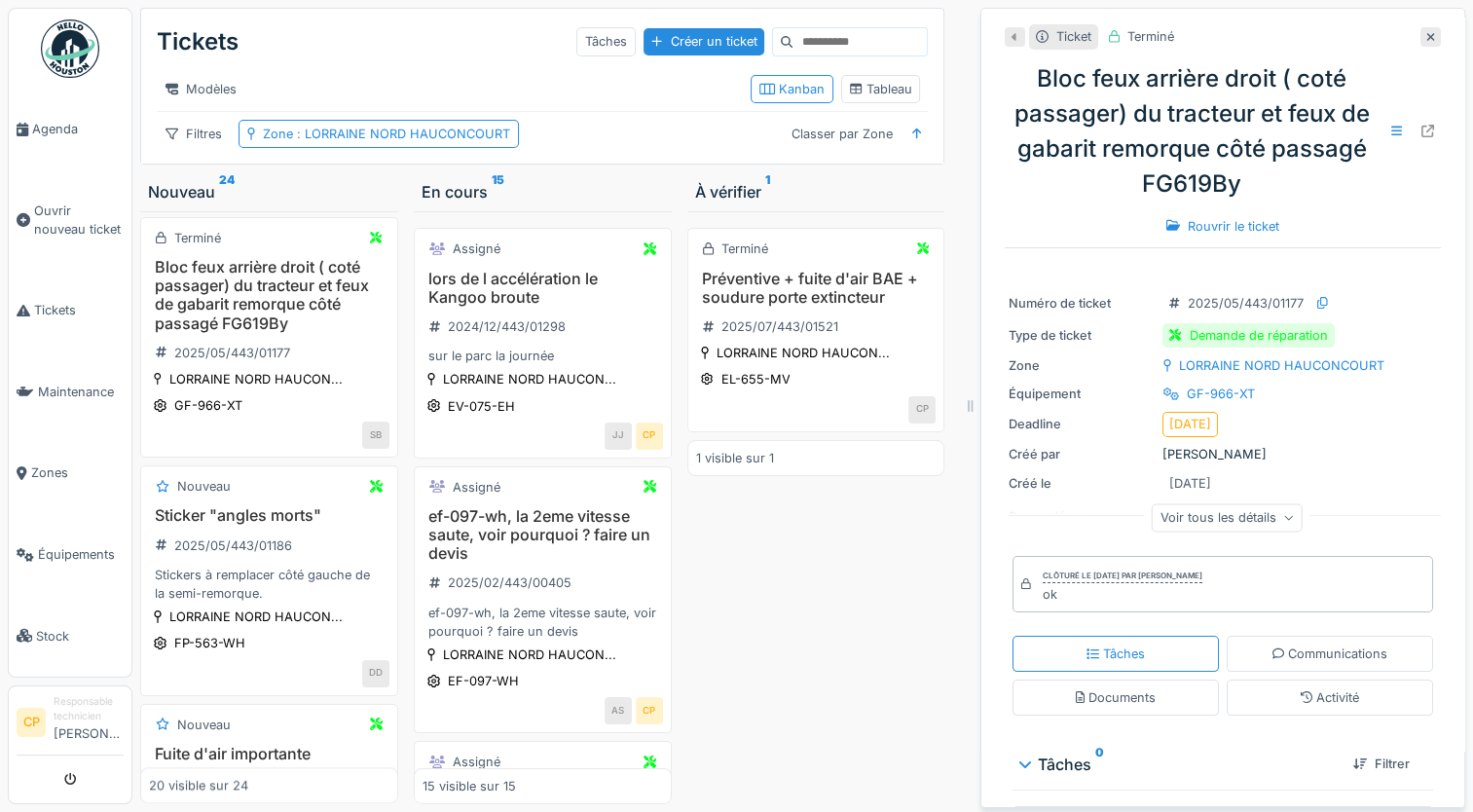 scroll, scrollTop: 2325, scrollLeft: 0, axis: vertical 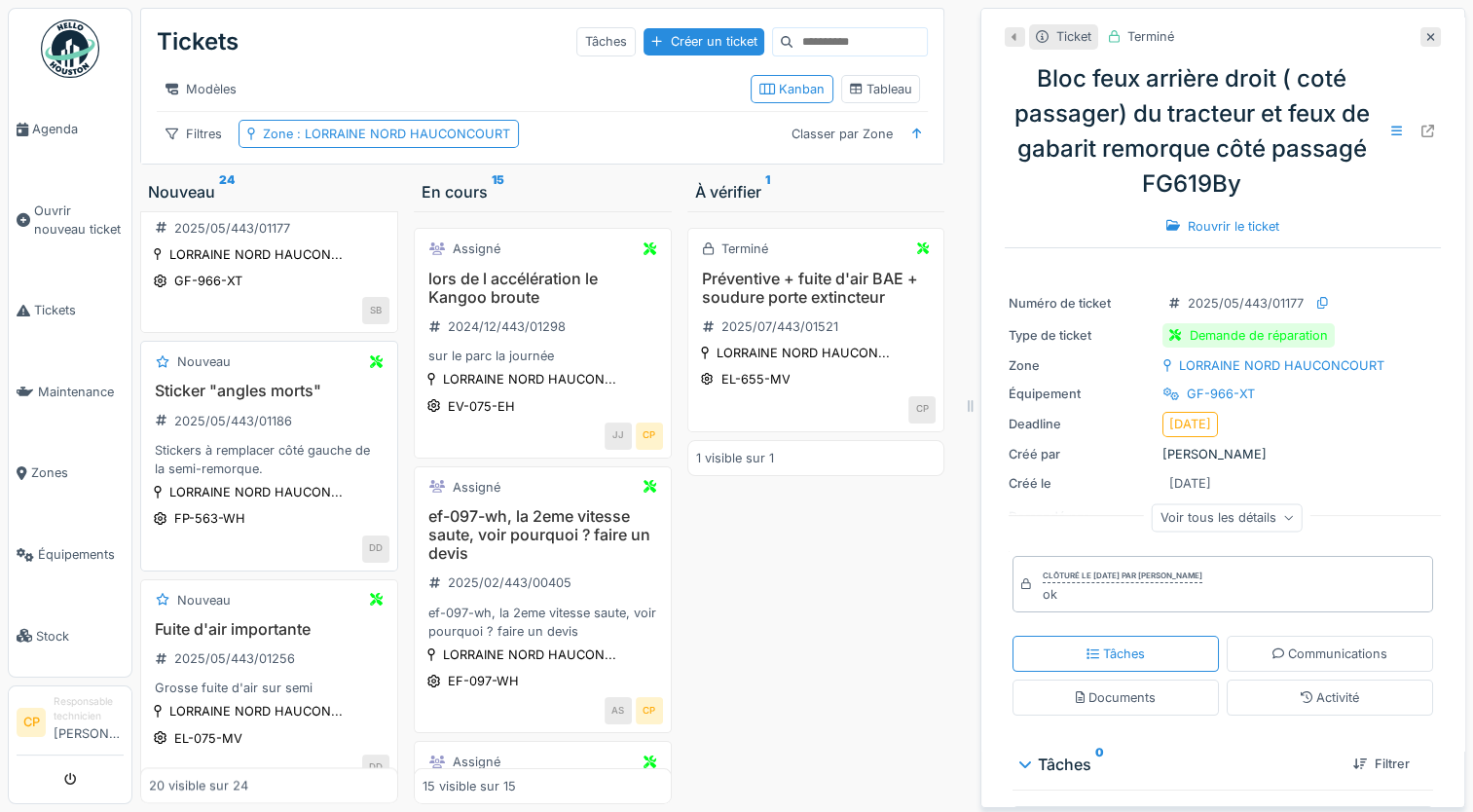 click on "Stickers à remplacer côté gauche de la semi-remorque." at bounding box center (269, 460) 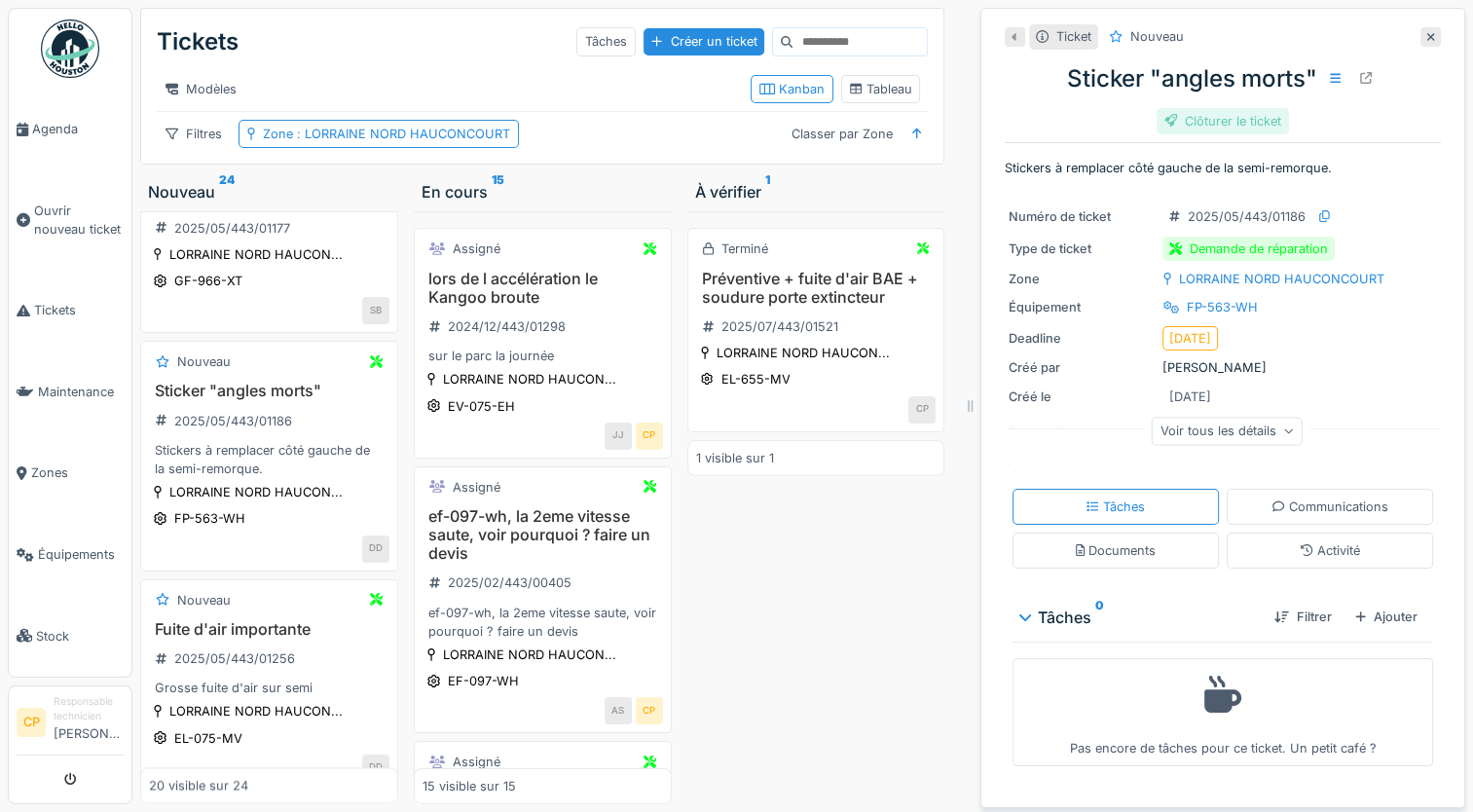 click on "Clôturer le ticket" at bounding box center [1223, 121] 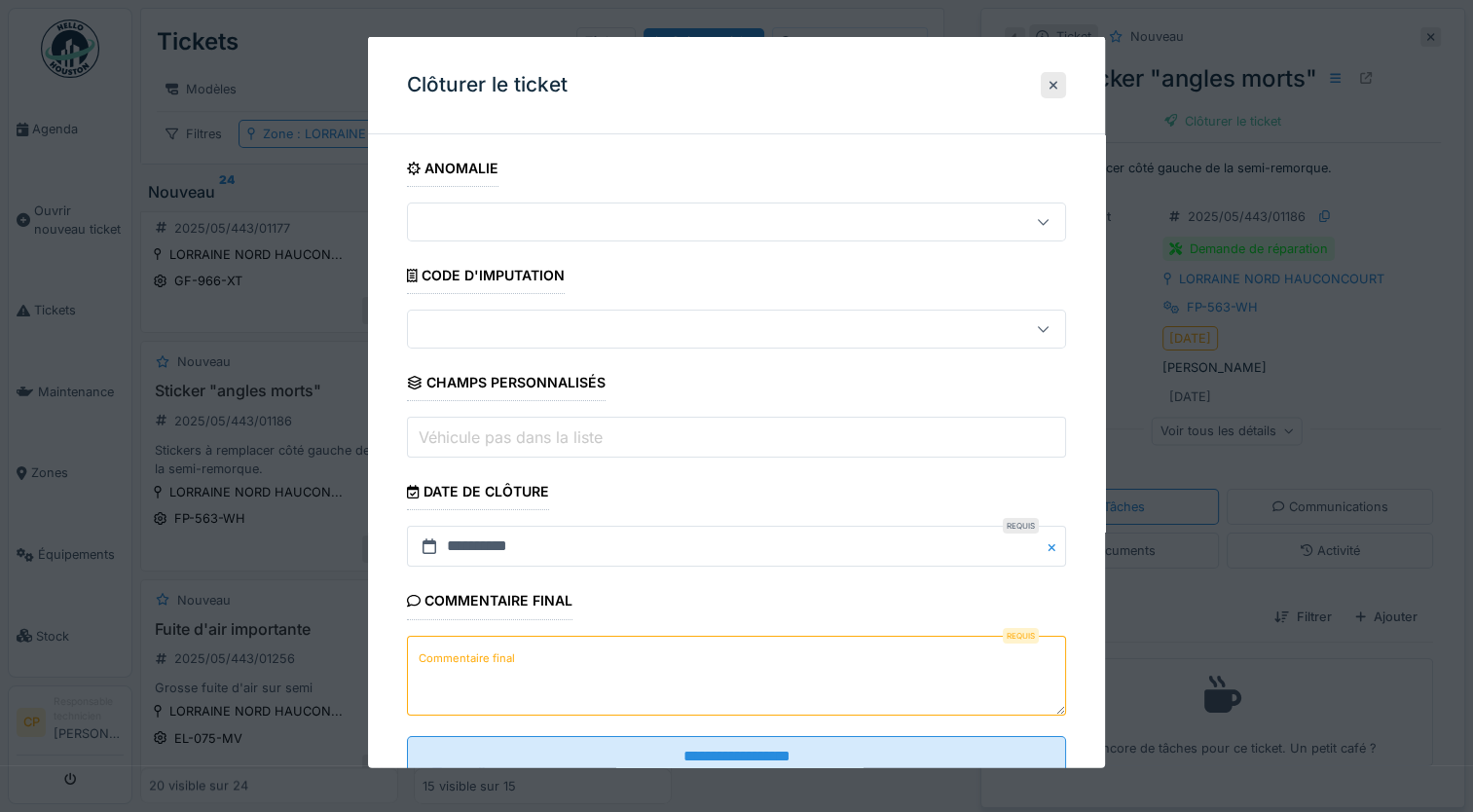 click on "Commentaire final" at bounding box center (466, 657) 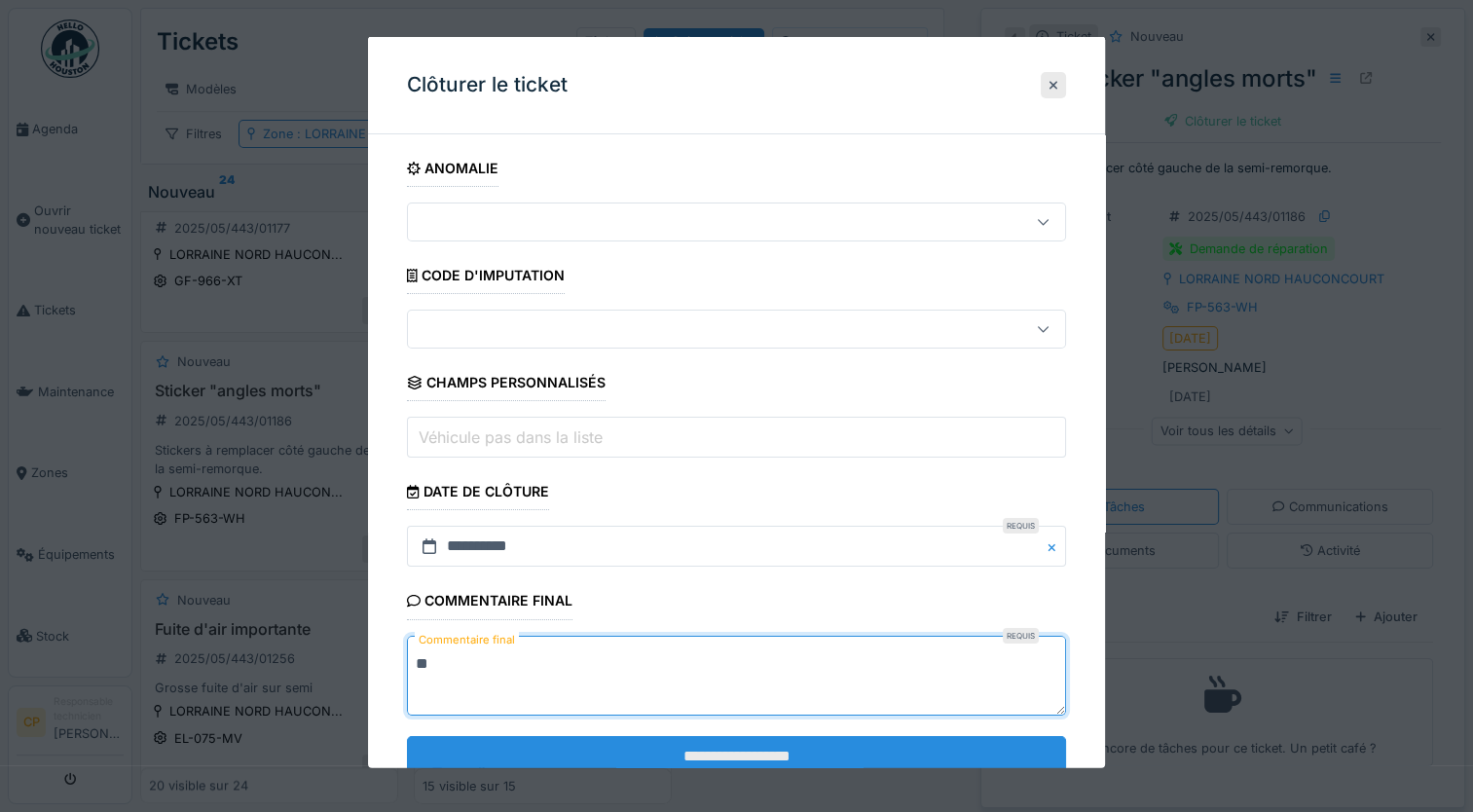 type on "**" 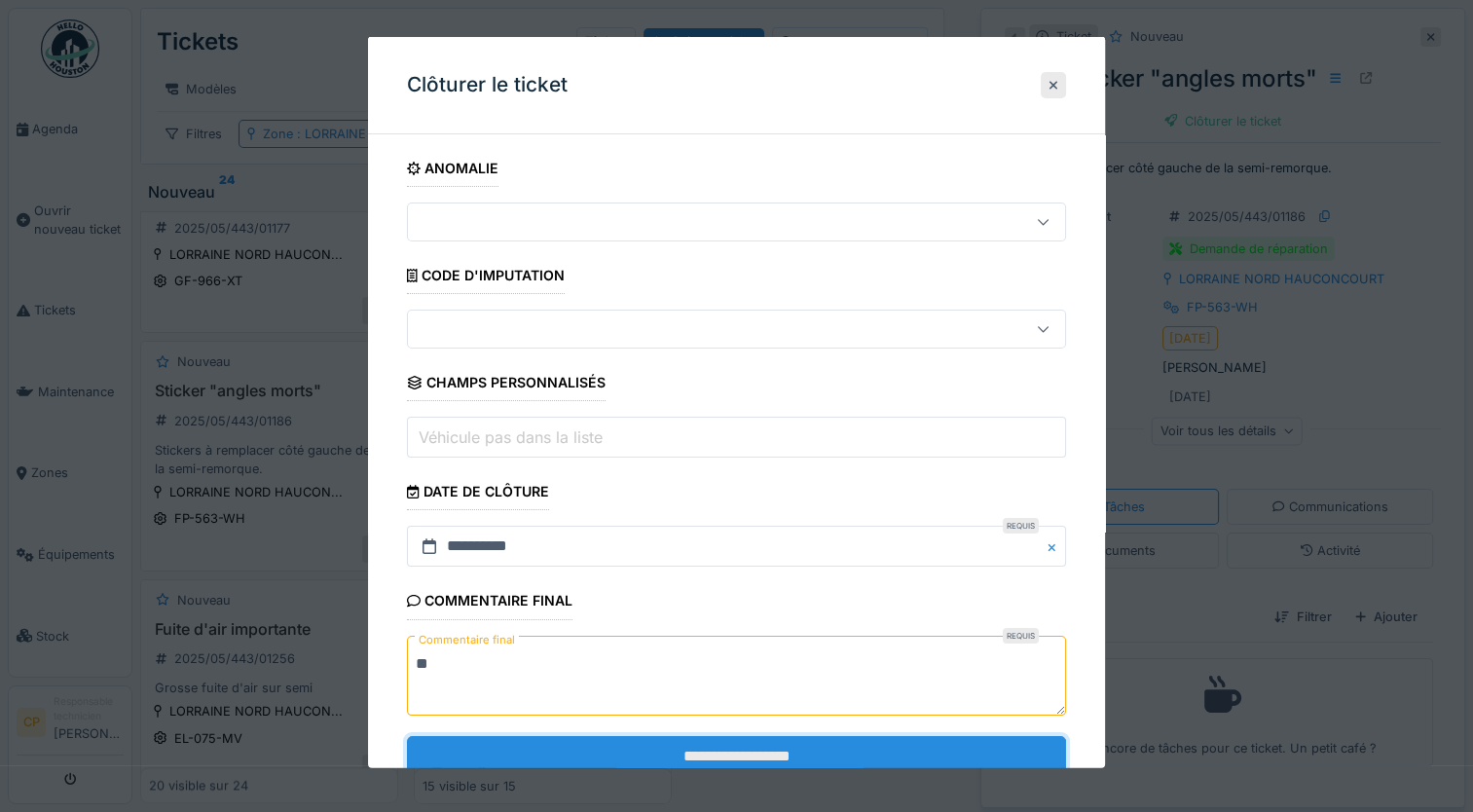 click on "**********" at bounding box center [736, 756] 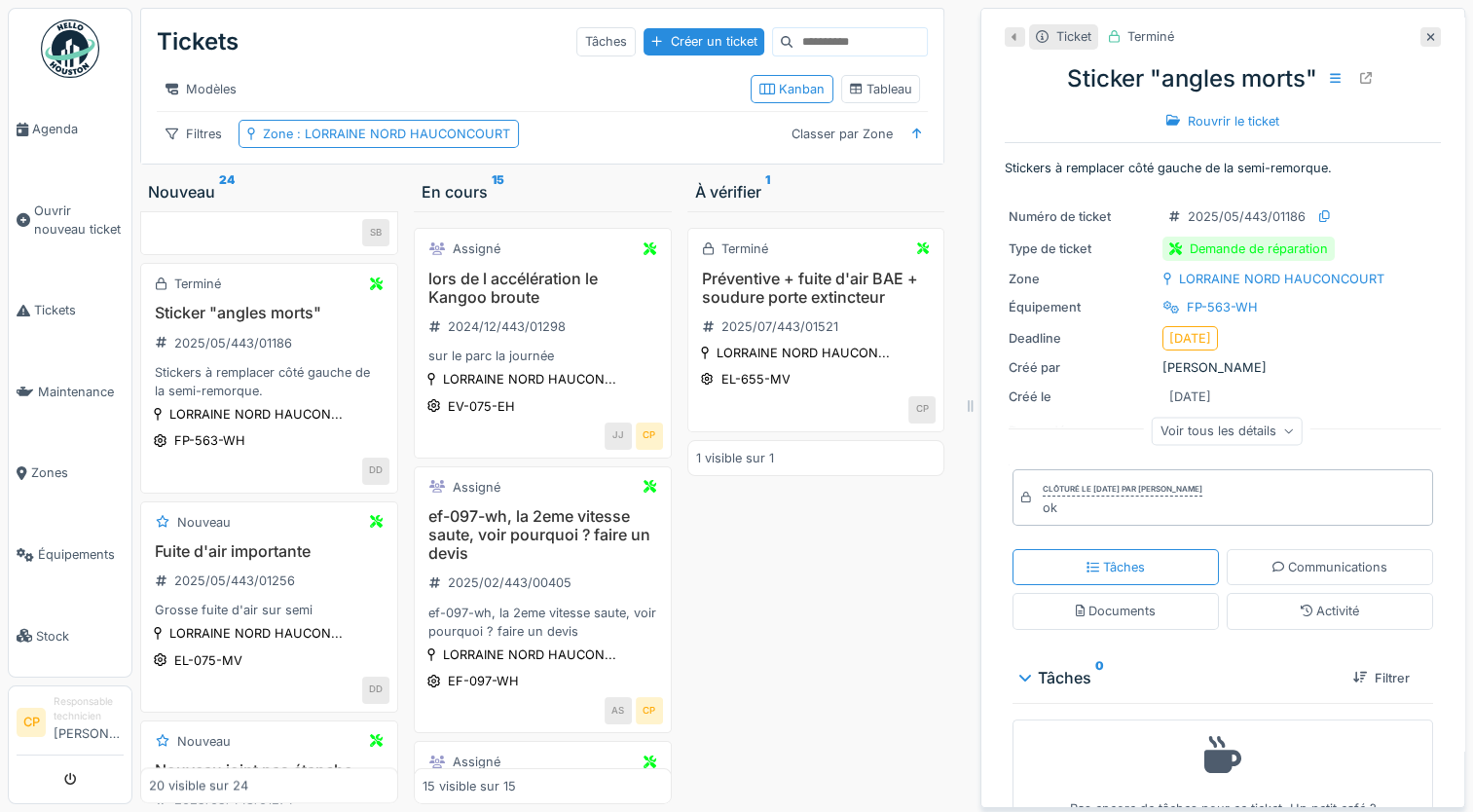 scroll, scrollTop: 2442, scrollLeft: 0, axis: vertical 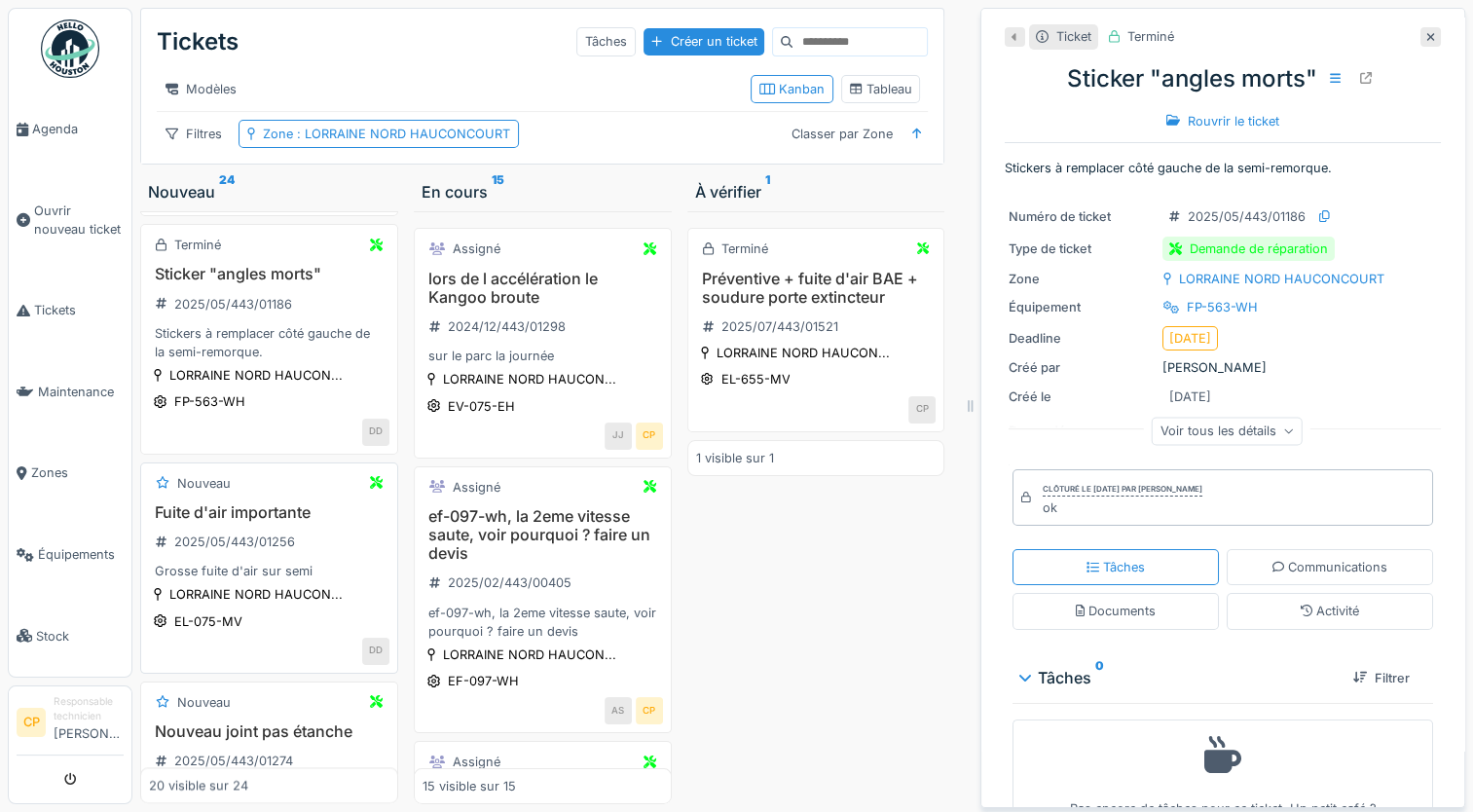 click on "Fuite d'air importante" at bounding box center (269, 512) 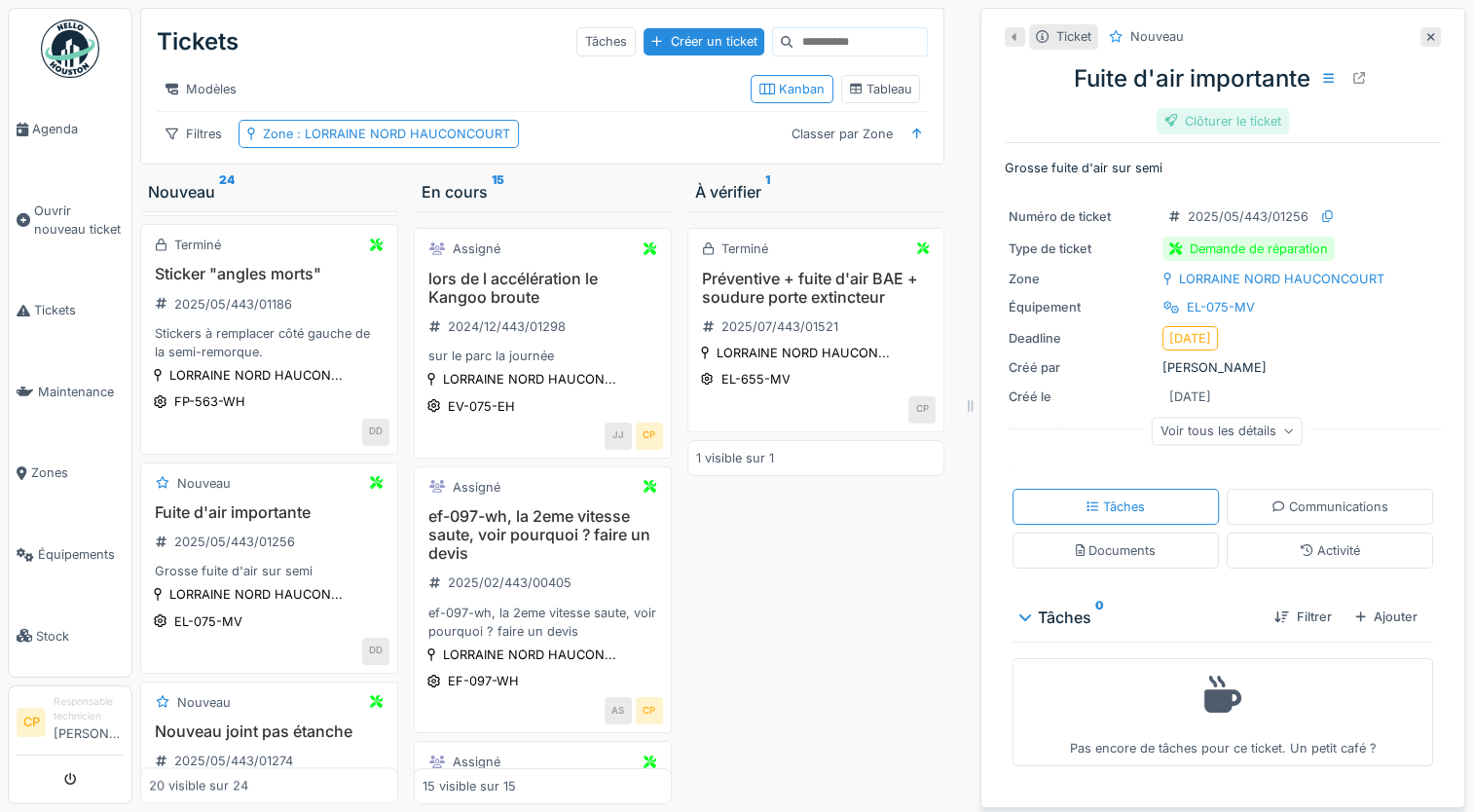 click on "Clôturer le ticket" at bounding box center (1223, 121) 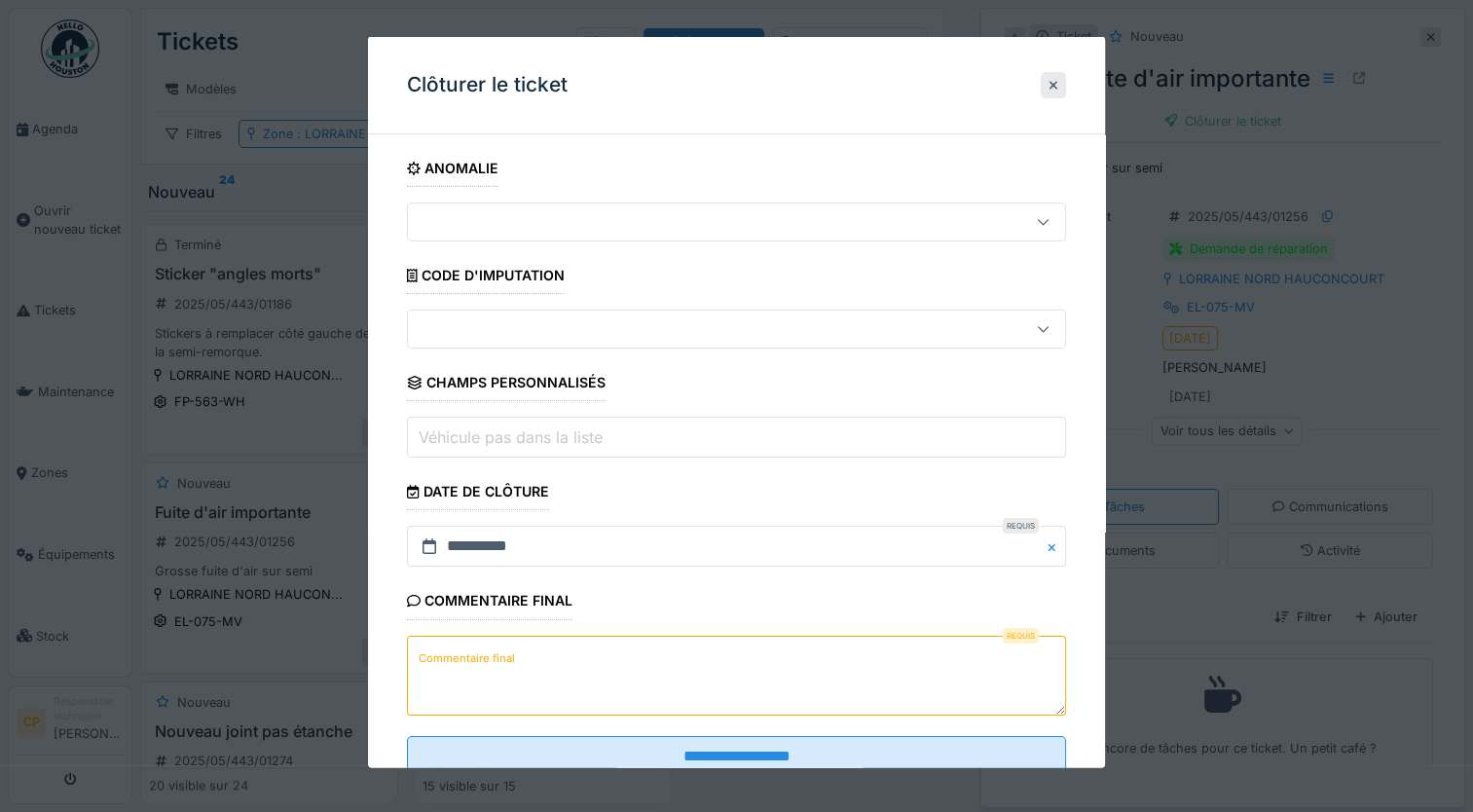 click on "Commentaire final" at bounding box center (736, 675) 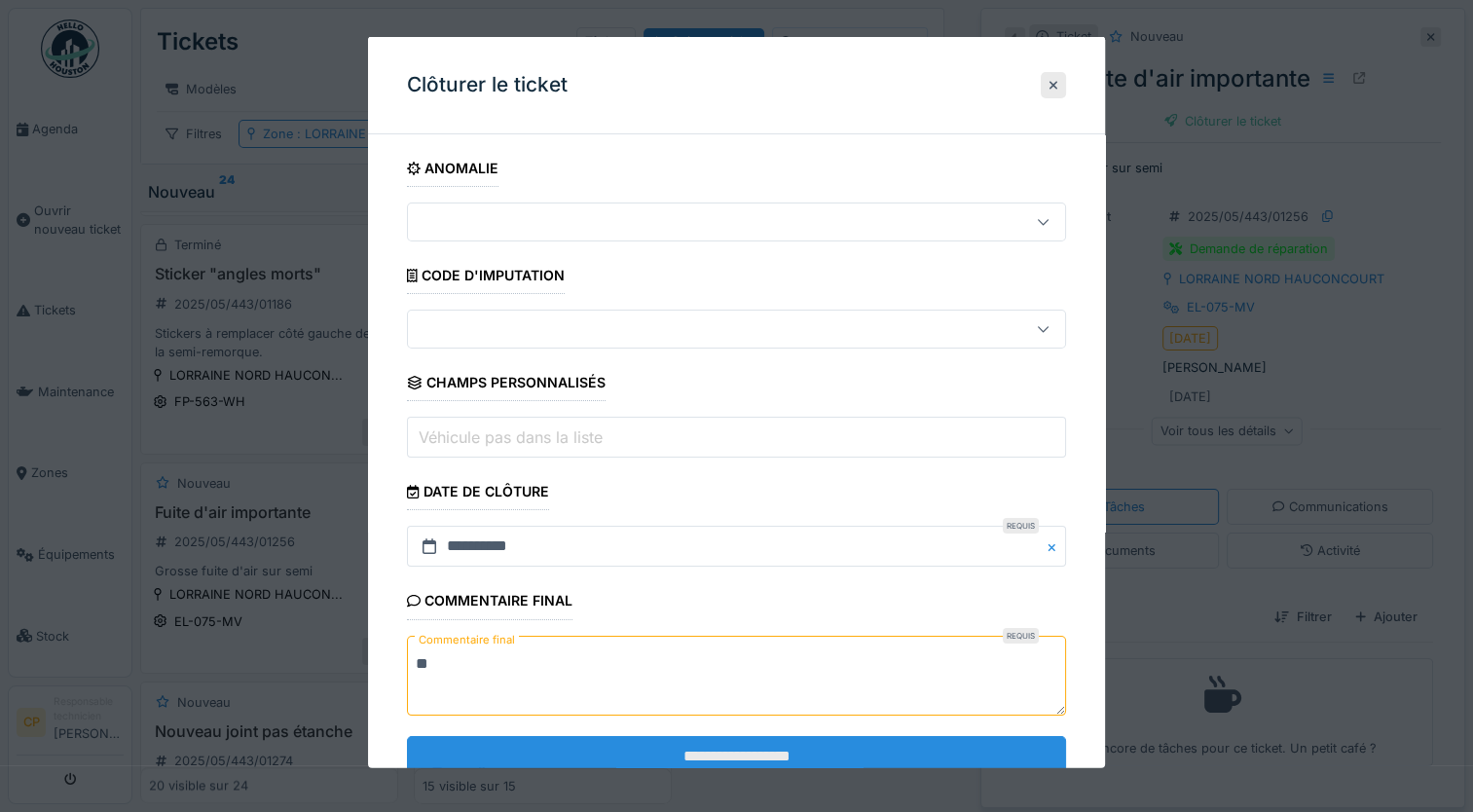 type on "**" 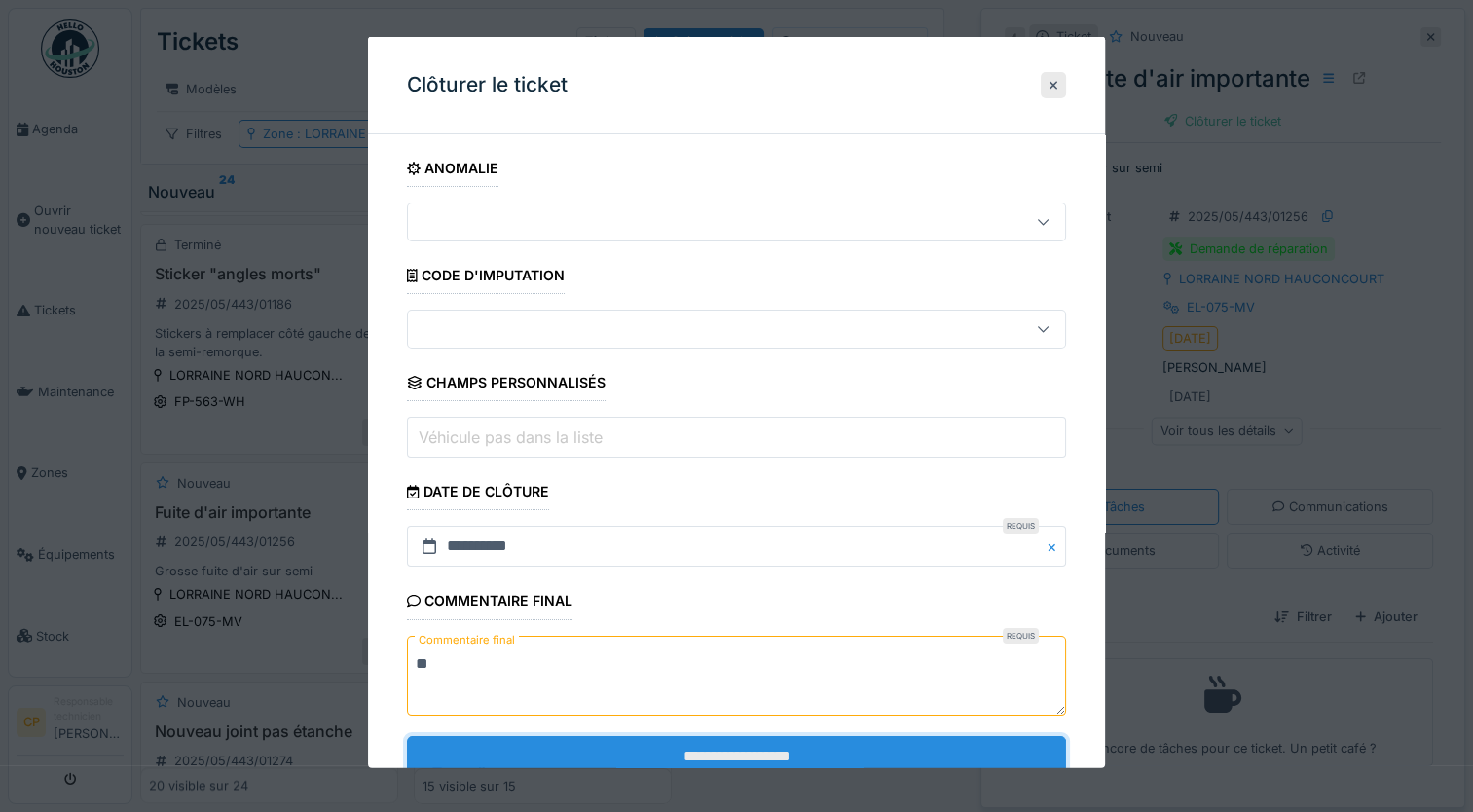 click on "**********" at bounding box center (736, 756) 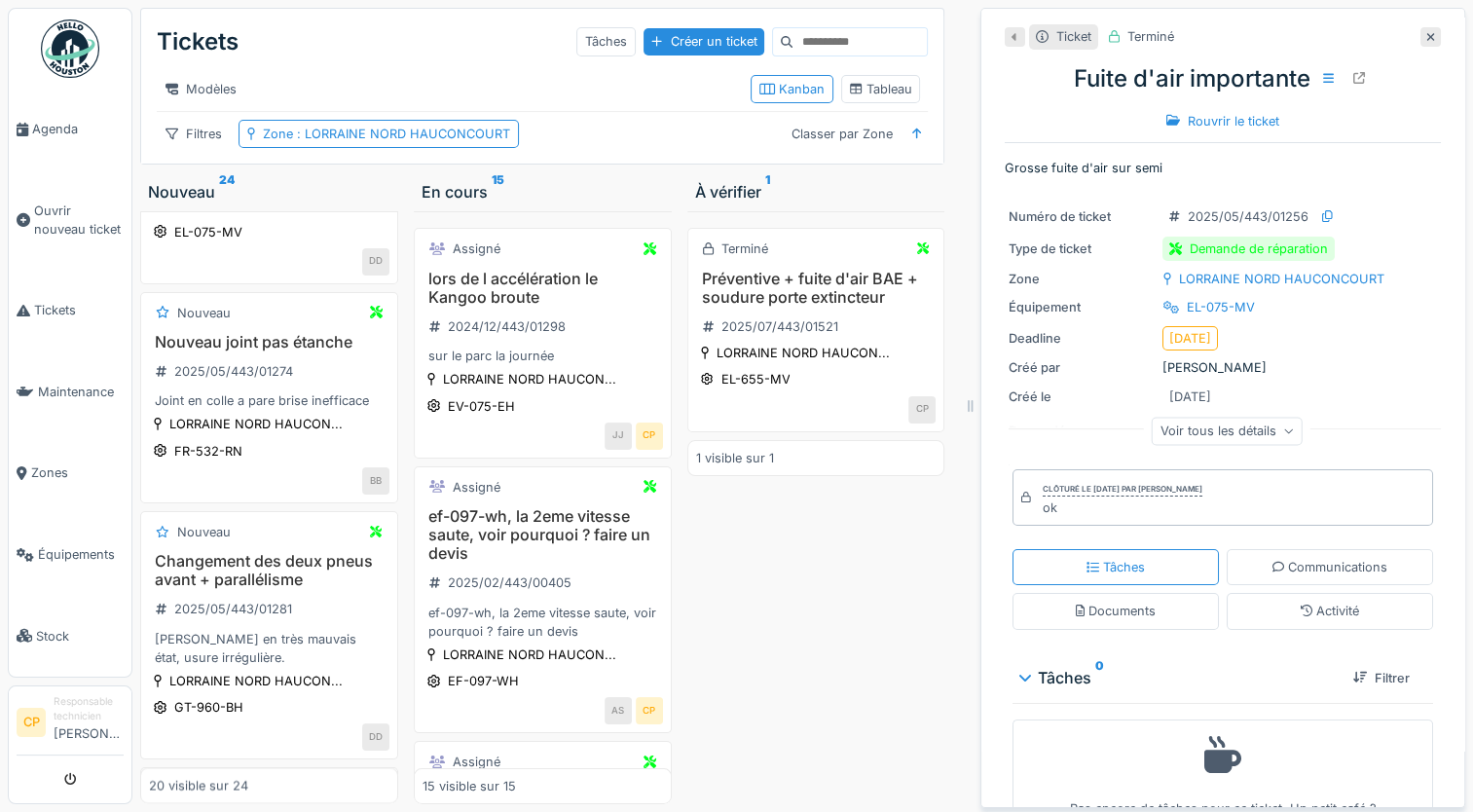 scroll, scrollTop: 2870, scrollLeft: 0, axis: vertical 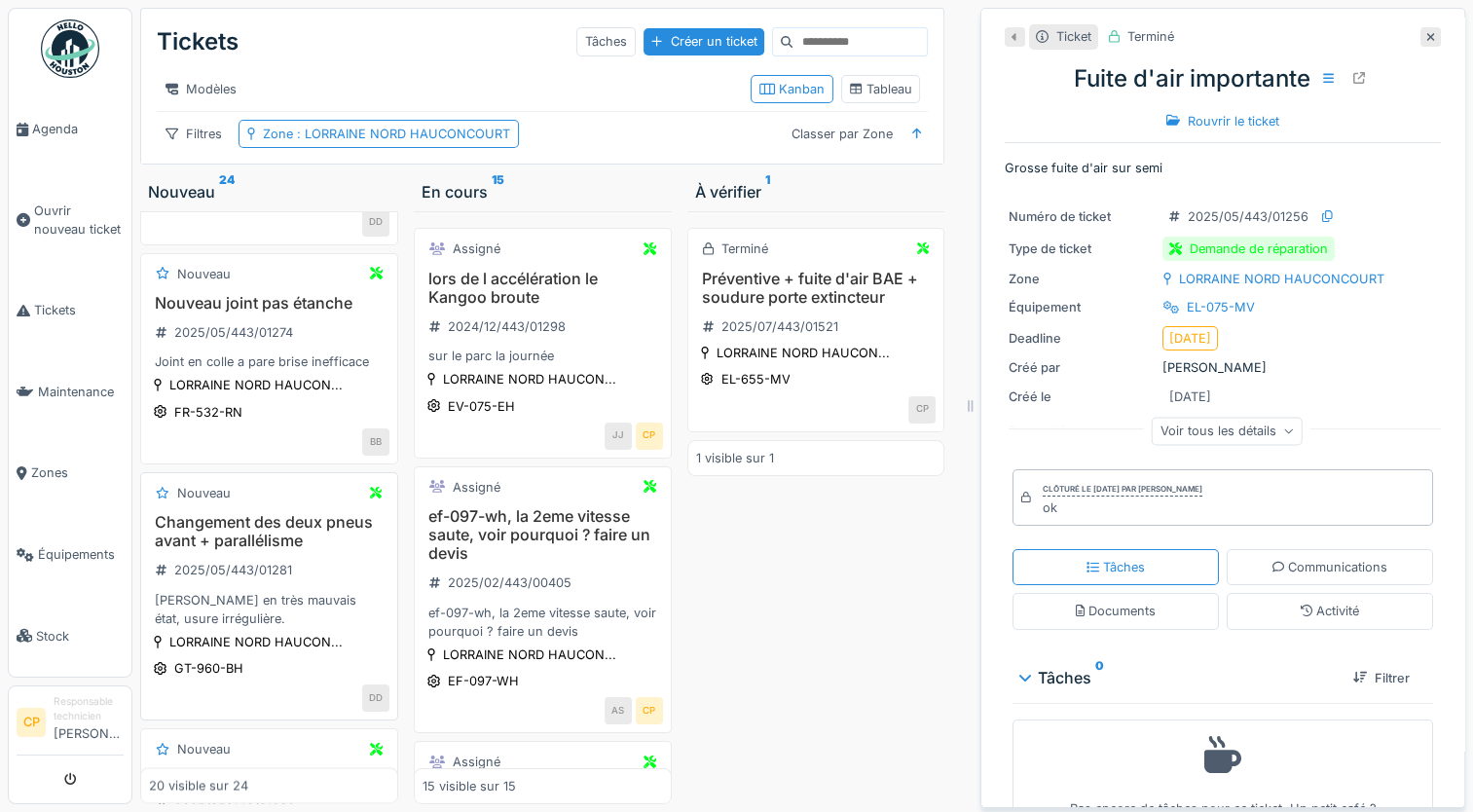 click on "Changement des deux pneus avant + parallélisme" at bounding box center [269, 532] 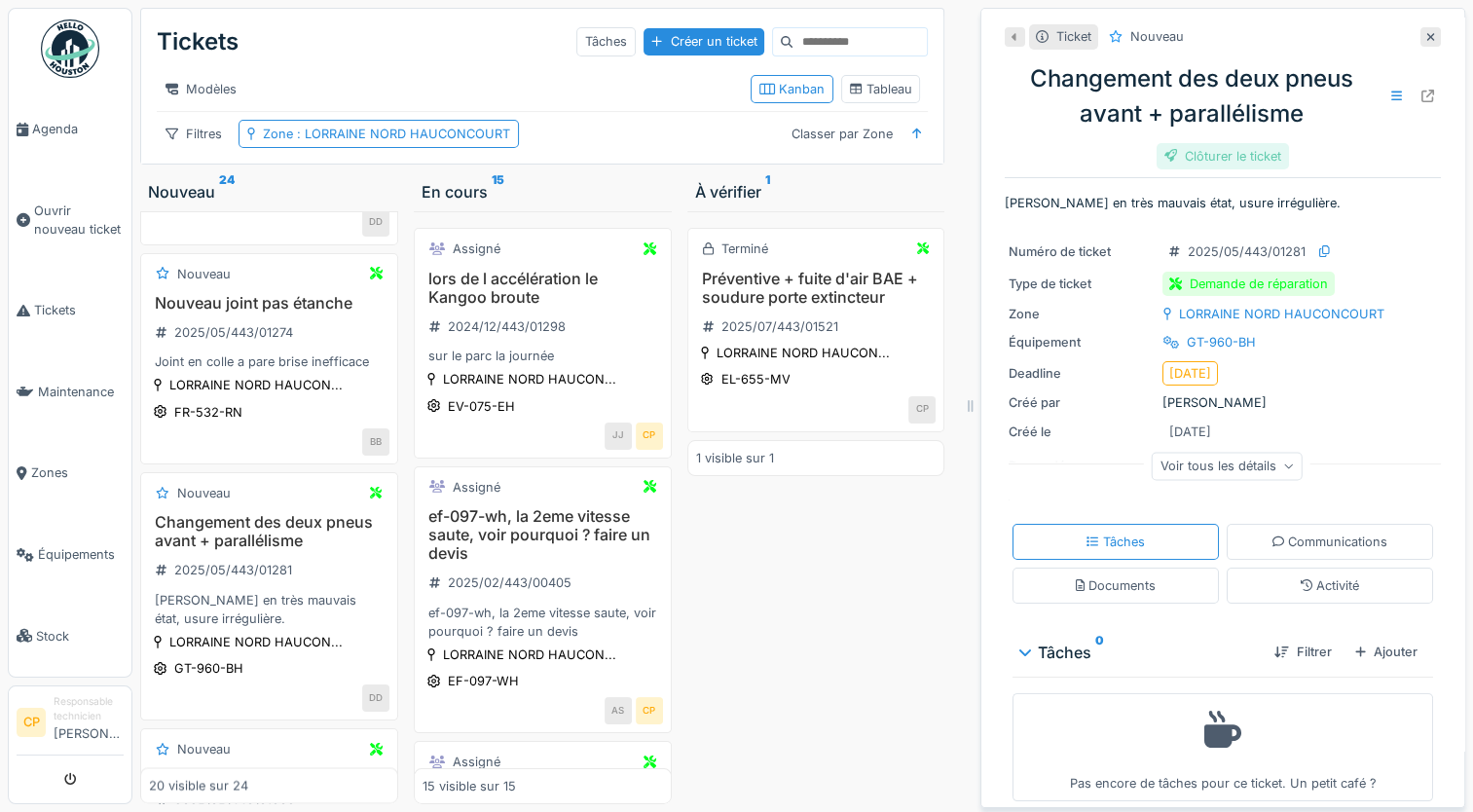 click on "Clôturer le ticket" at bounding box center (1223, 156) 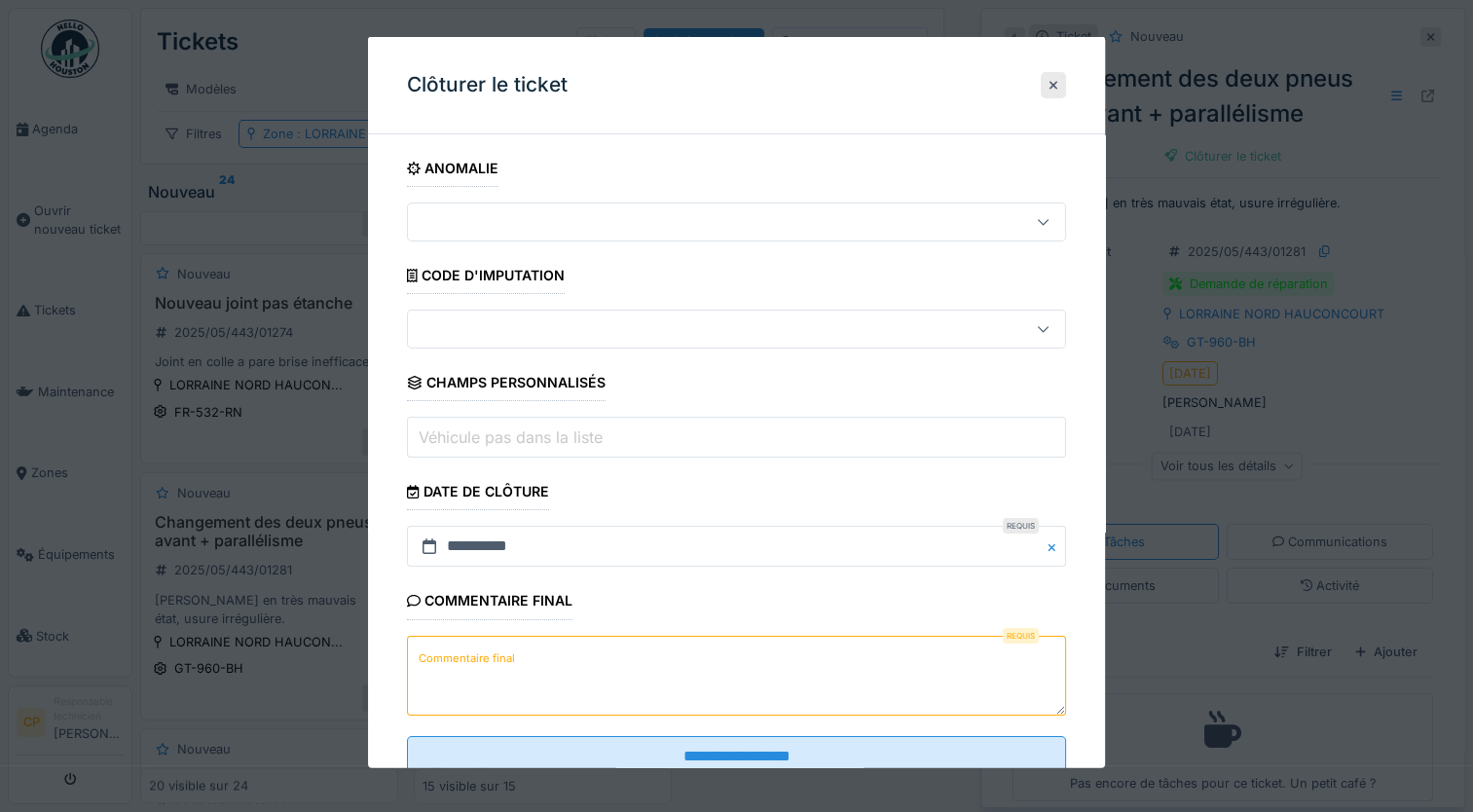 click on "Commentaire final" at bounding box center [736, 675] 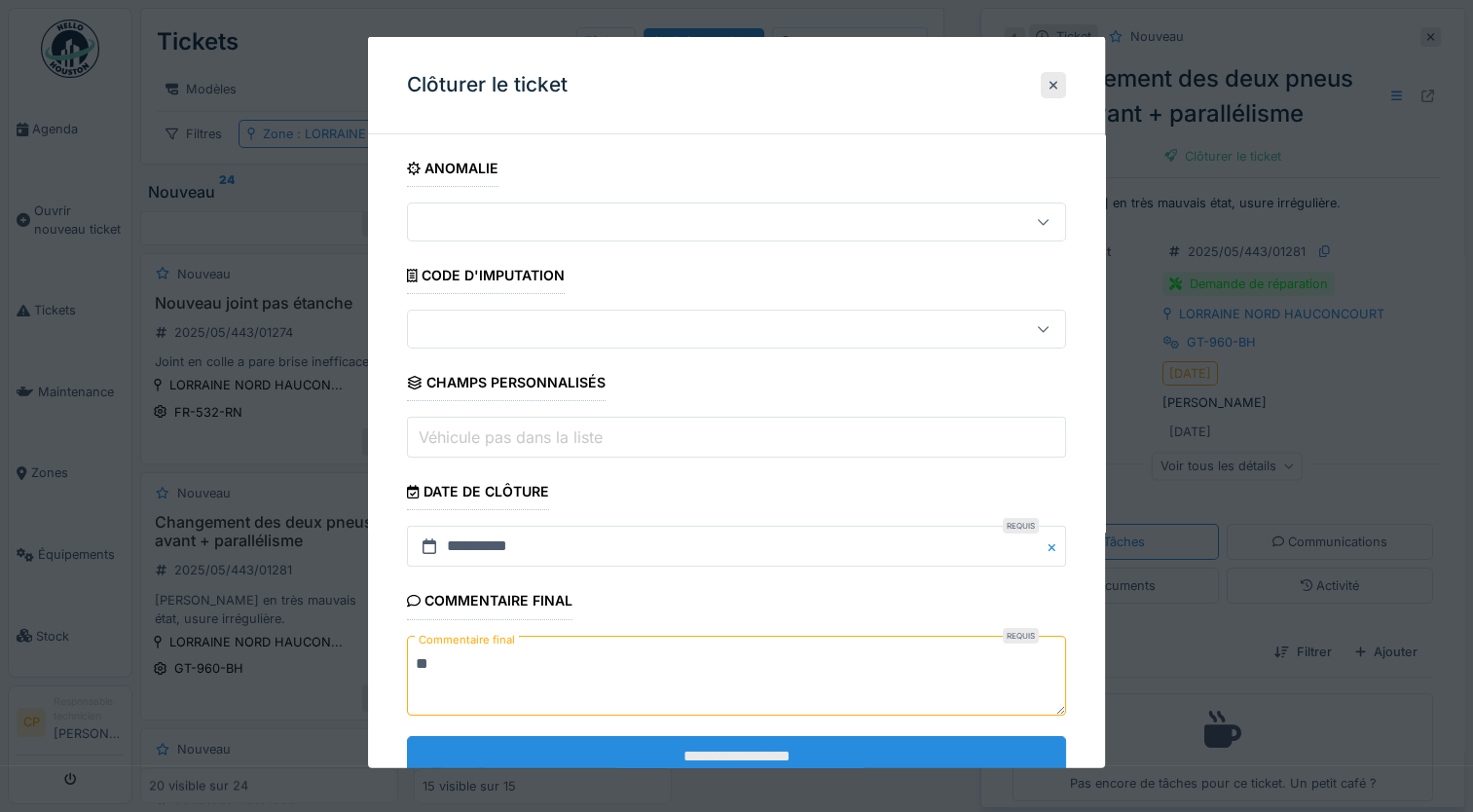 type on "**" 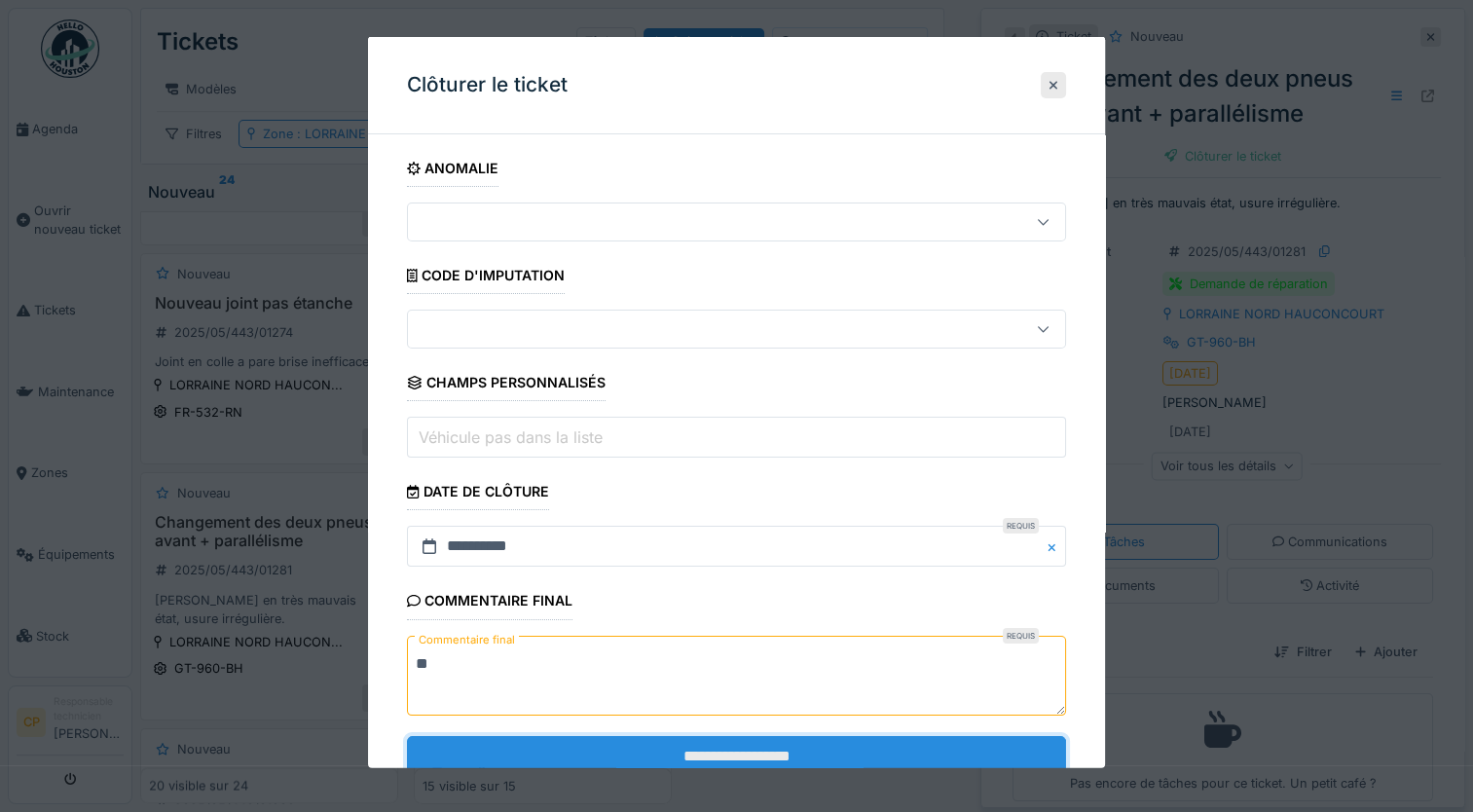 click on "**********" at bounding box center (736, 756) 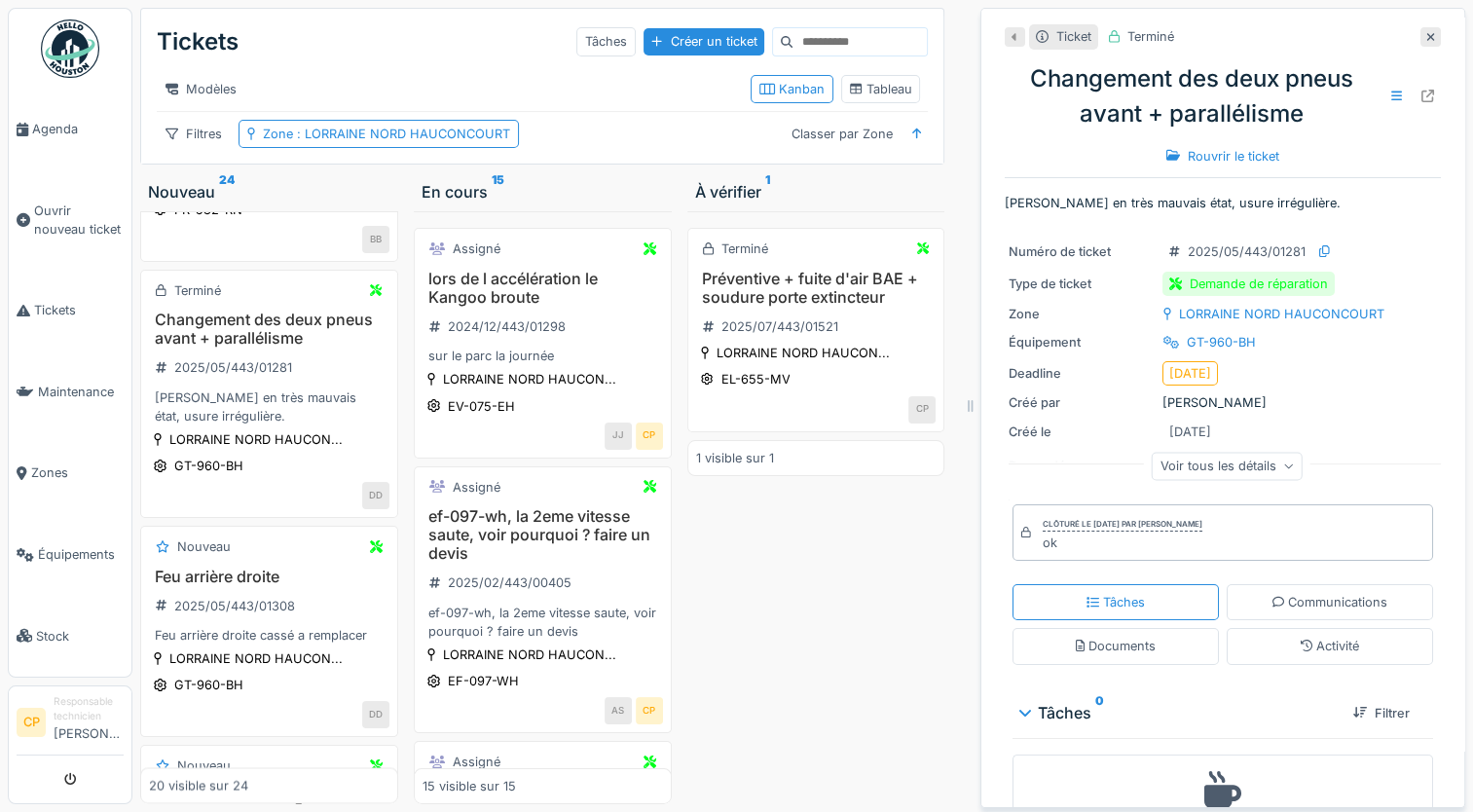 scroll, scrollTop: 3092, scrollLeft: 0, axis: vertical 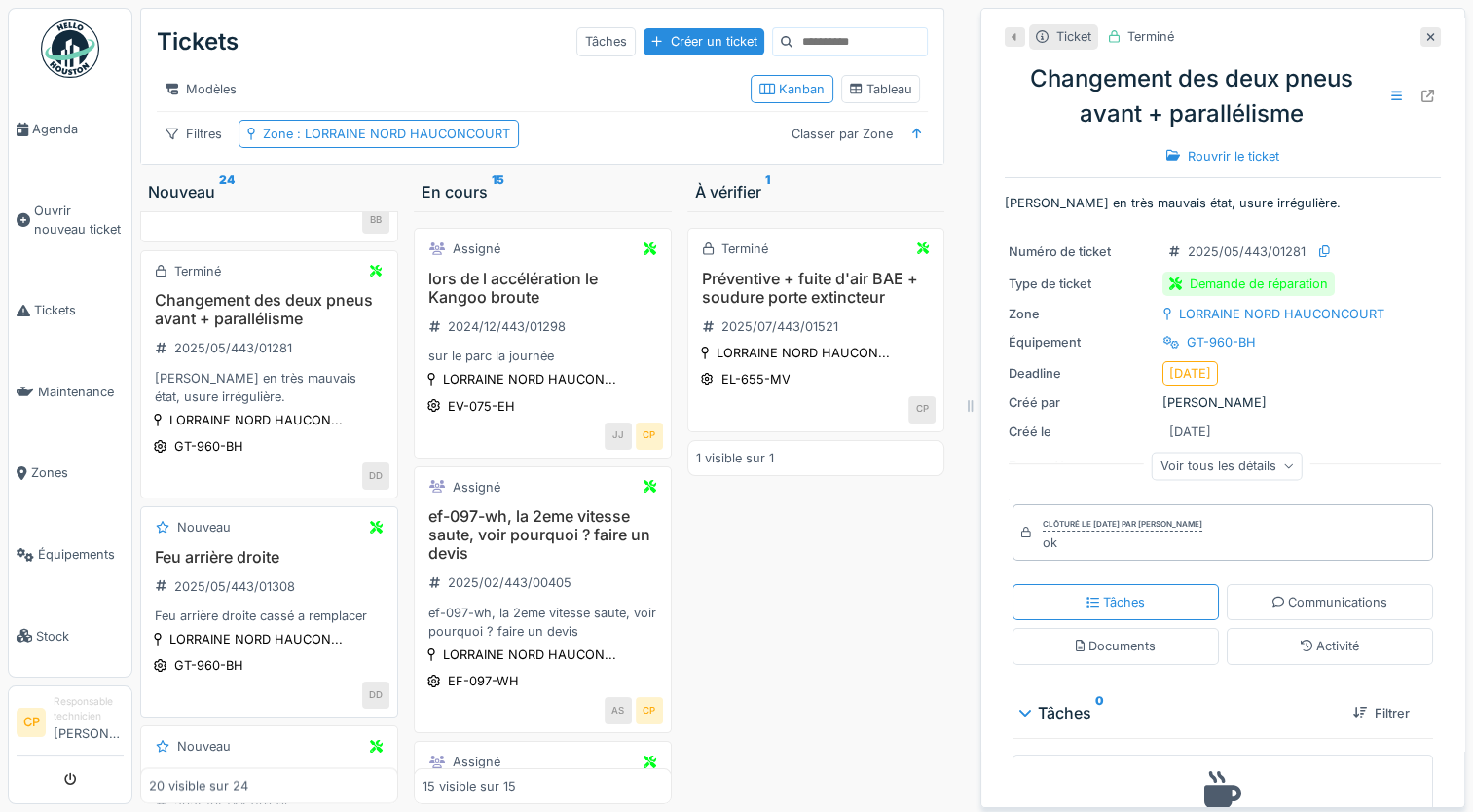 click on "Feu arrière droite" at bounding box center (269, 557) 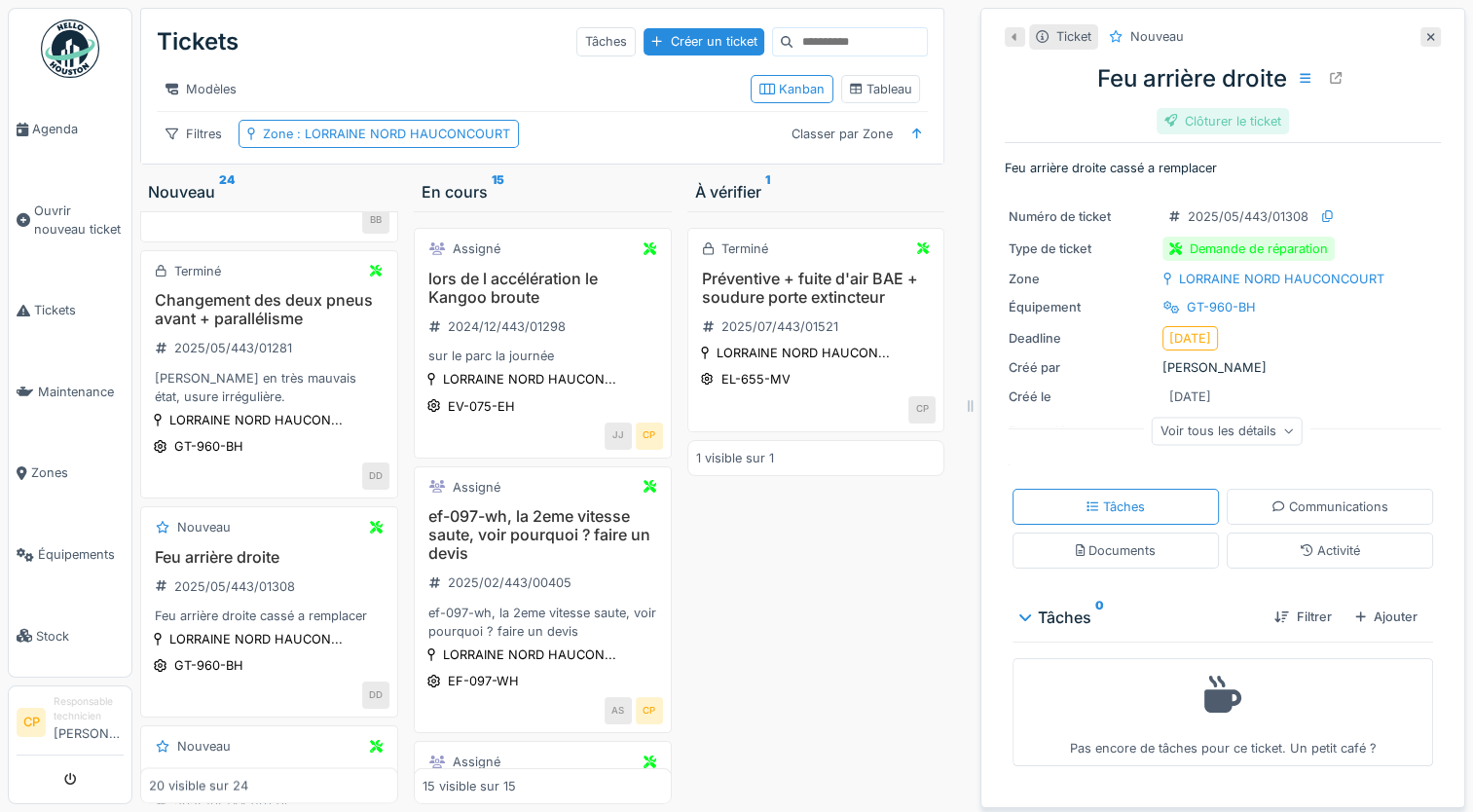 click on "Clôturer le ticket" at bounding box center (1223, 121) 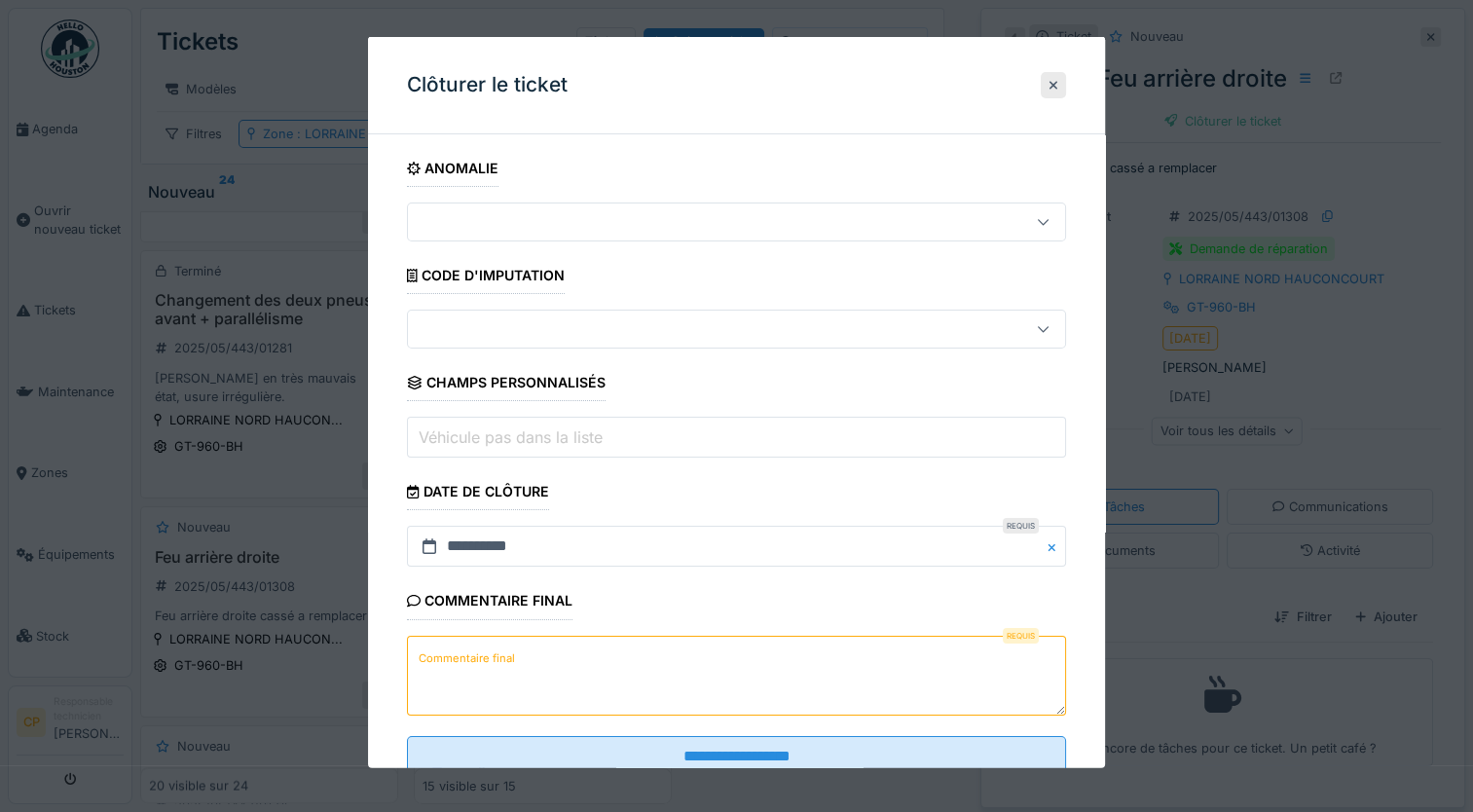 click on "Commentaire final" at bounding box center (736, 675) 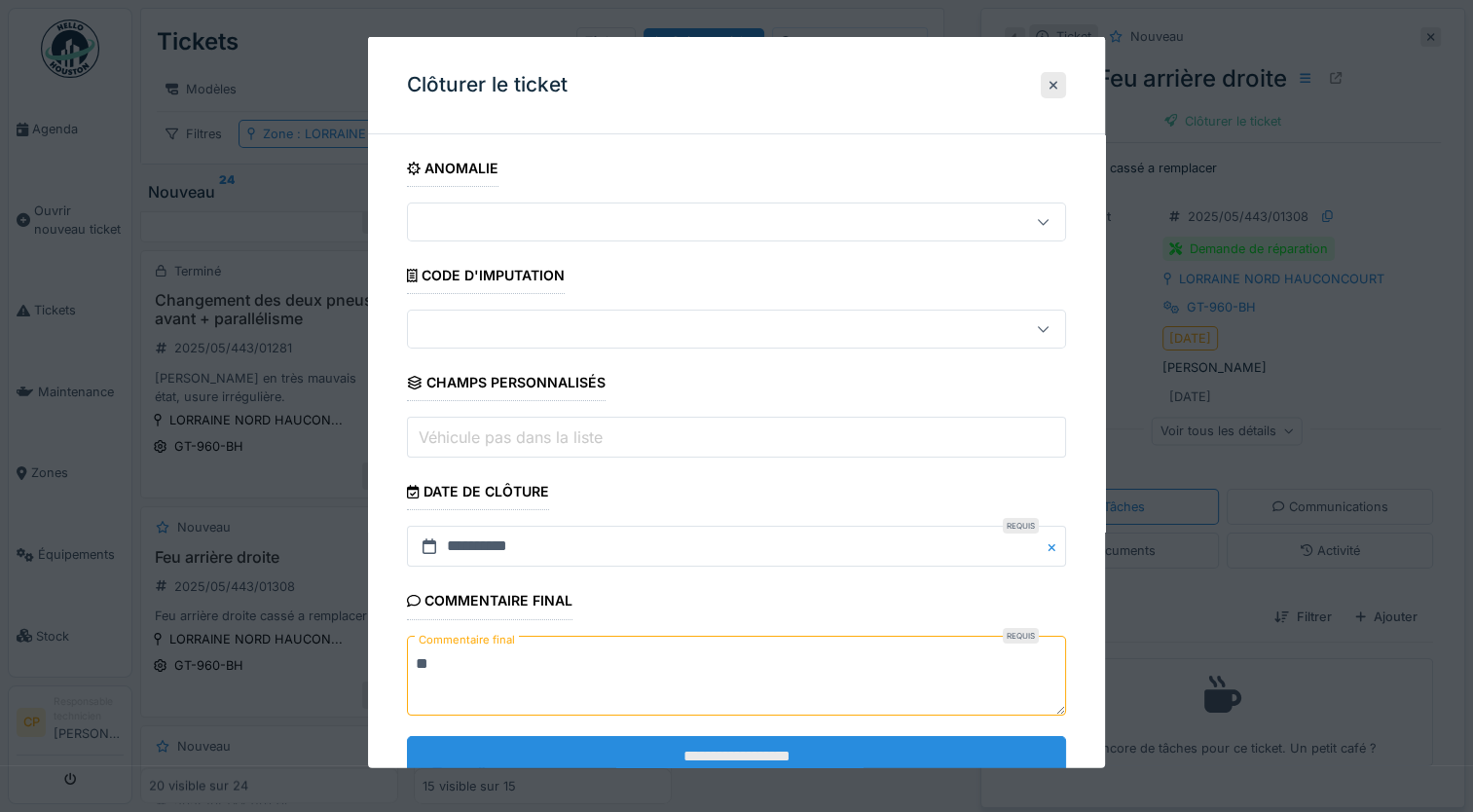 type on "**" 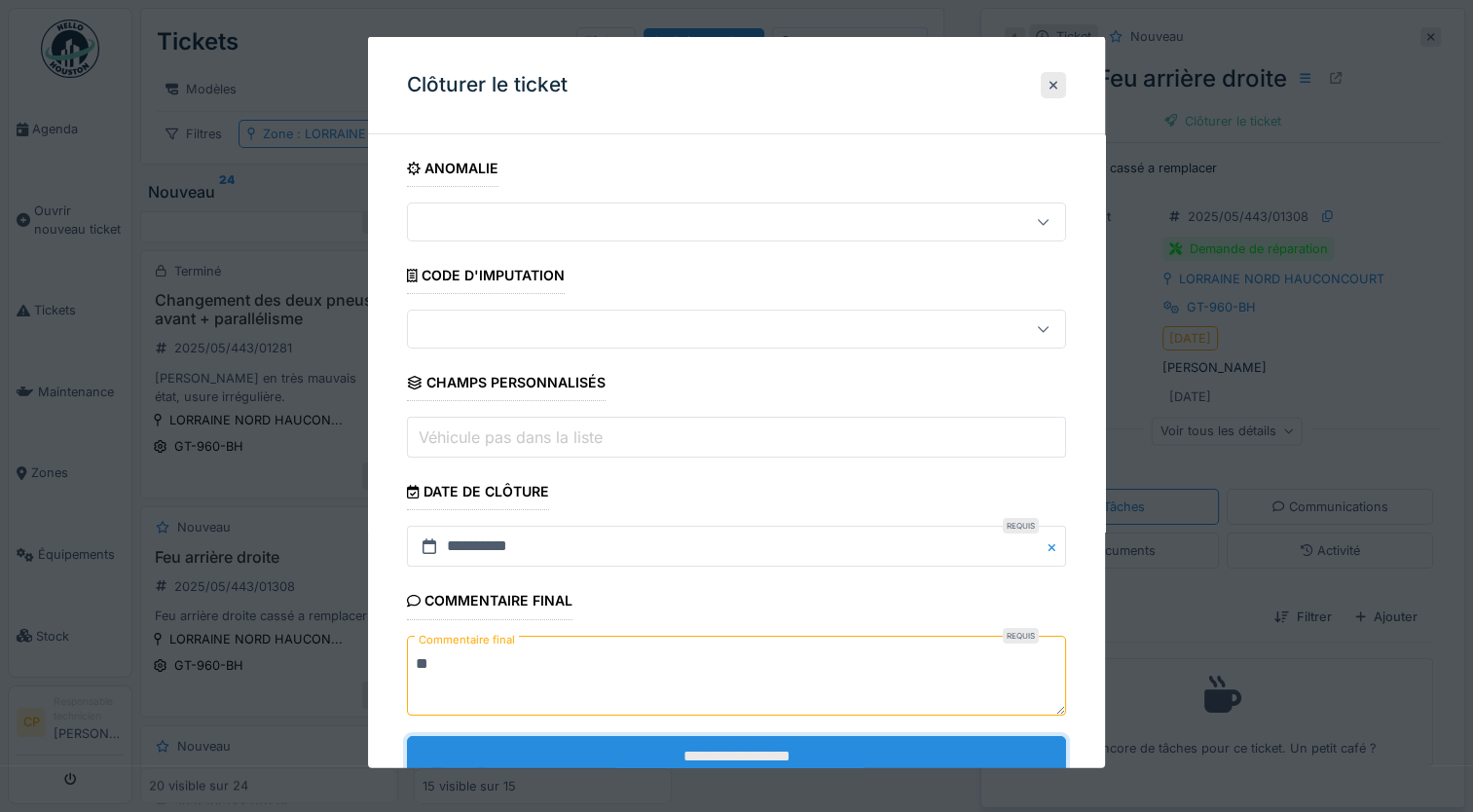 click on "**********" at bounding box center [736, 756] 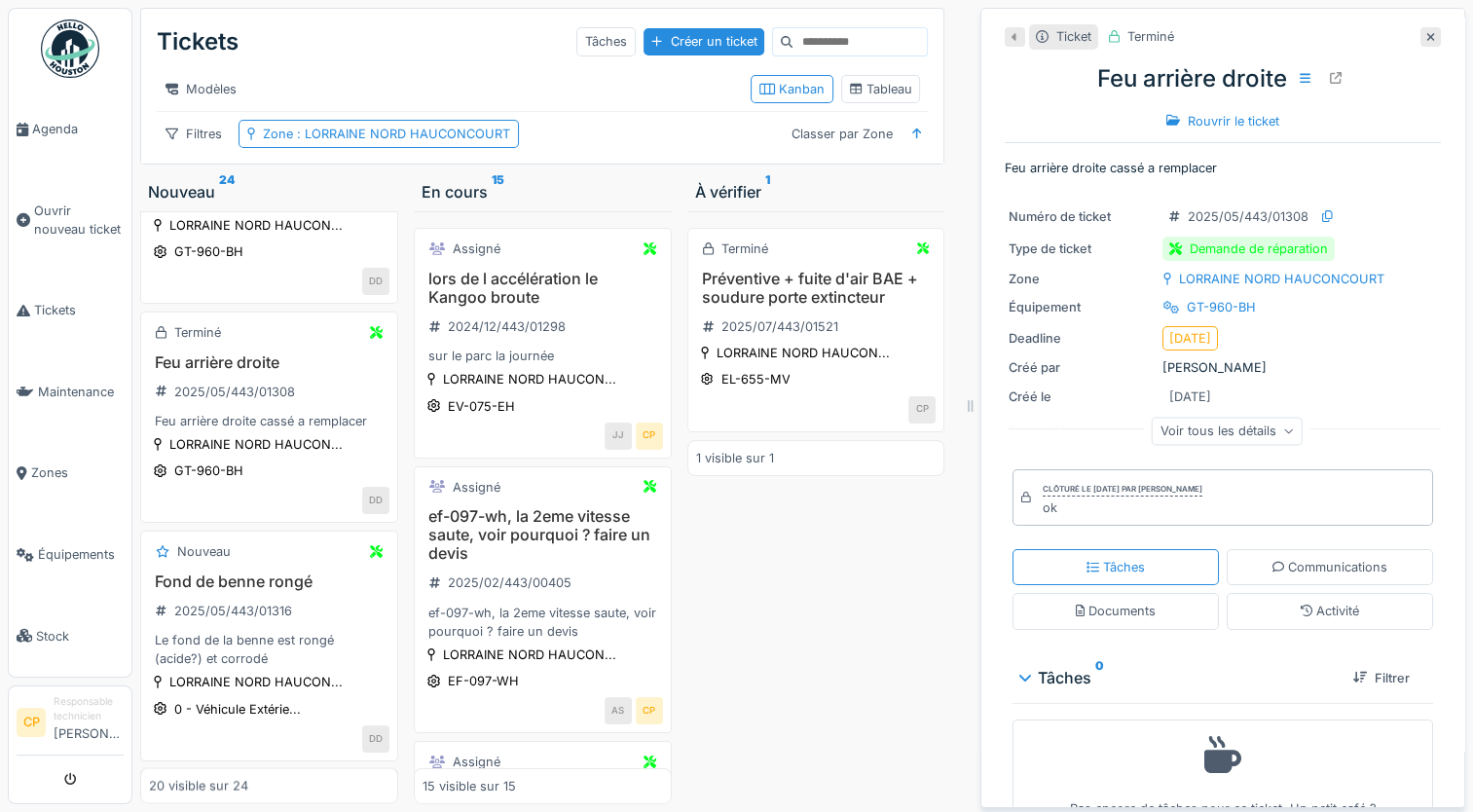 scroll, scrollTop: 3326, scrollLeft: 0, axis: vertical 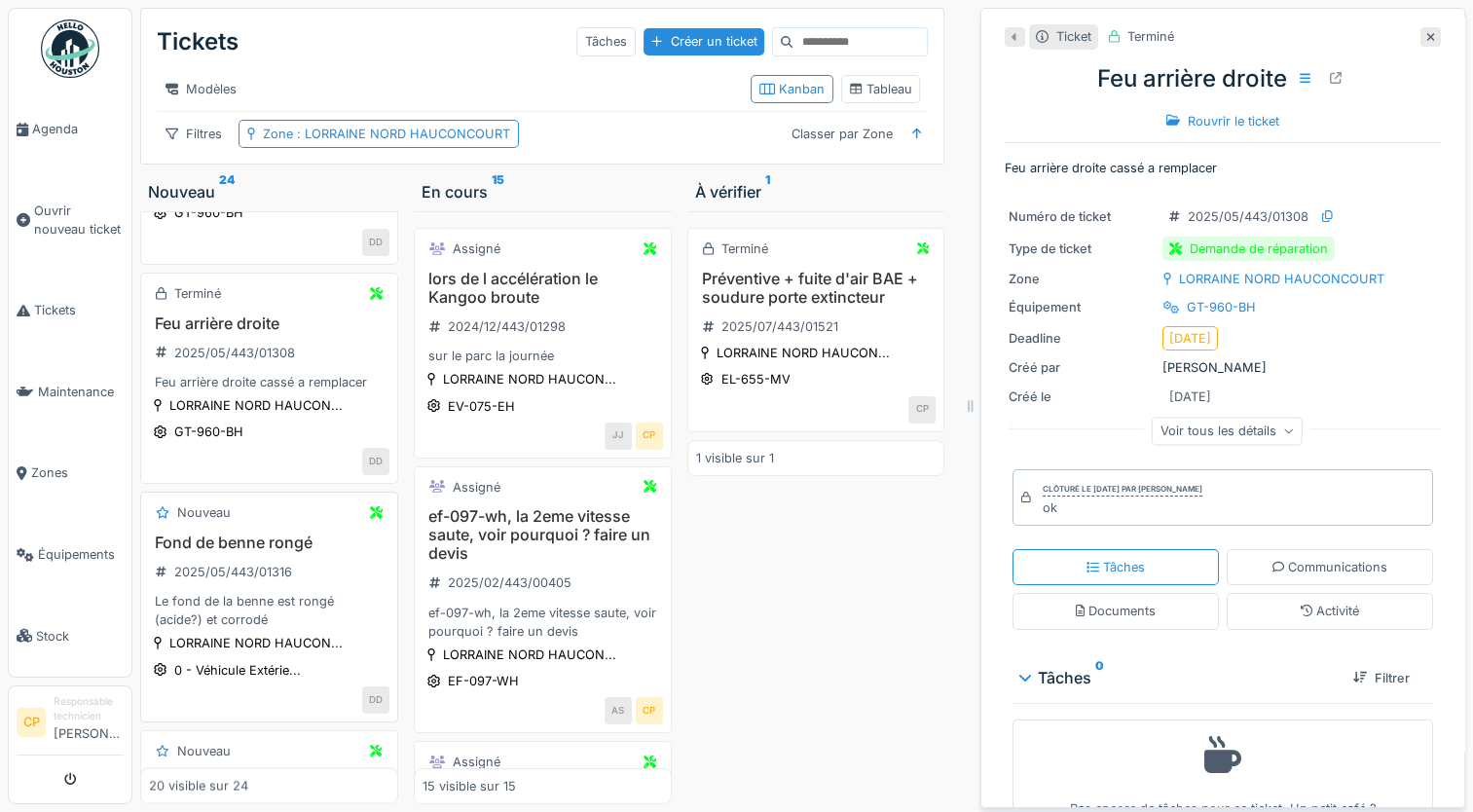 click on "Le fond de la benne est rongé (acide?) et corrodé" at bounding box center (269, 610) 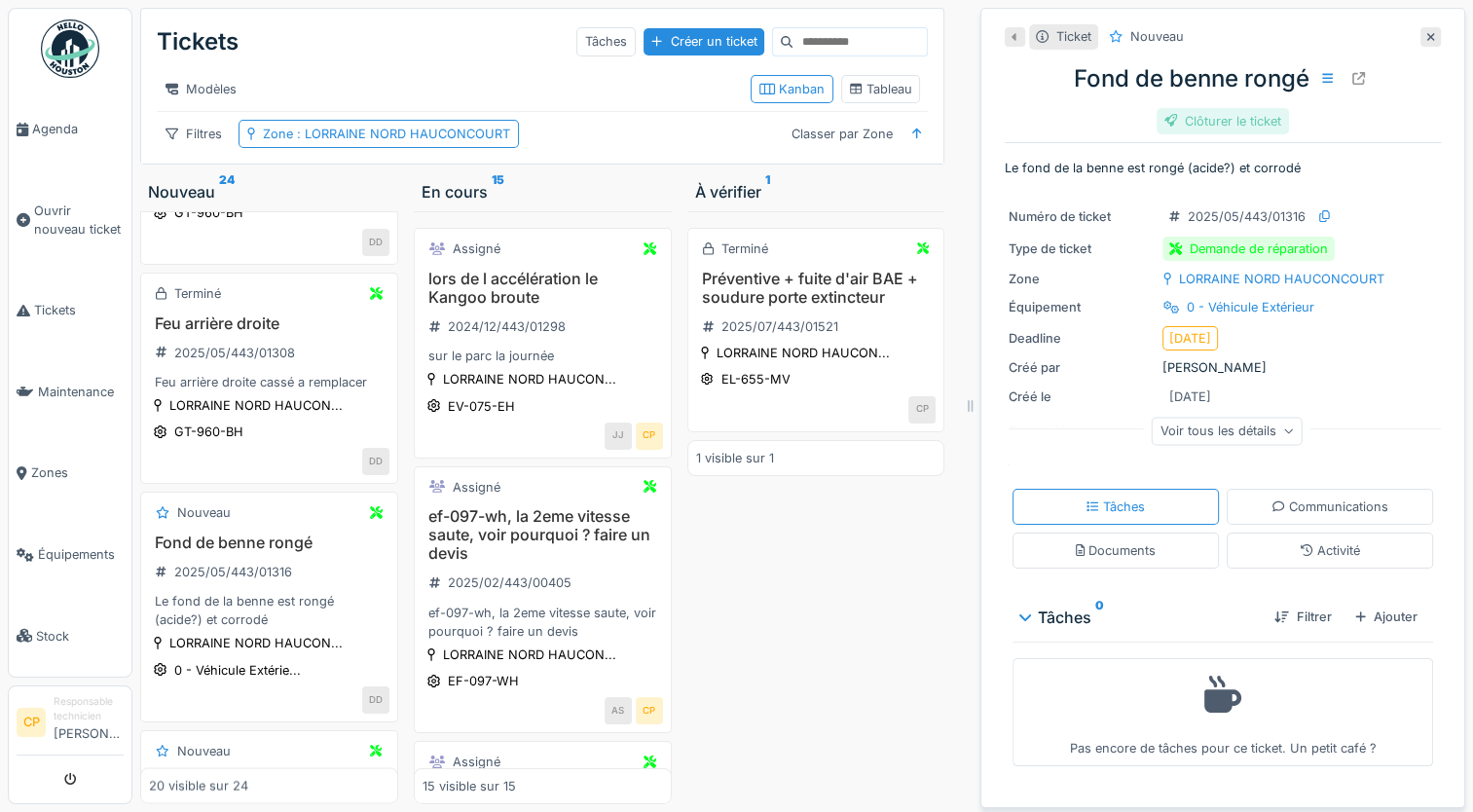 click on "Clôturer le ticket" at bounding box center [1223, 121] 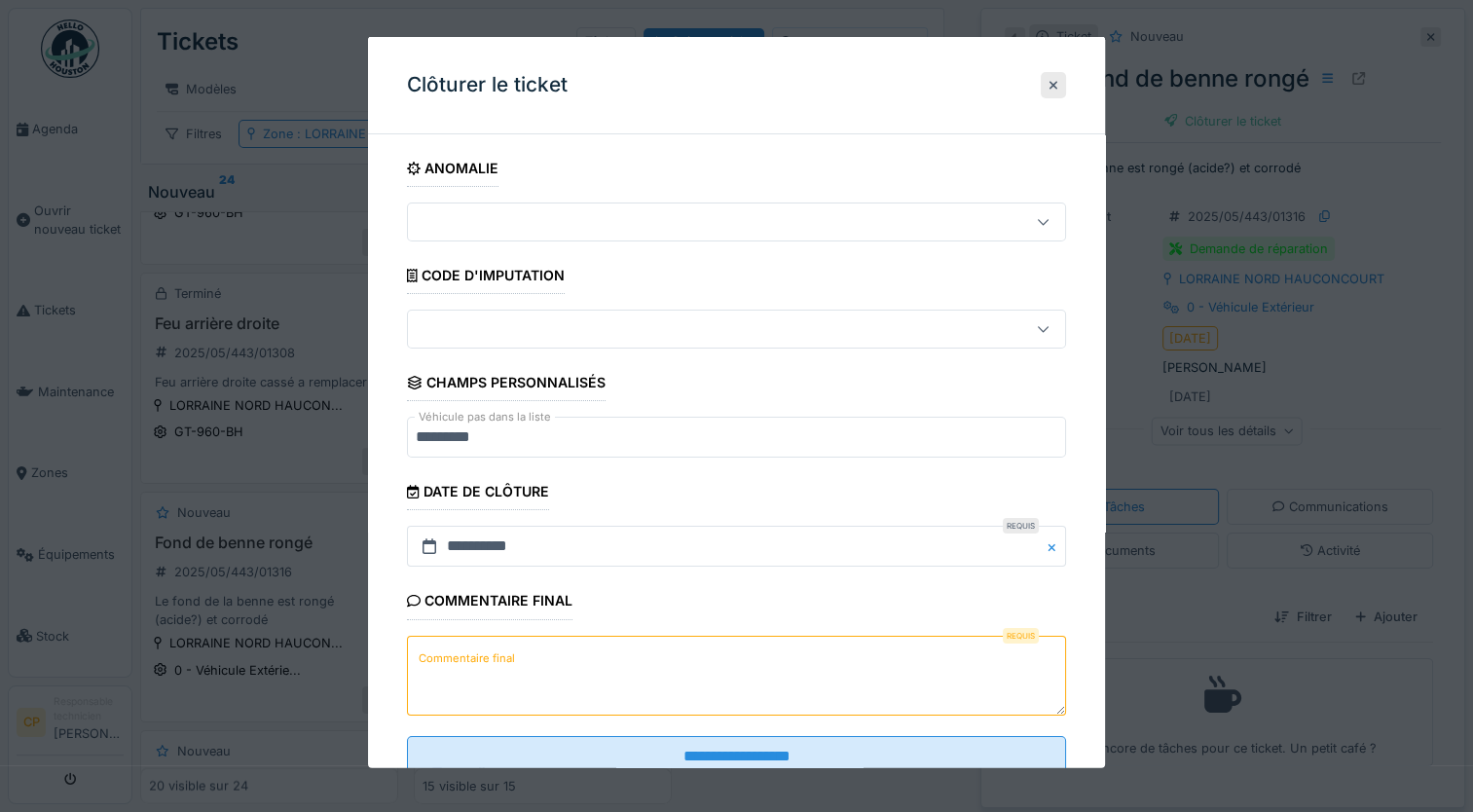 click on "Commentaire final" at bounding box center (736, 675) 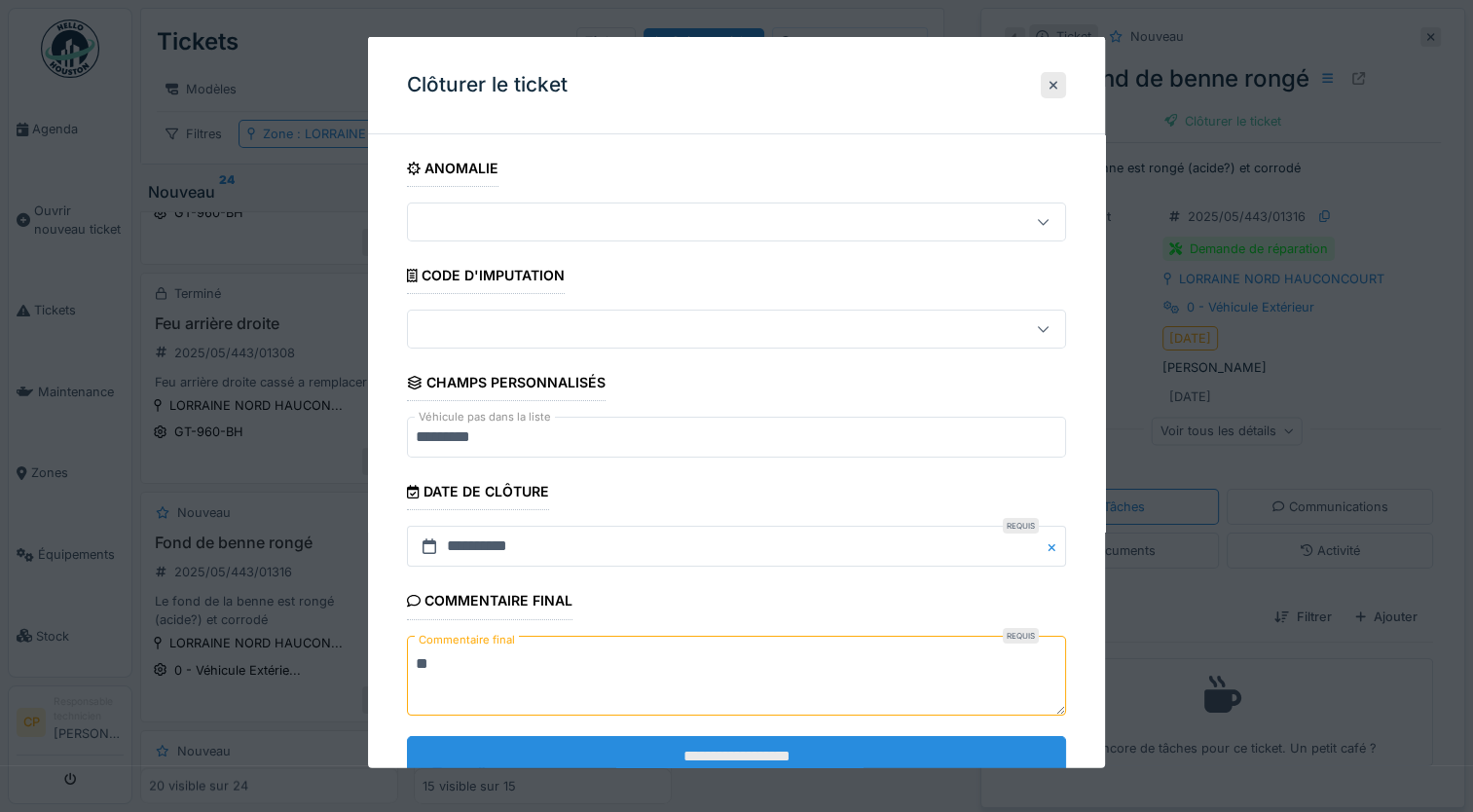 type on "**" 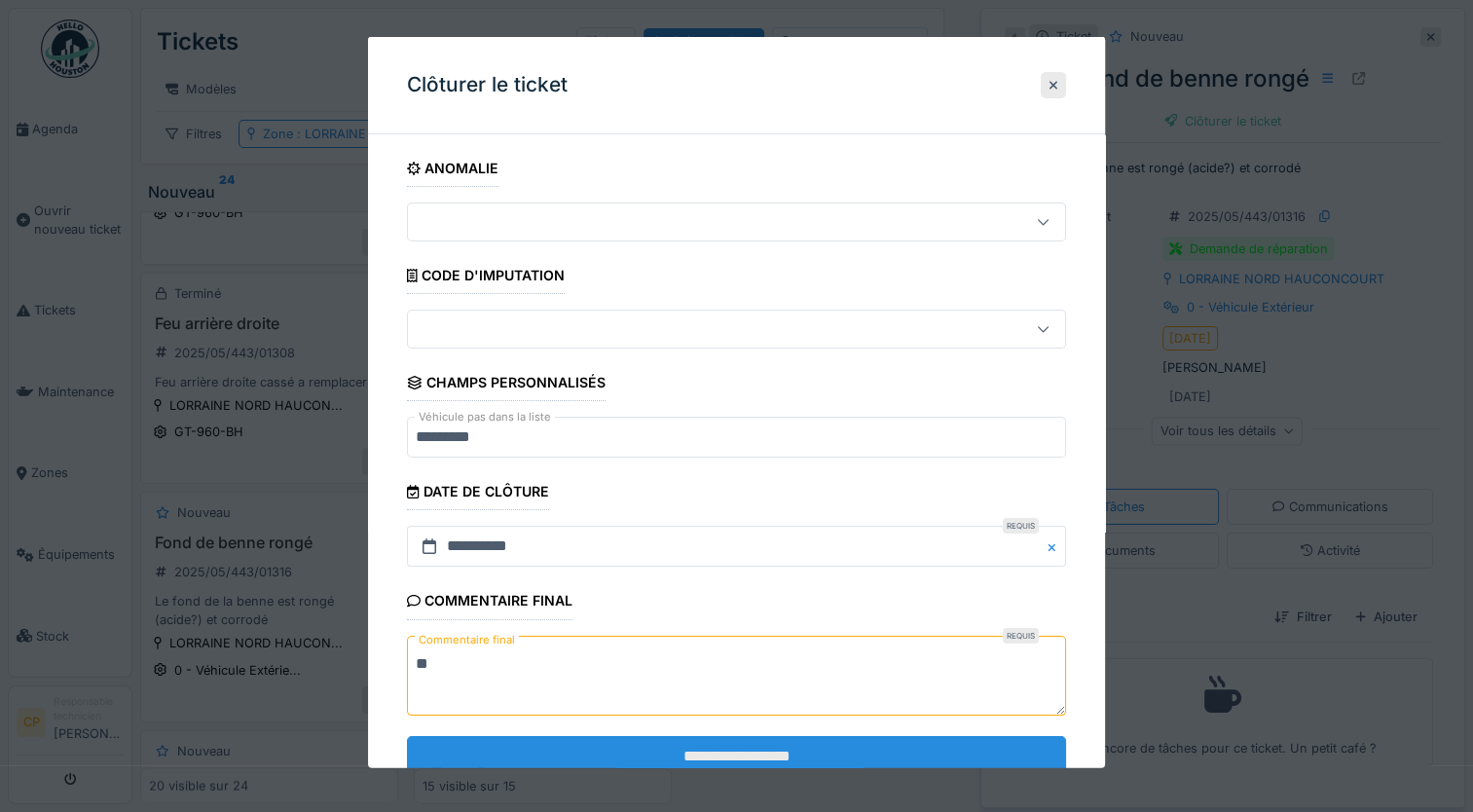 click on "**********" at bounding box center (736, 756) 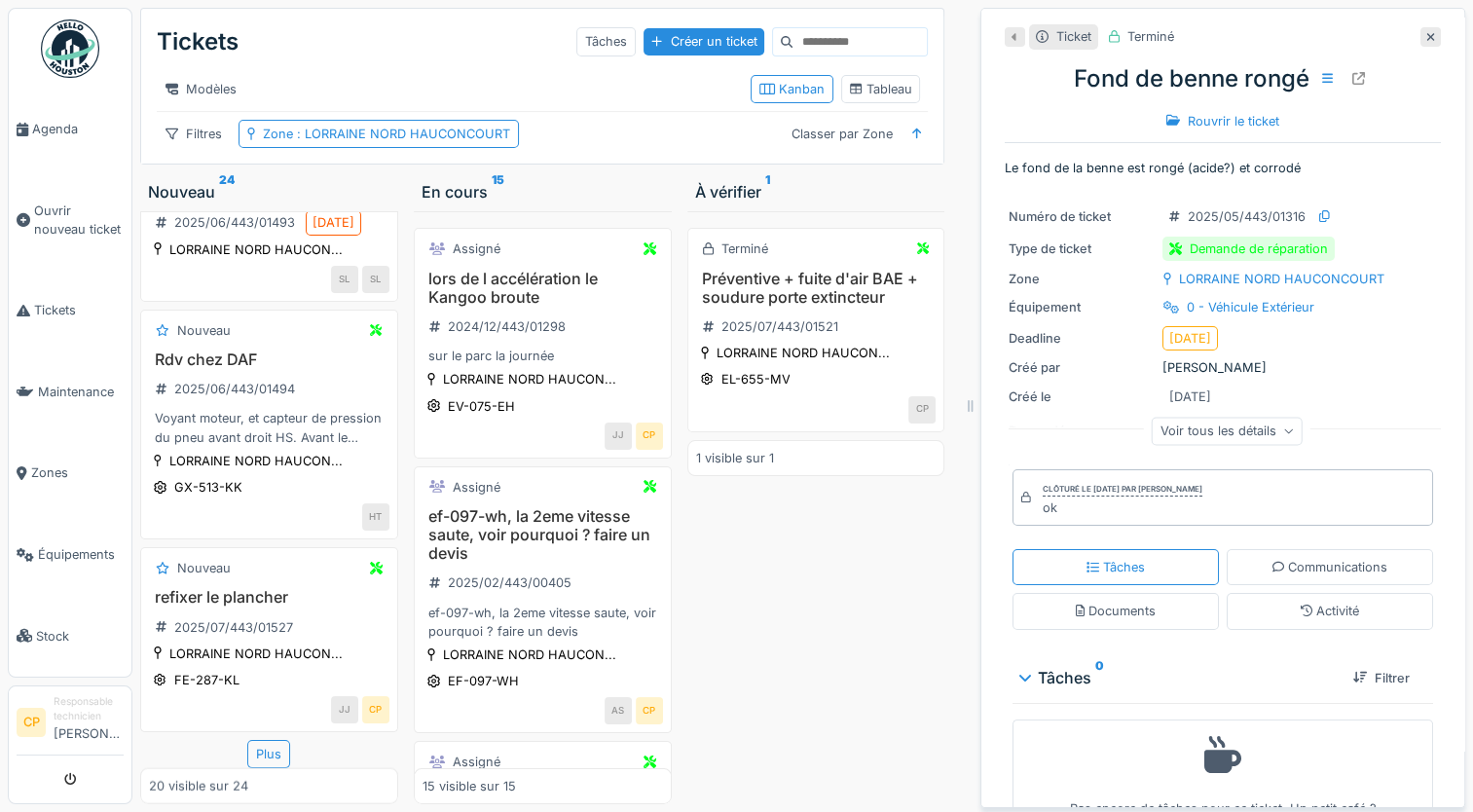 scroll, scrollTop: 4188, scrollLeft: 0, axis: vertical 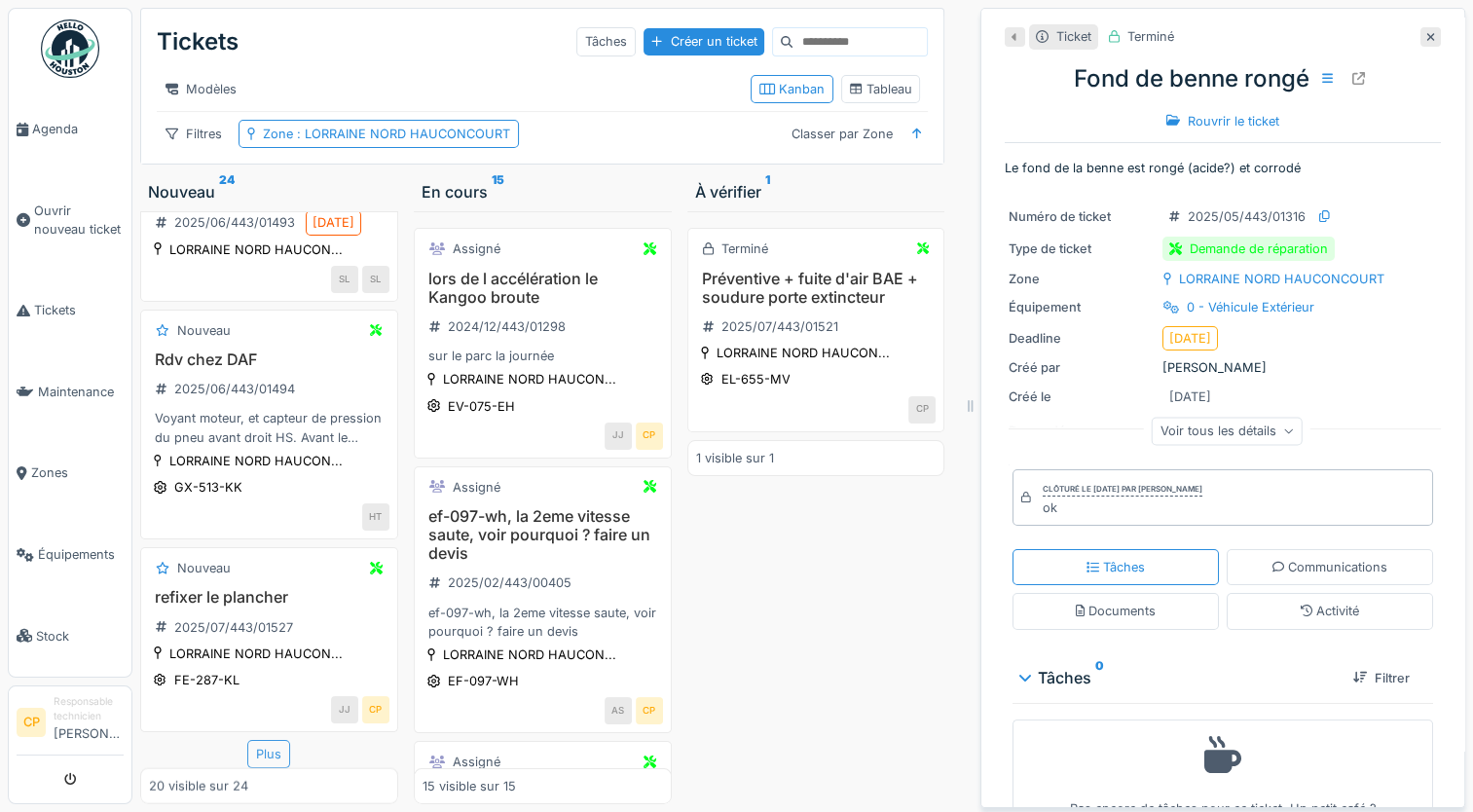 click on "Plus" at bounding box center (269, 754) 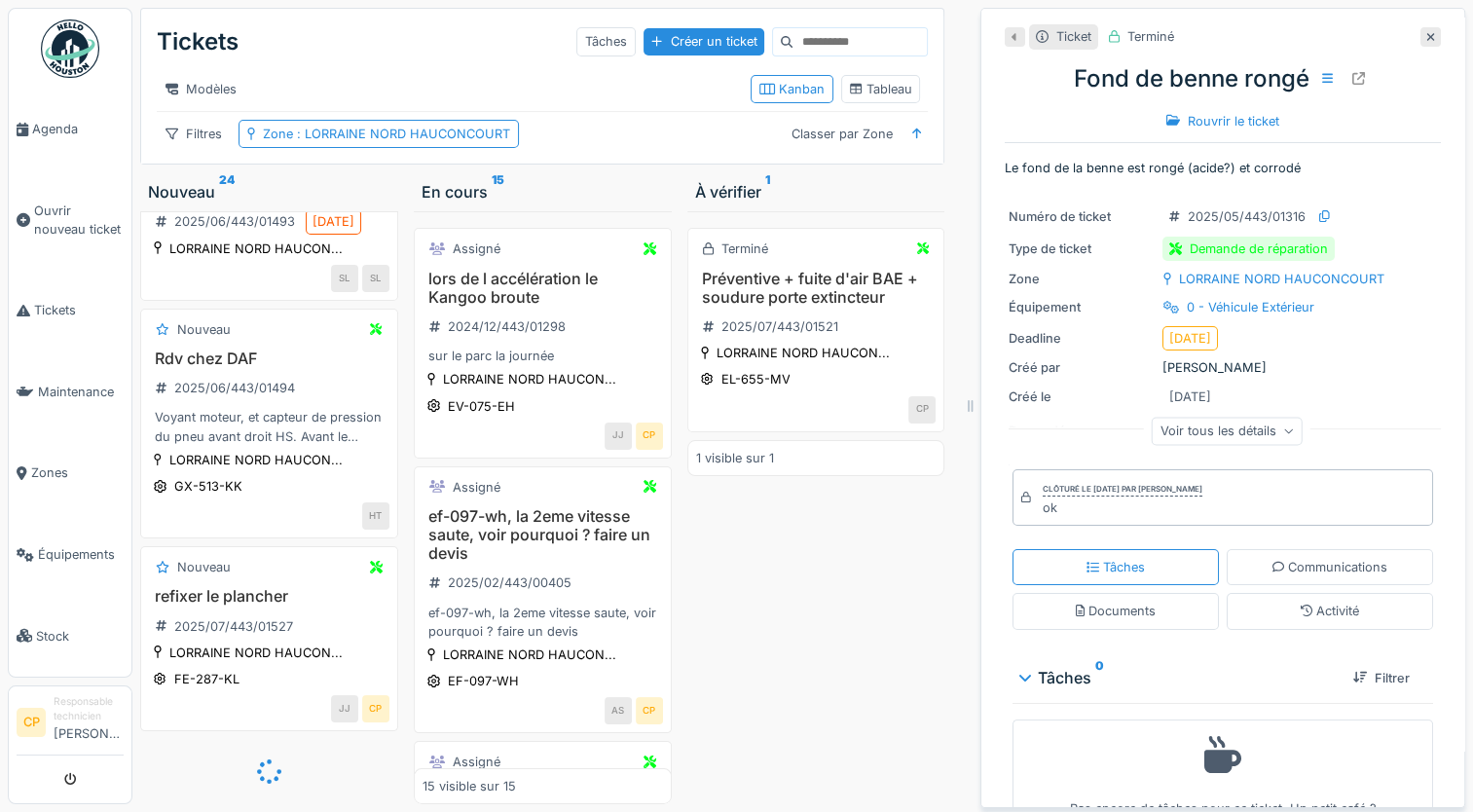 scroll, scrollTop: 4159, scrollLeft: 0, axis: vertical 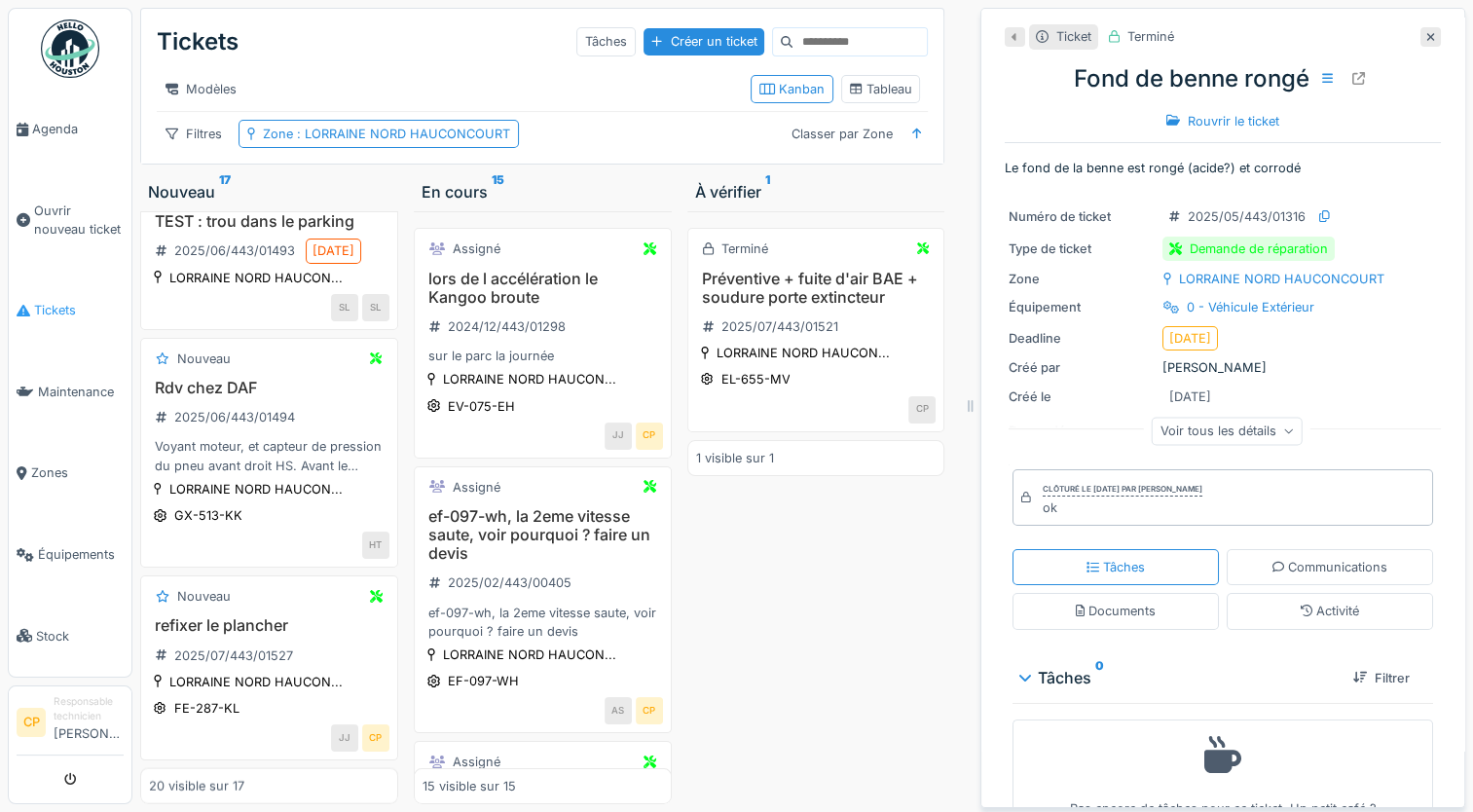 click on "Tickets" at bounding box center [79, 310] 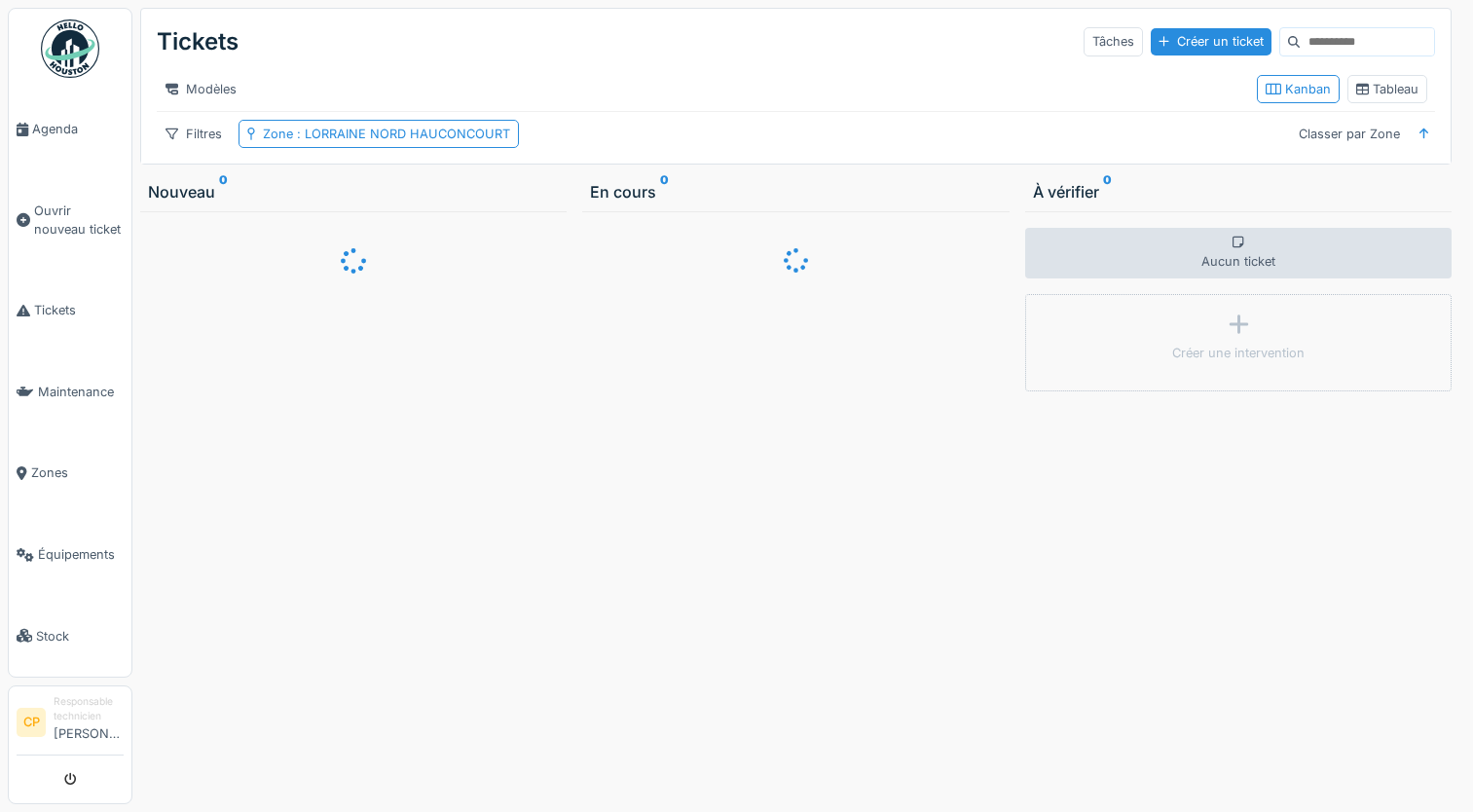 scroll, scrollTop: 0, scrollLeft: 0, axis: both 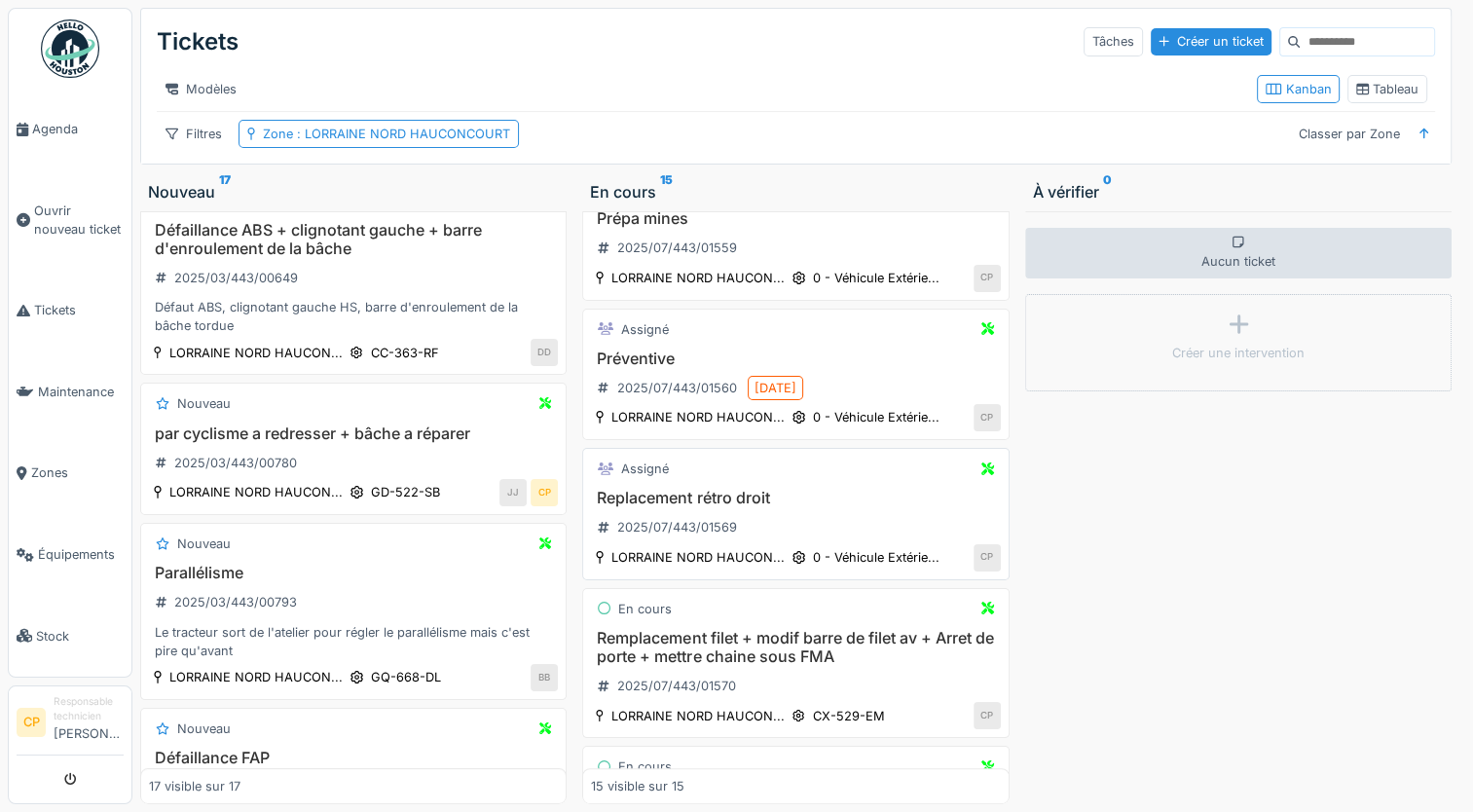click on "Replacement rétro droit" at bounding box center (795, 498) 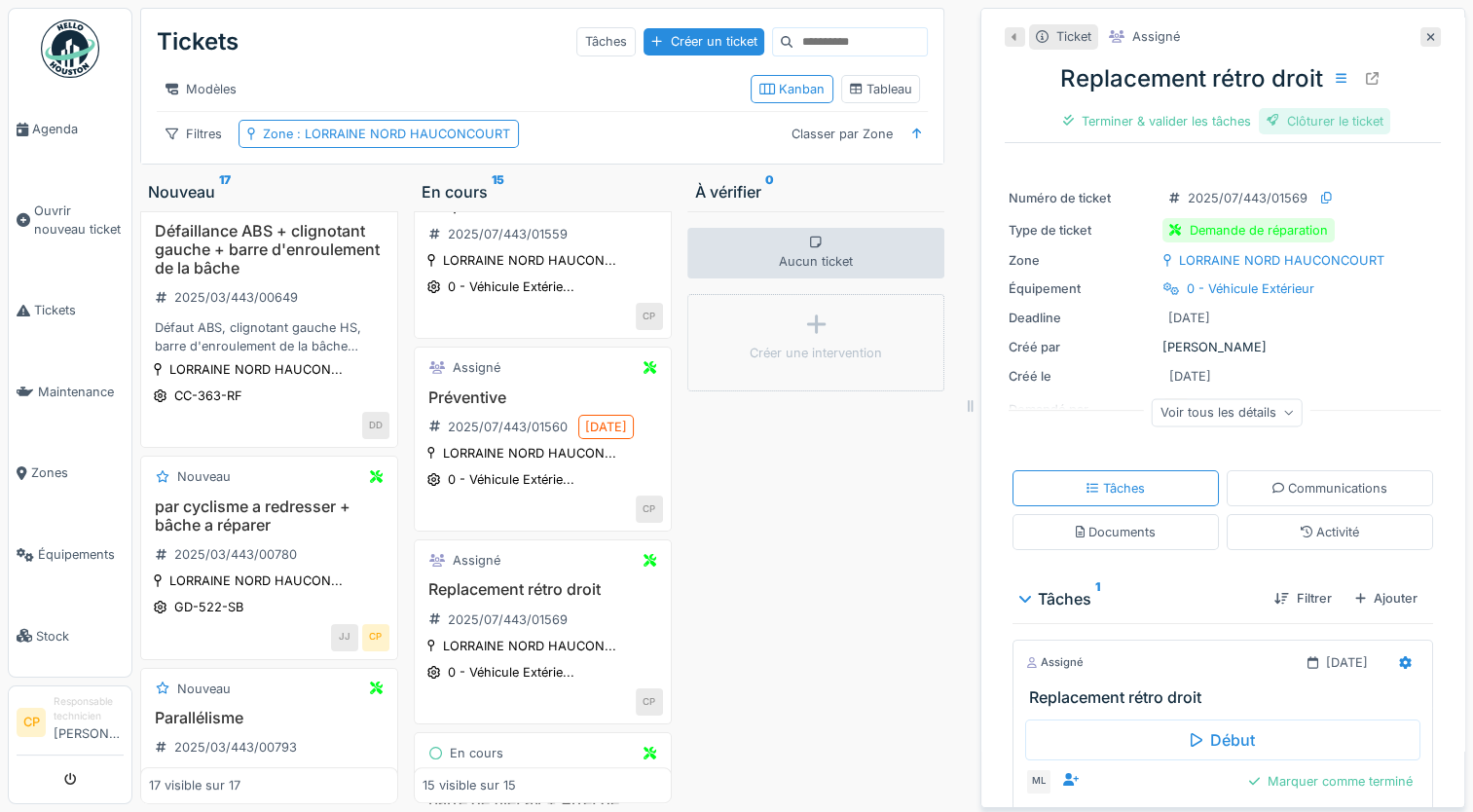click on "Clôturer le ticket" at bounding box center (1325, 121) 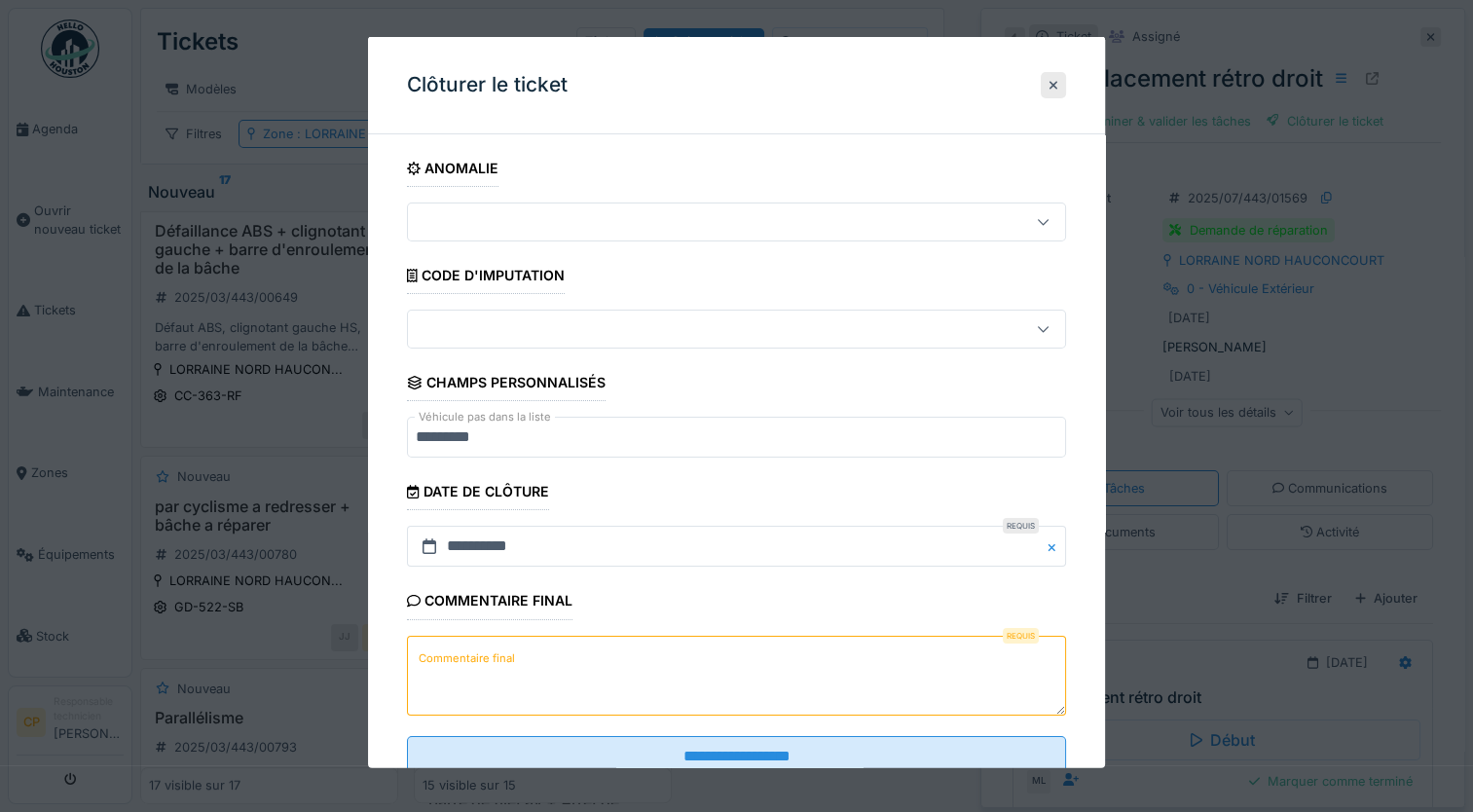 click on "Commentaire final" at bounding box center (736, 675) 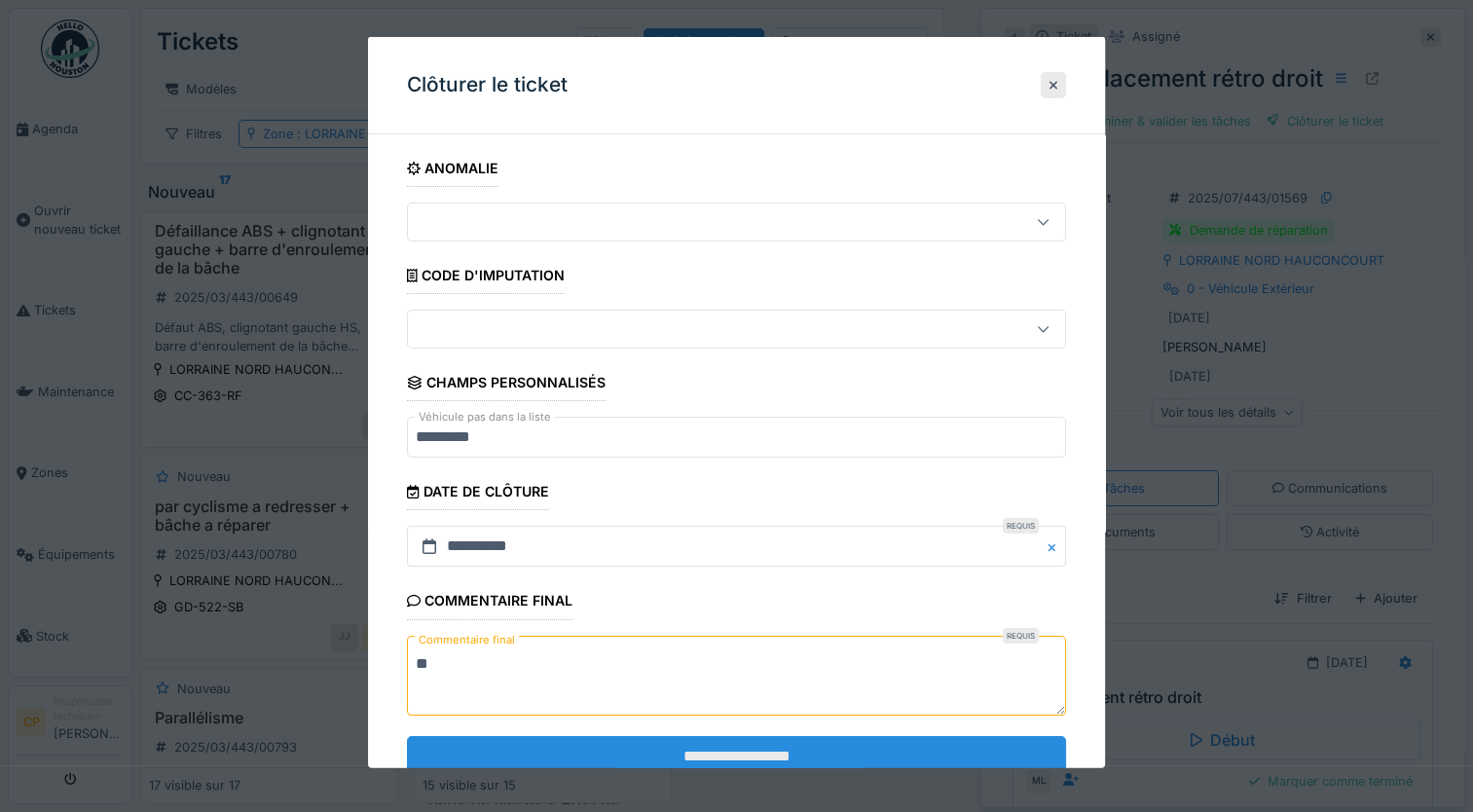 type on "**" 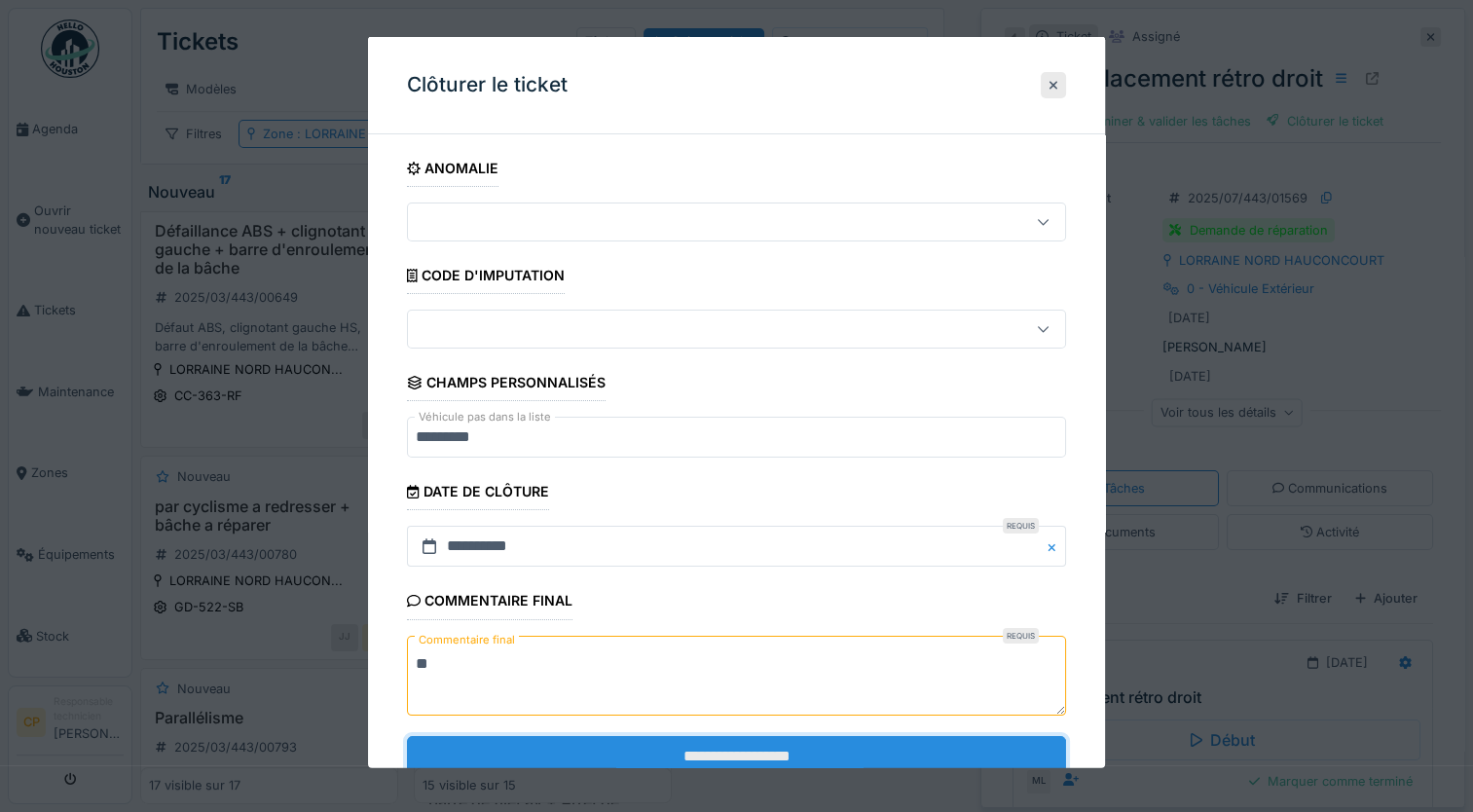click on "**********" at bounding box center [736, 756] 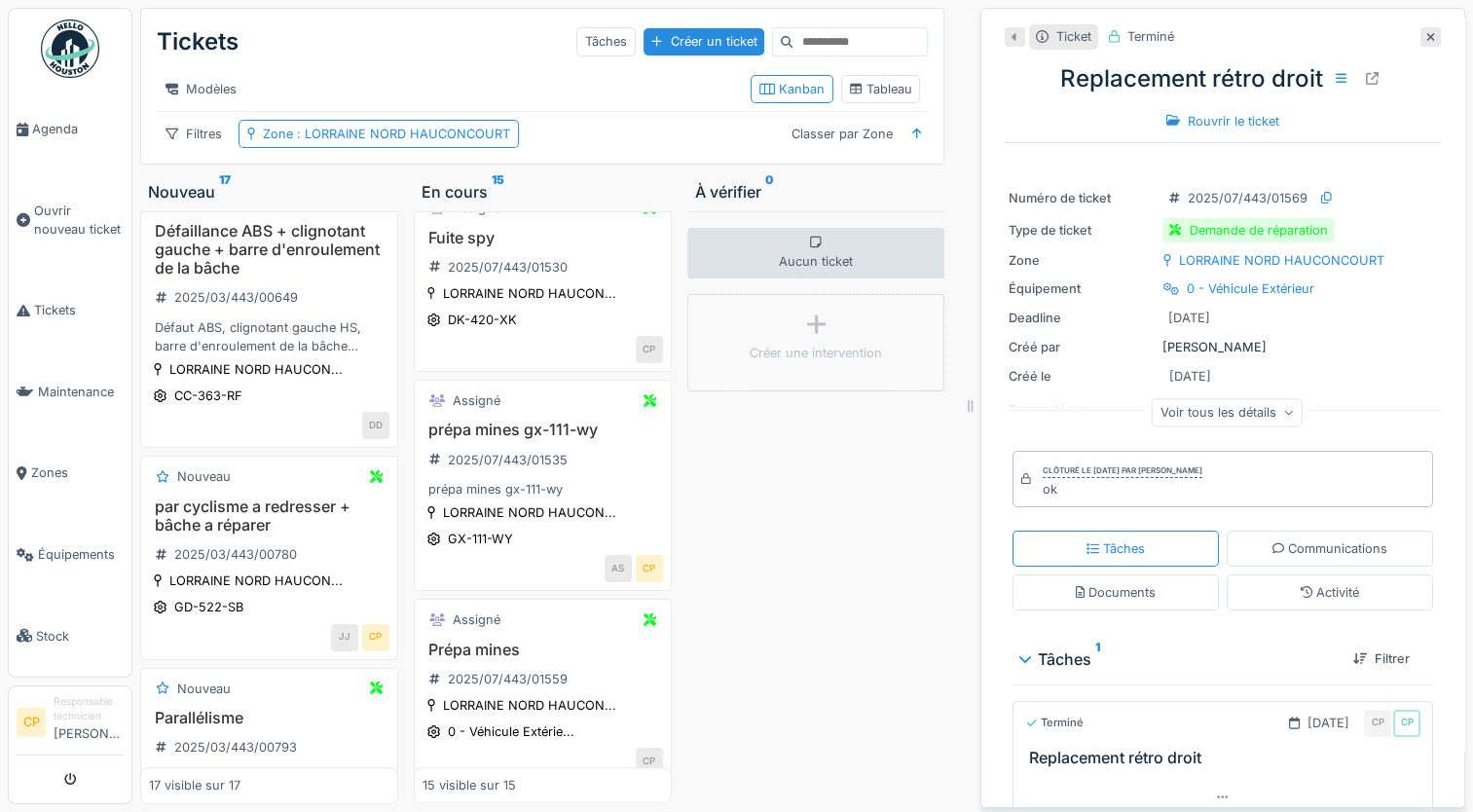 scroll, scrollTop: 752, scrollLeft: 0, axis: vertical 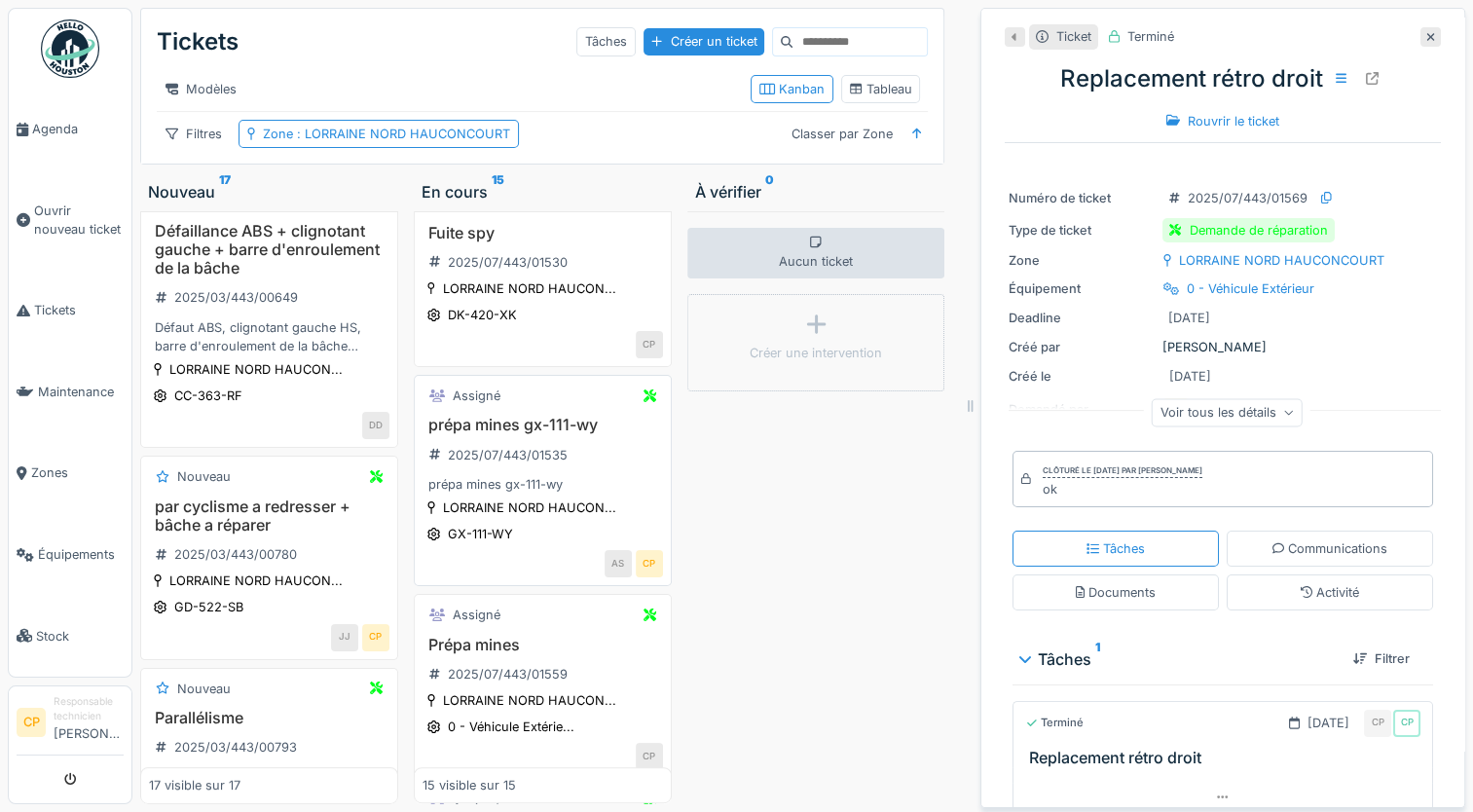 click on "prépa mines gx-111-wy" at bounding box center [542, 424] 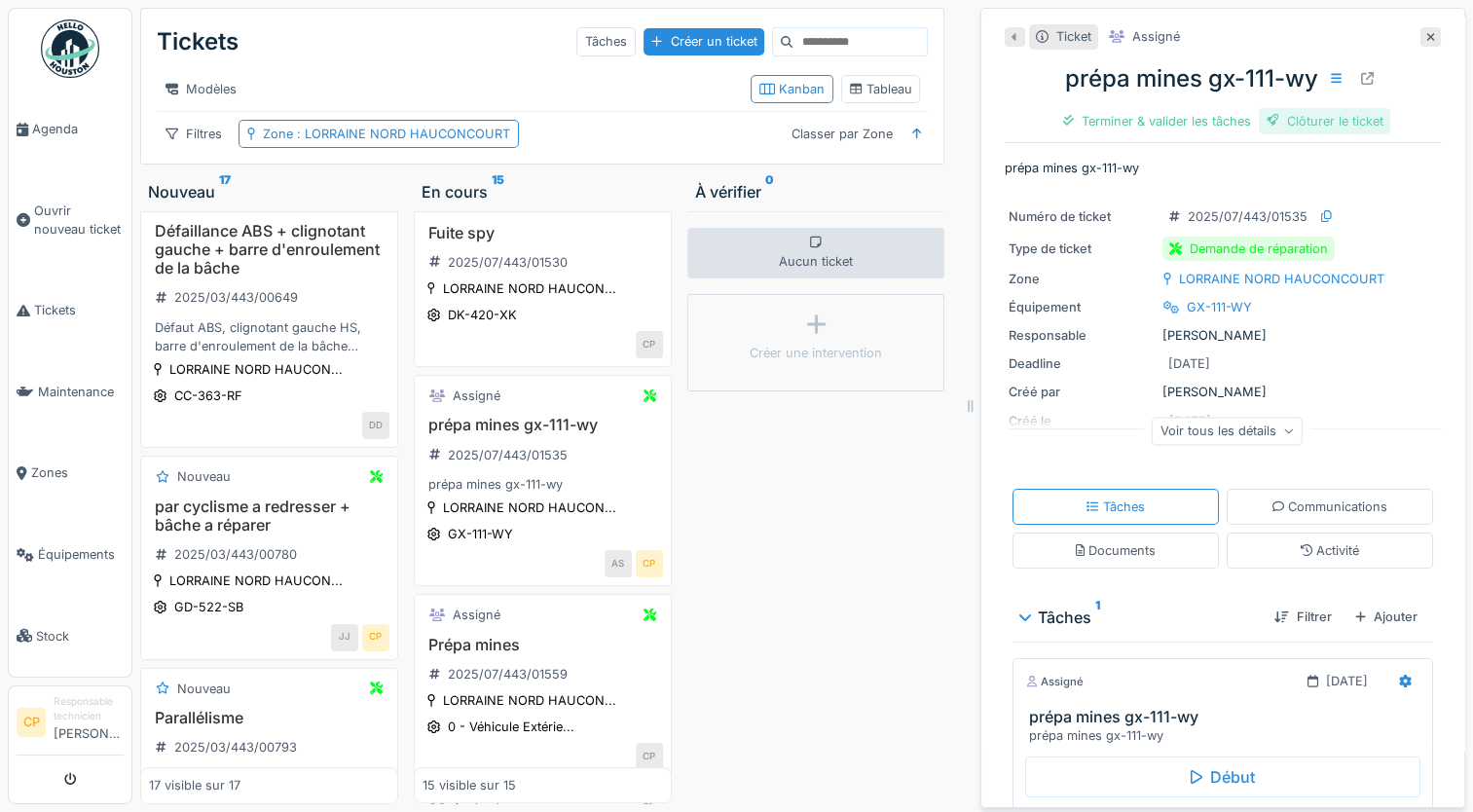 click on "Clôturer le ticket" at bounding box center (1325, 121) 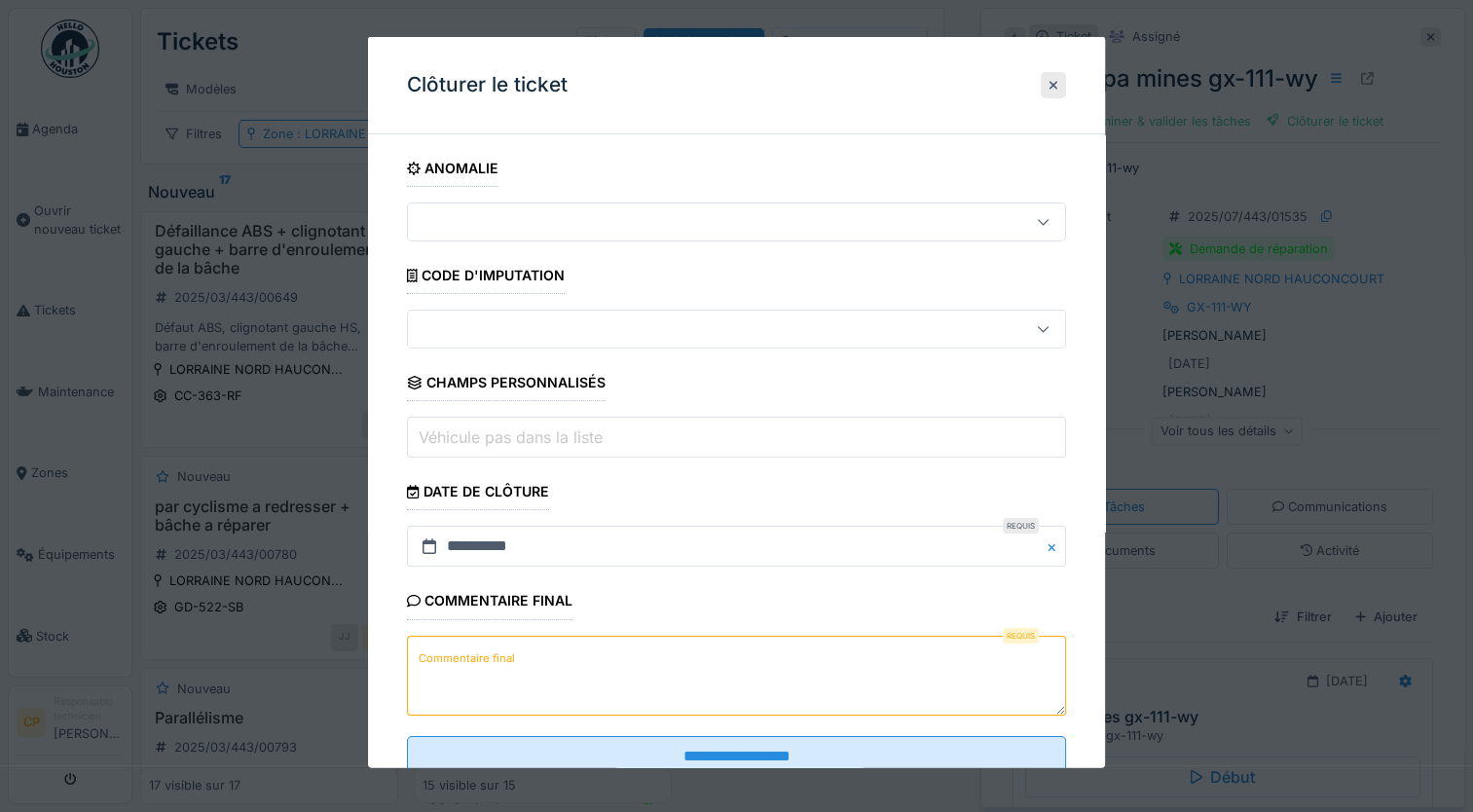 click on "Commentaire final" at bounding box center (736, 675) 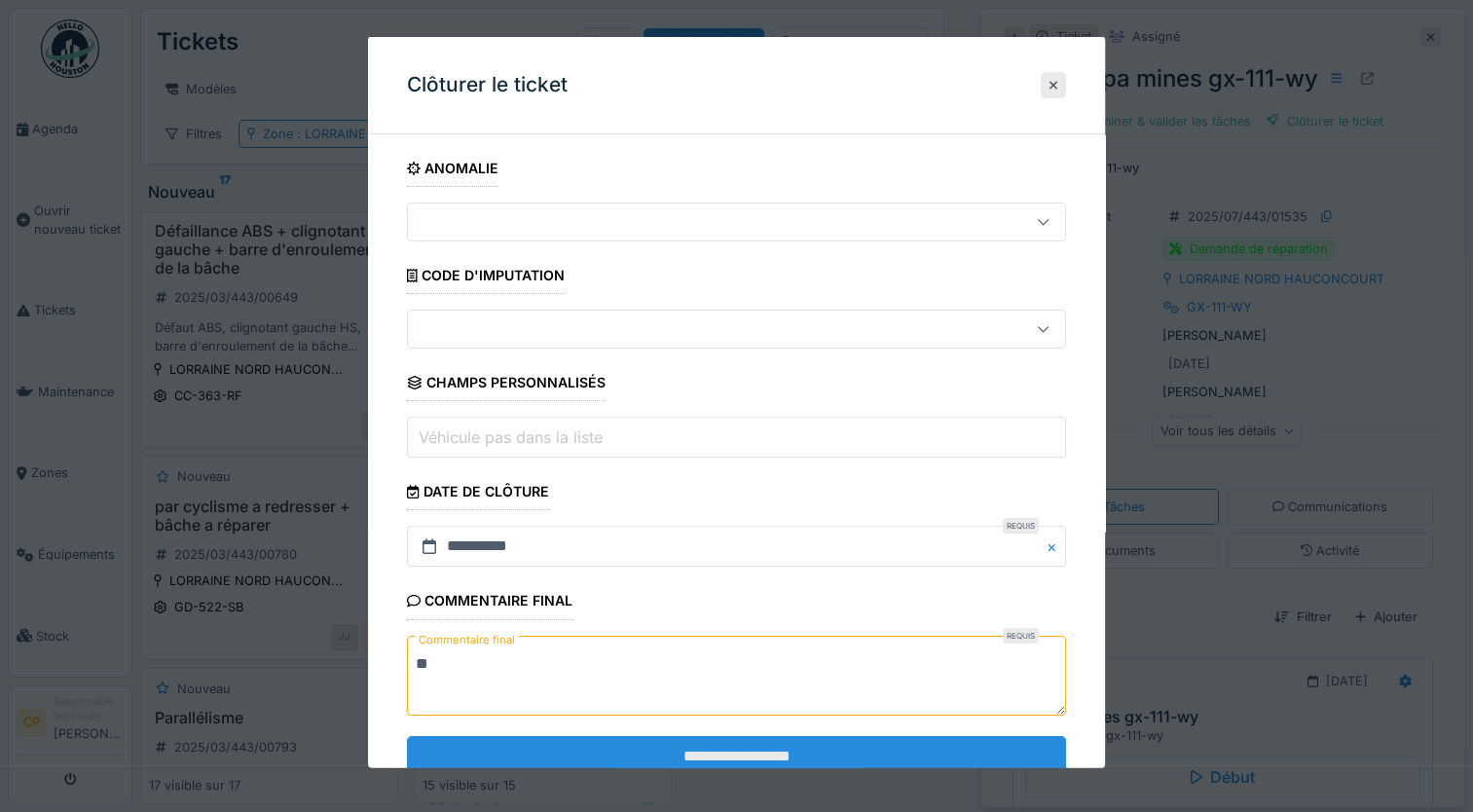 type on "**" 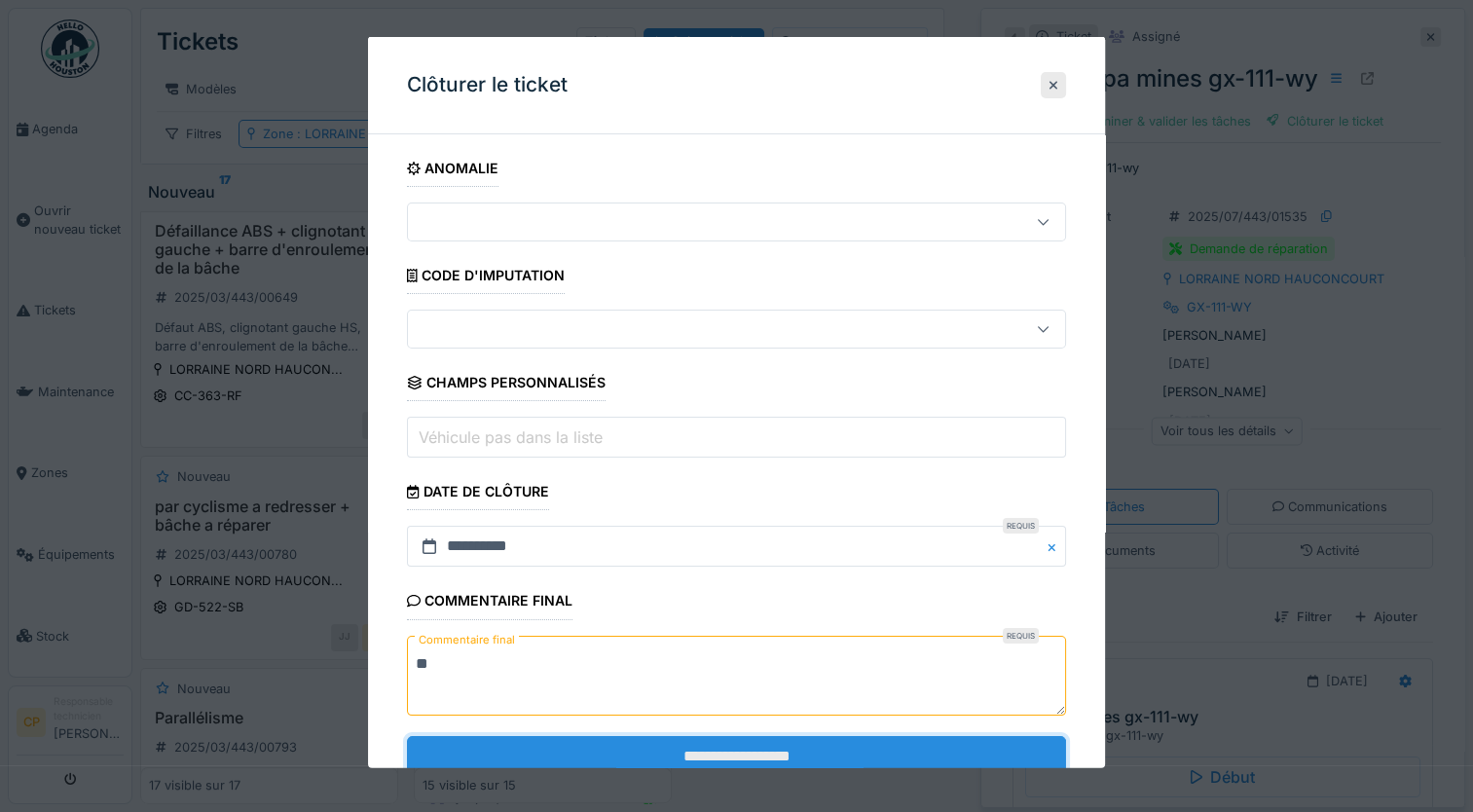 click on "**********" at bounding box center [736, 756] 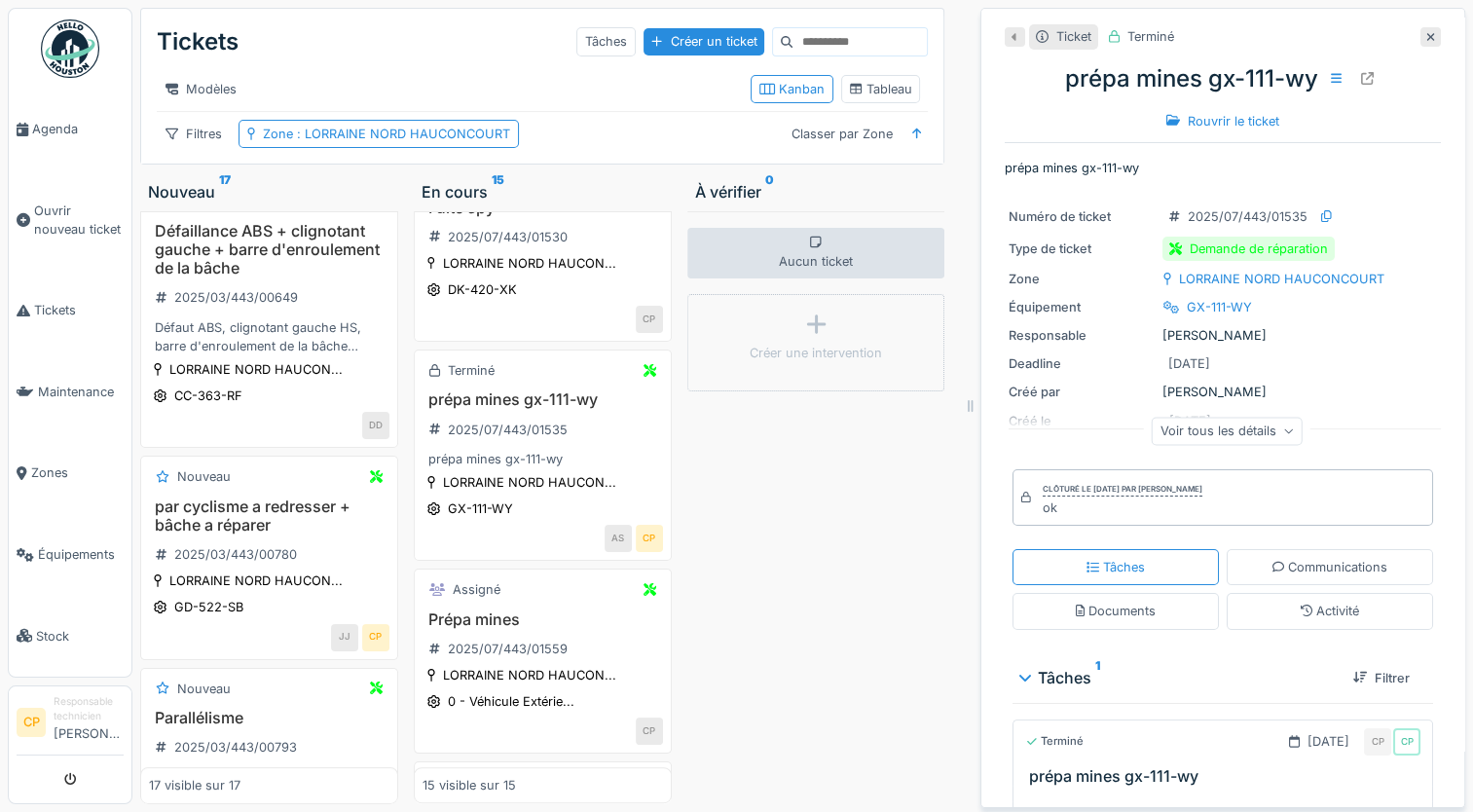scroll, scrollTop: 791, scrollLeft: 0, axis: vertical 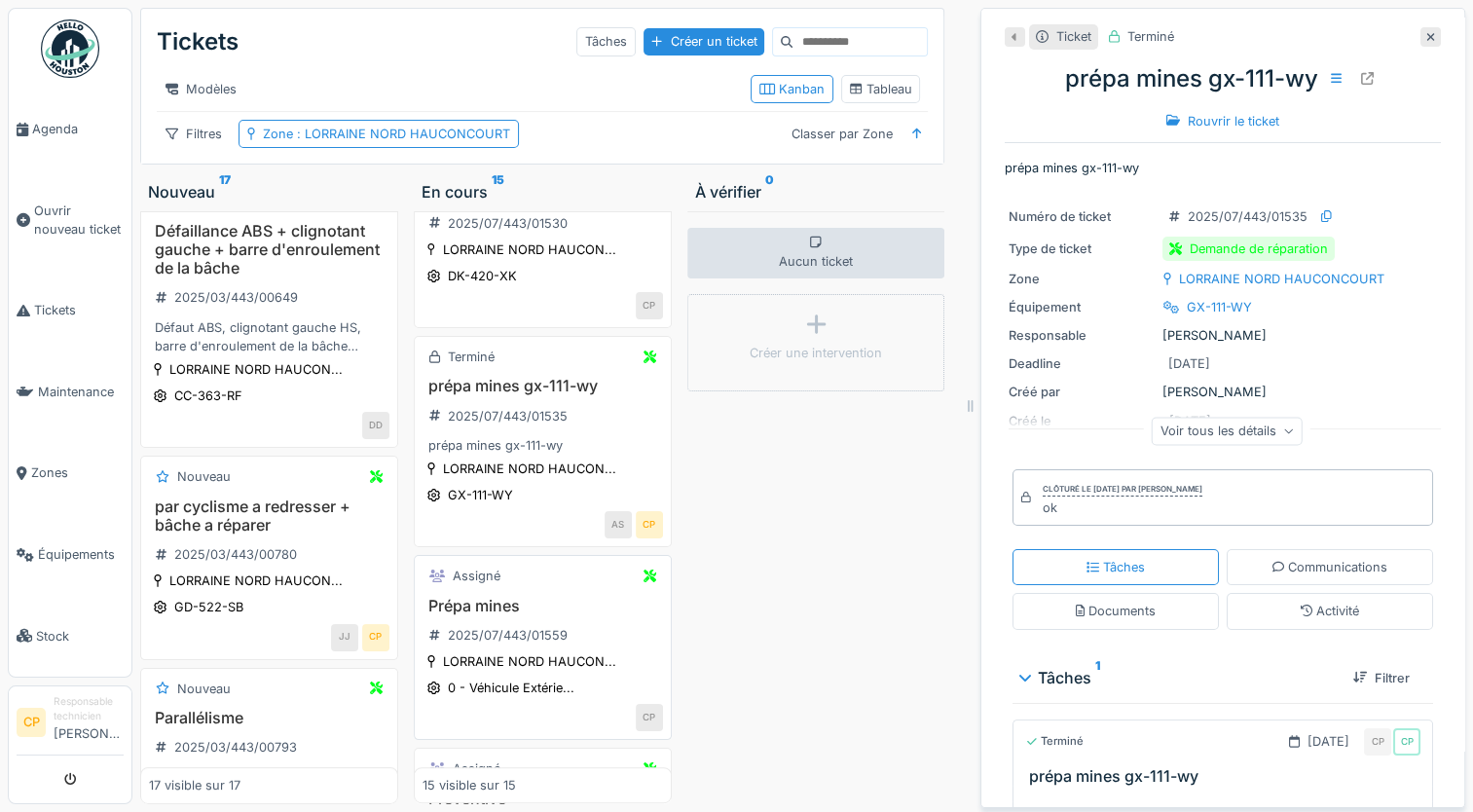 click on "Prépa mines" at bounding box center [542, 606] 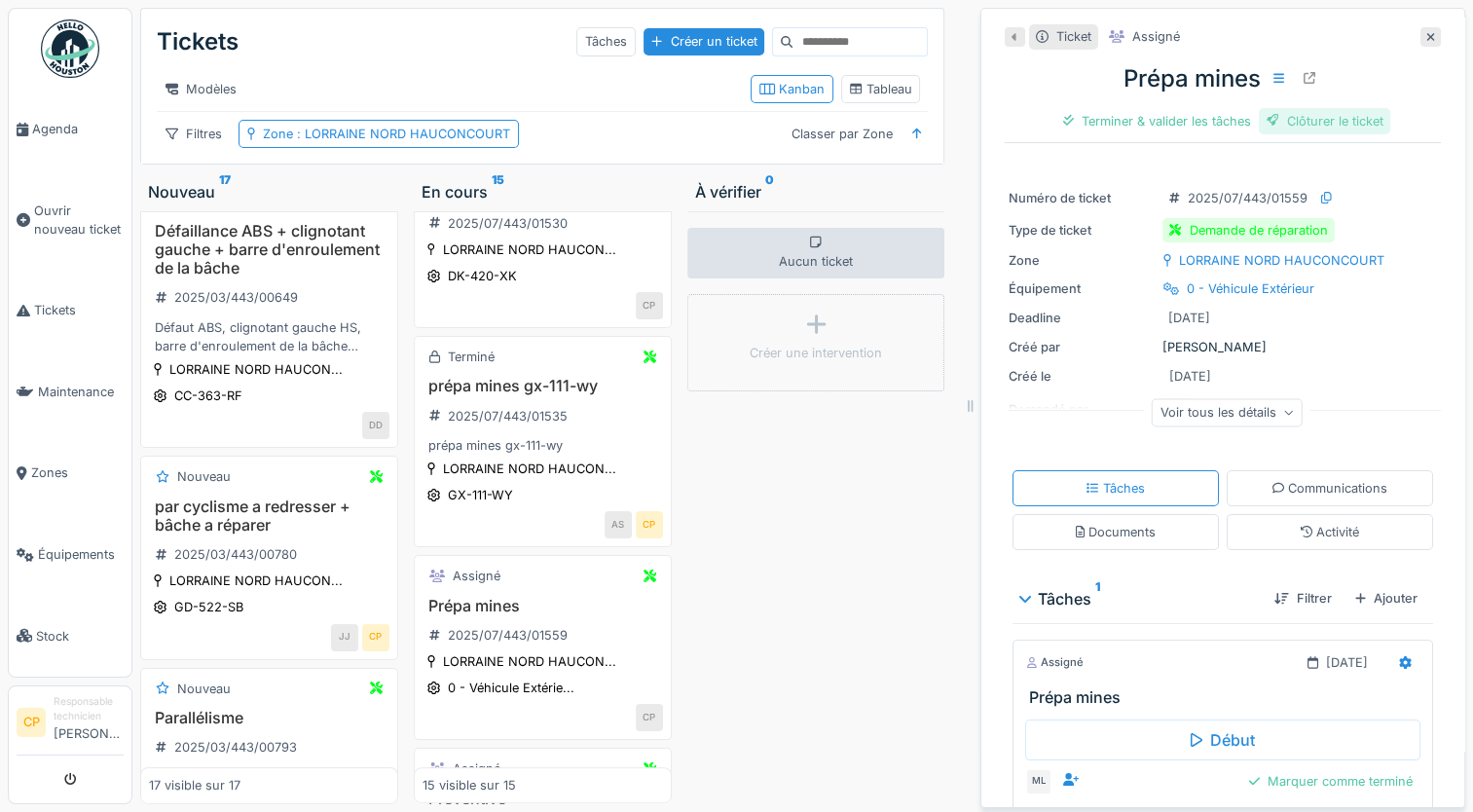 click on "Clôturer le ticket" at bounding box center [1325, 121] 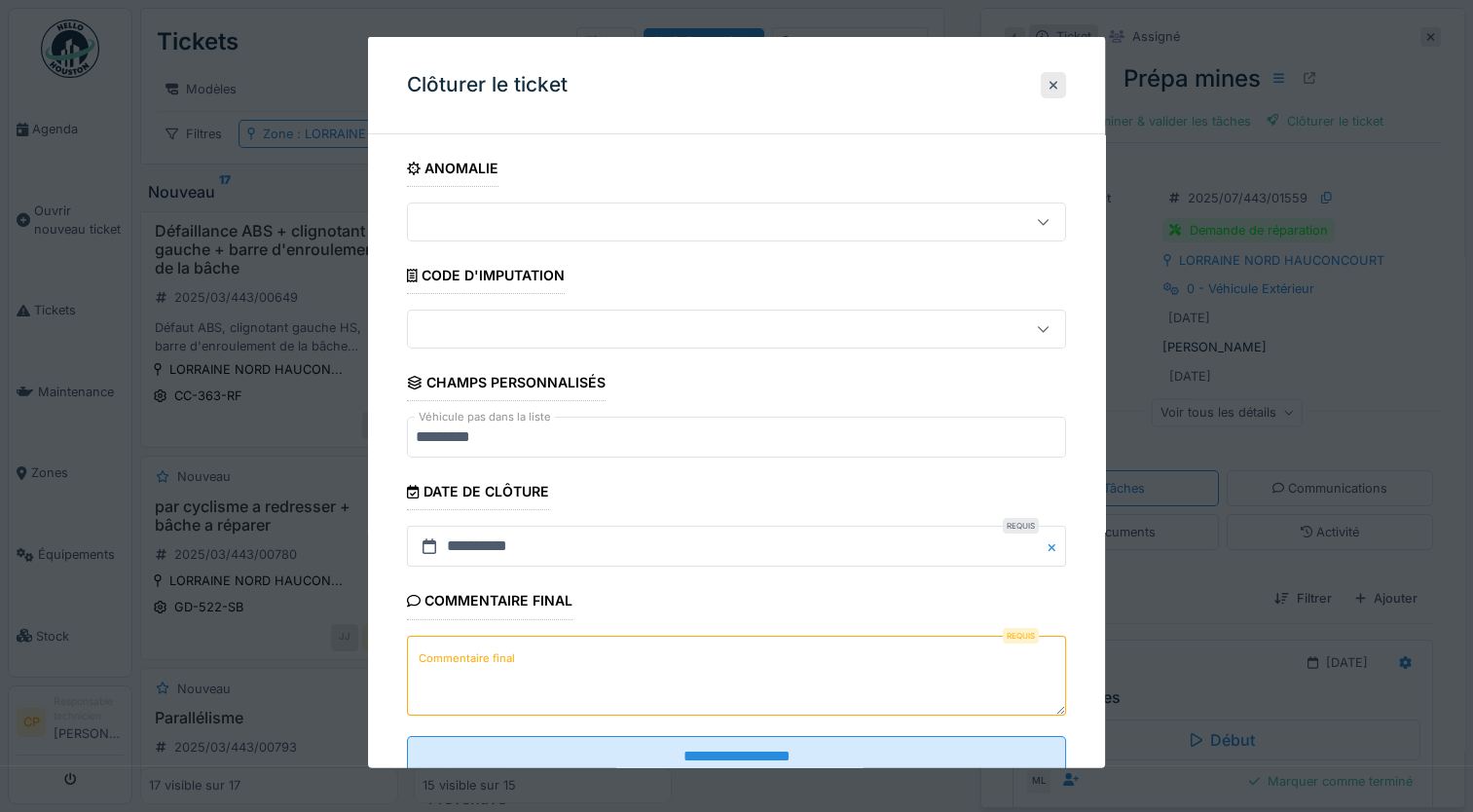 click on "Commentaire final" at bounding box center [736, 675] 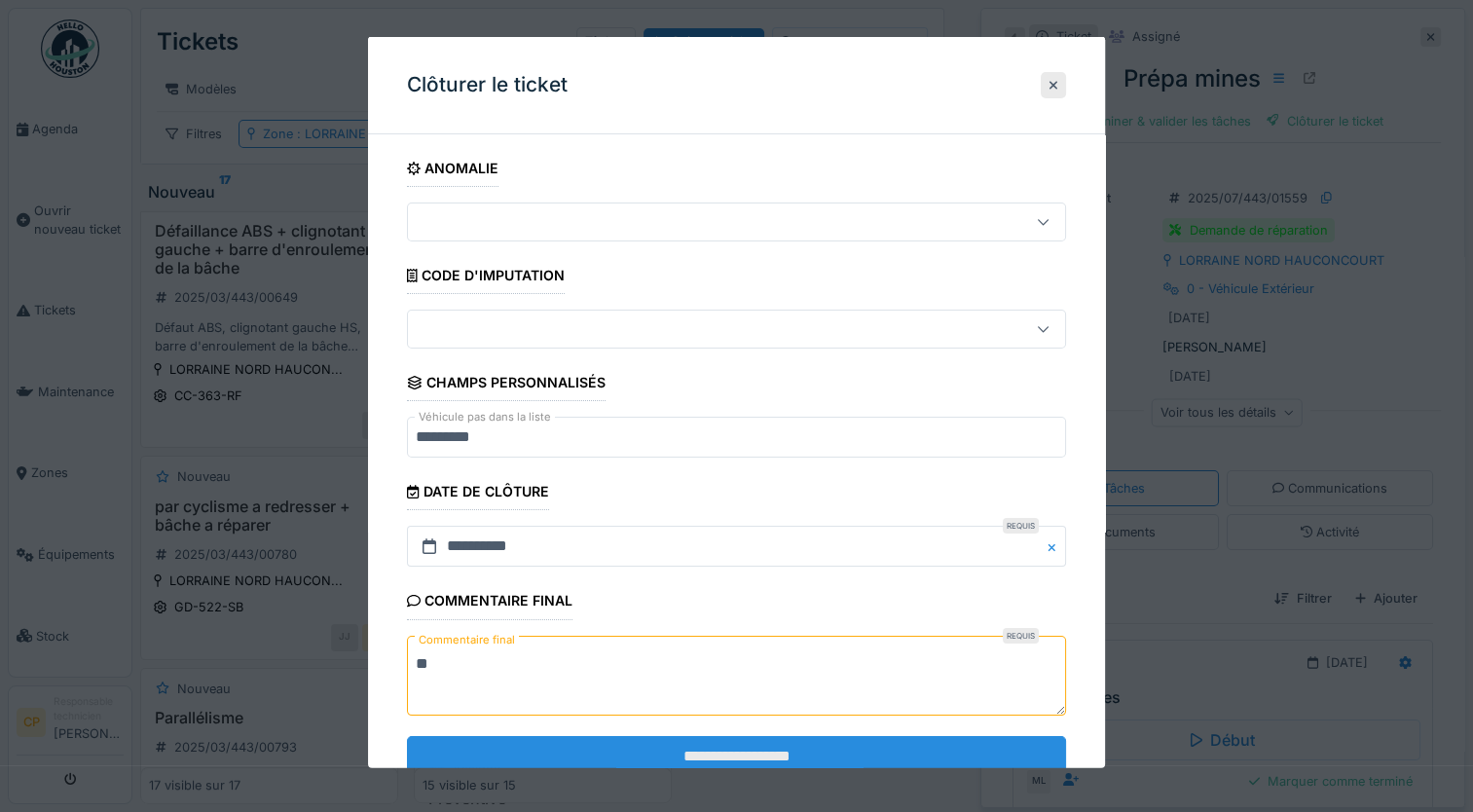 type on "**" 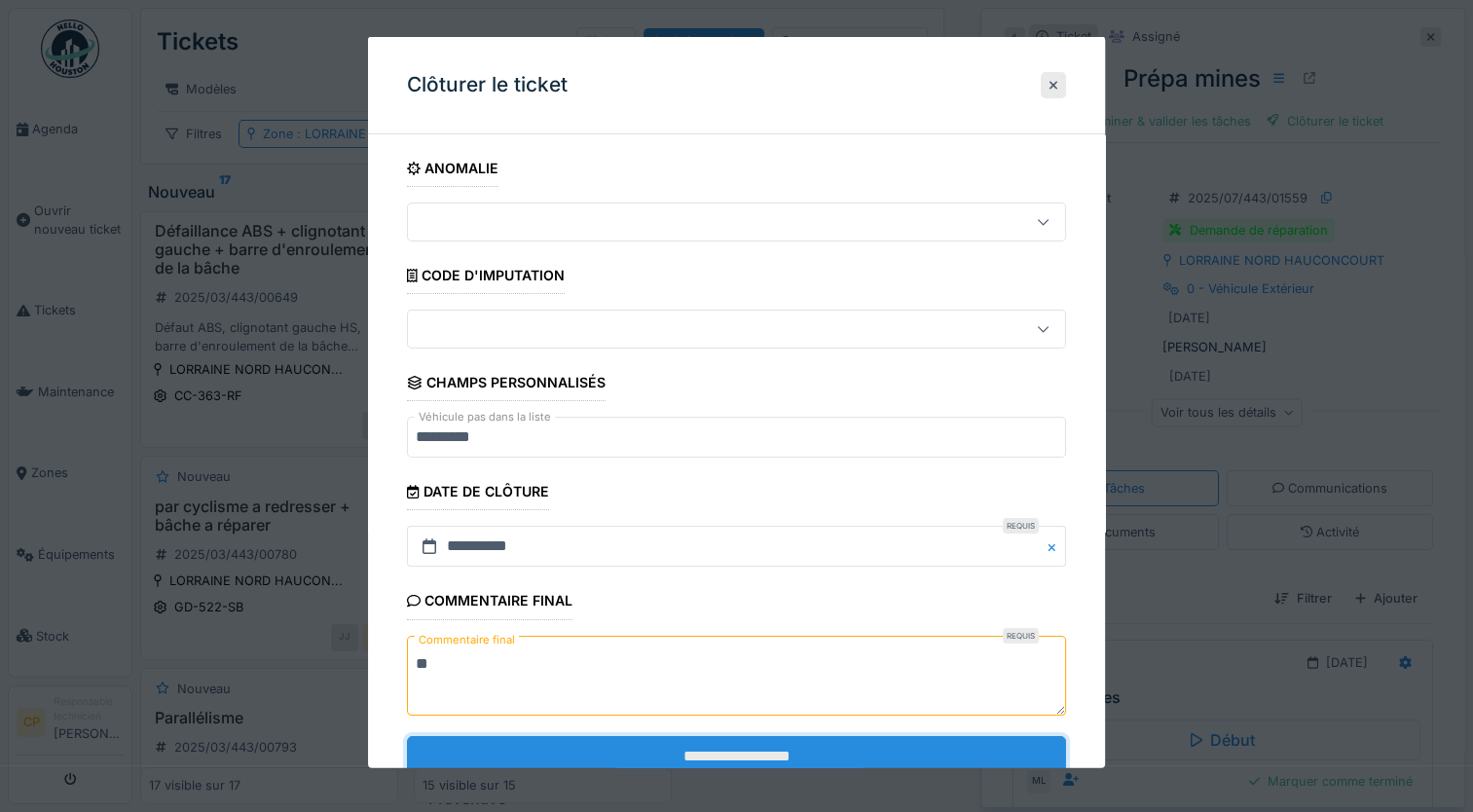 click on "**********" at bounding box center [736, 756] 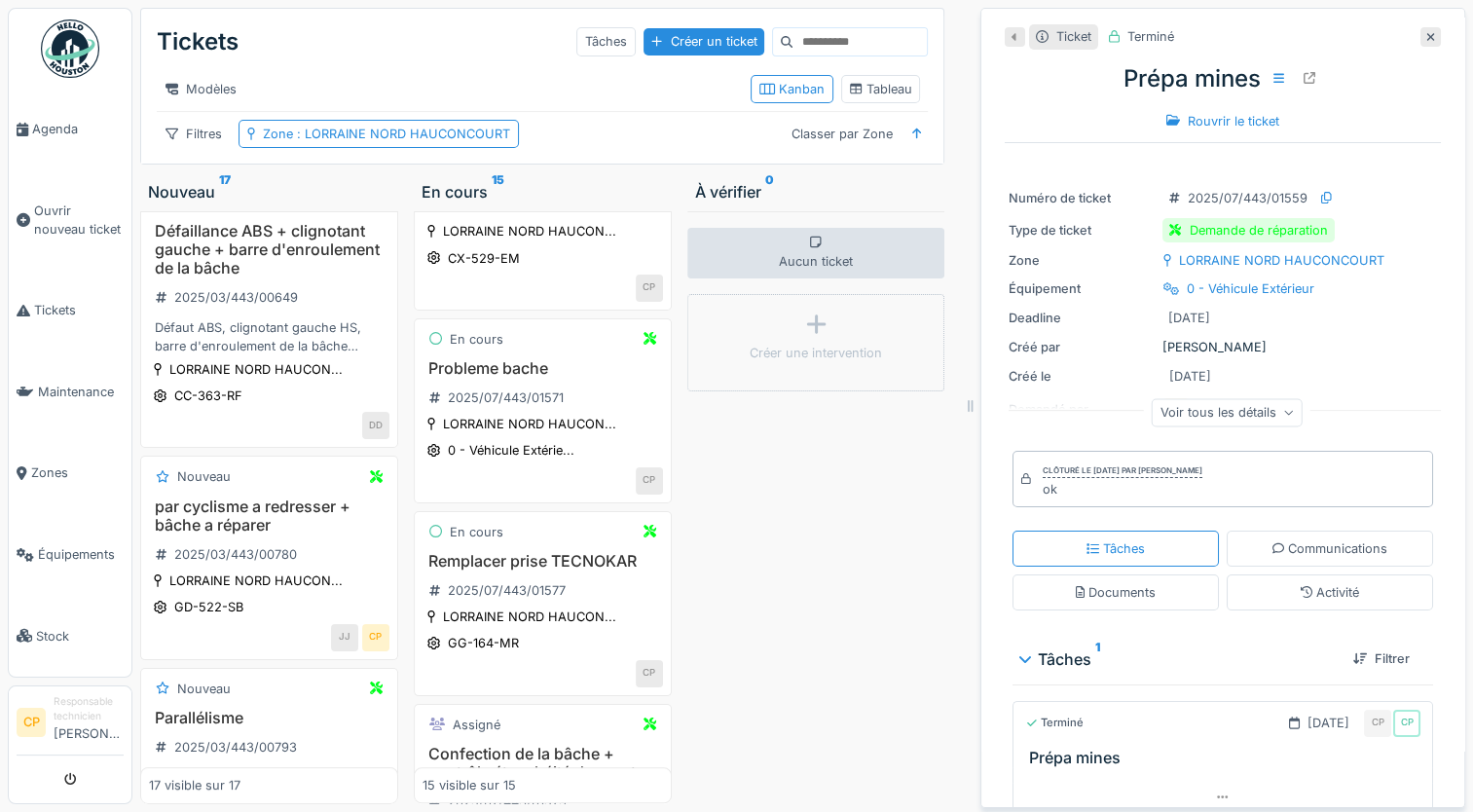 scroll, scrollTop: 1894, scrollLeft: 0, axis: vertical 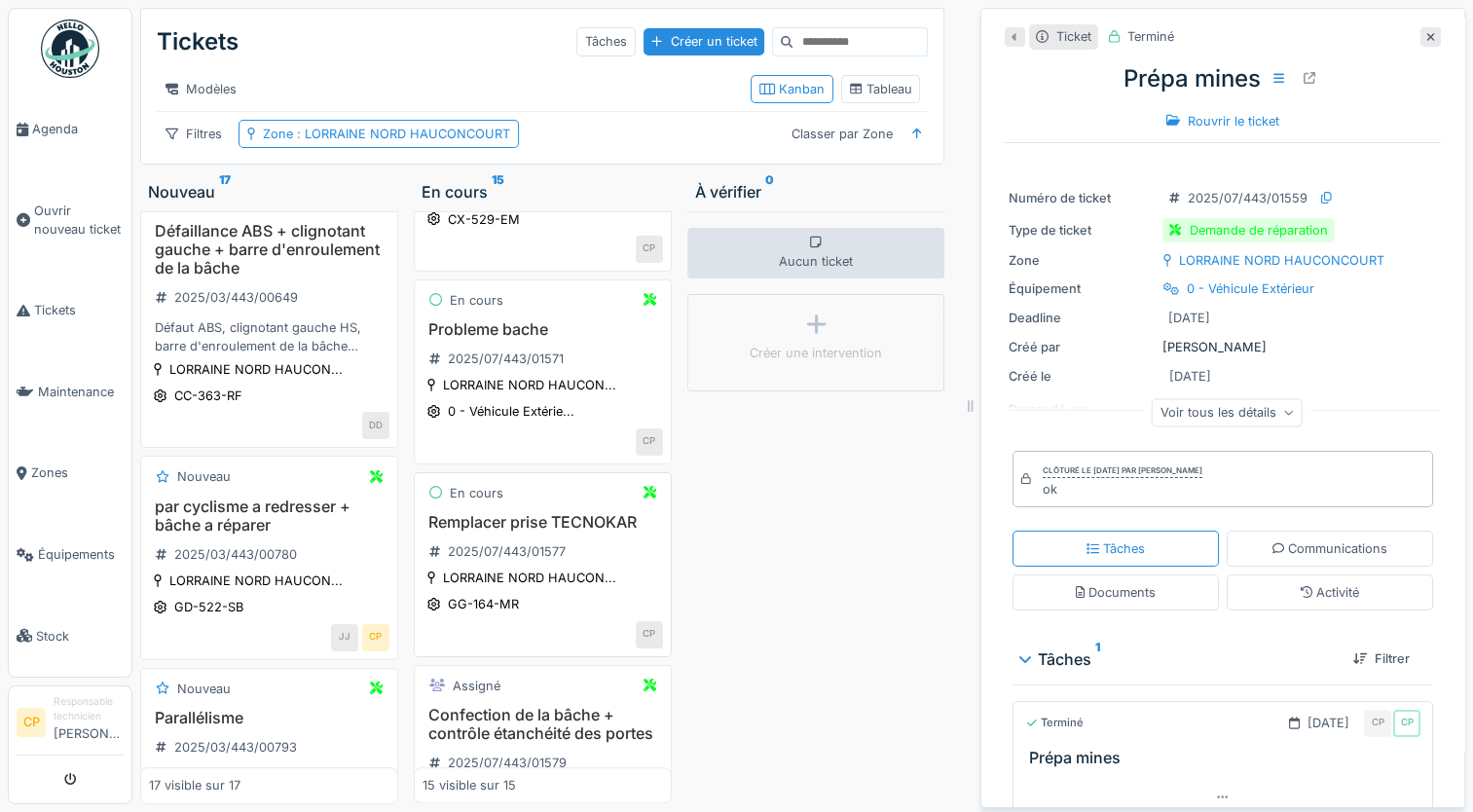 click on "Remplacer prise TECNOKAR" at bounding box center [542, 522] 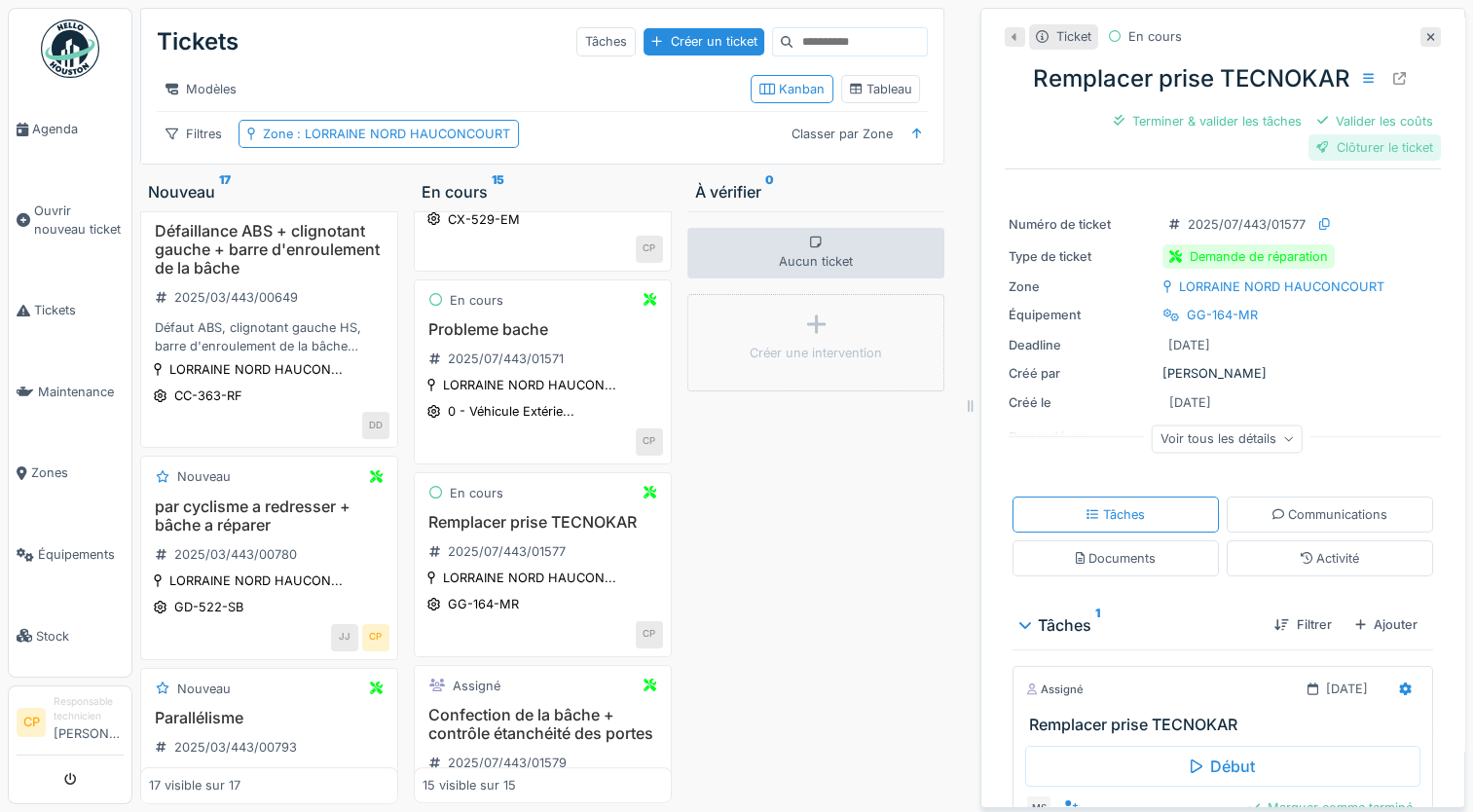 click on "Clôturer le ticket" at bounding box center [1375, 147] 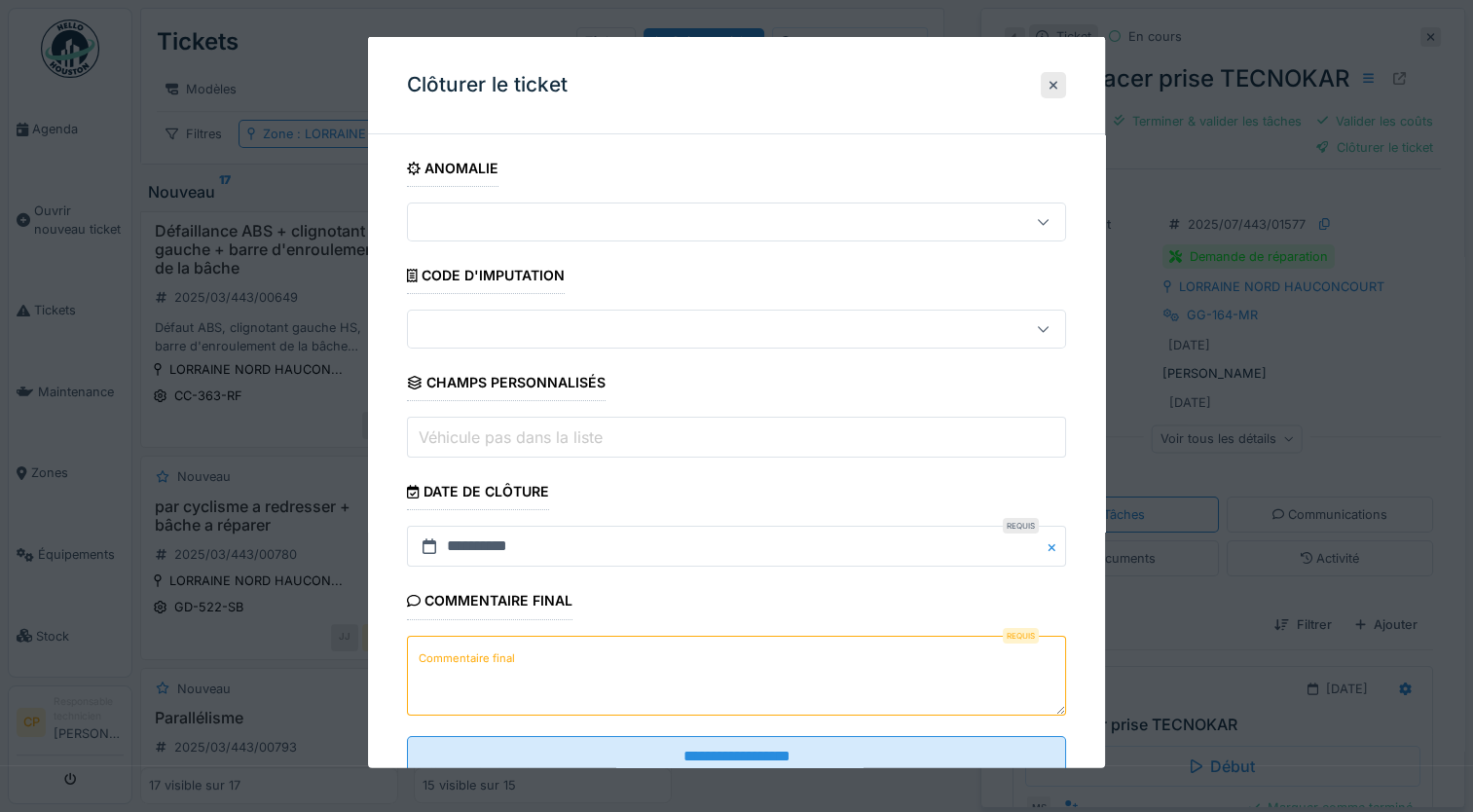click on "Commentaire final" at bounding box center (736, 675) 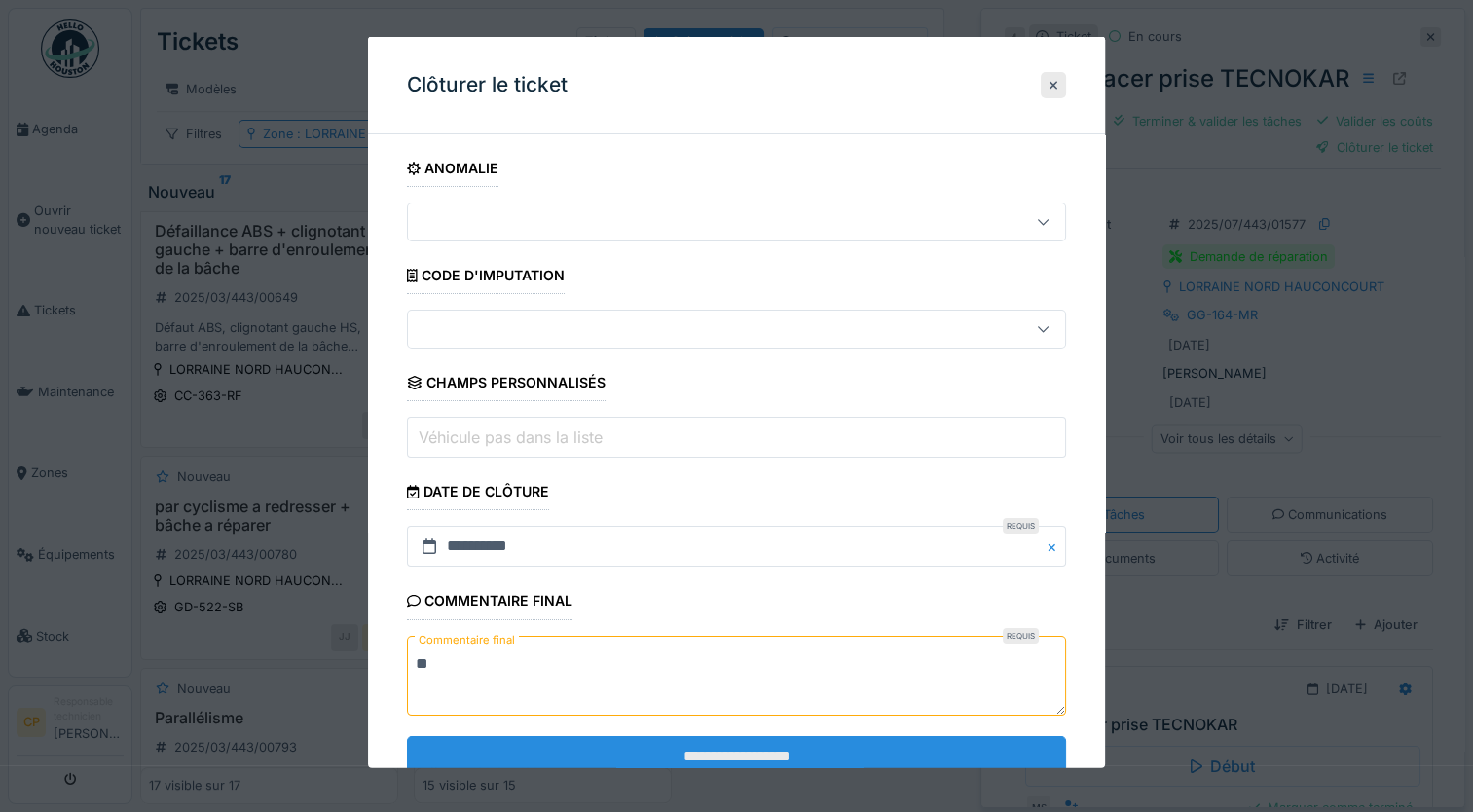 type on "**" 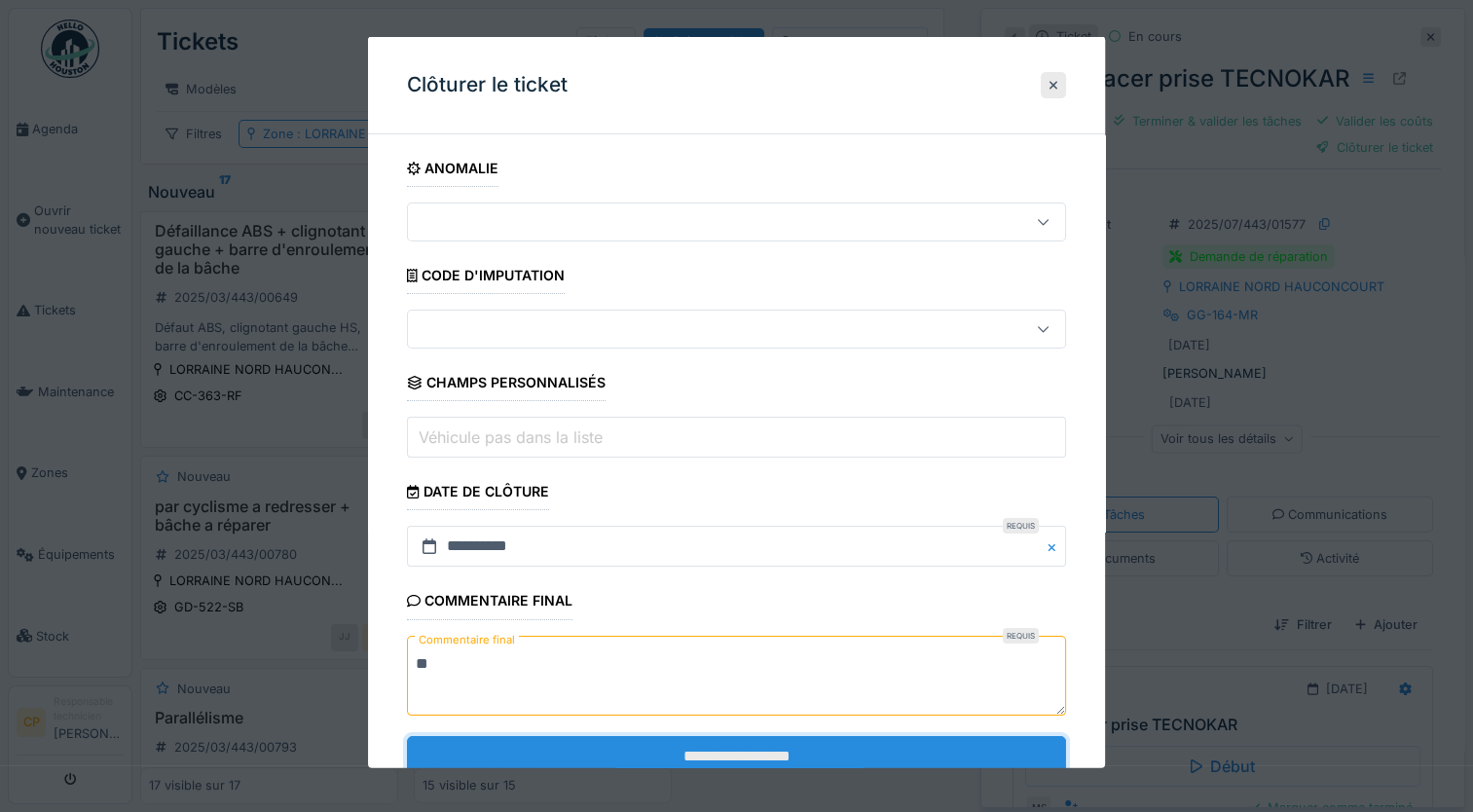 click on "**********" at bounding box center (736, 756) 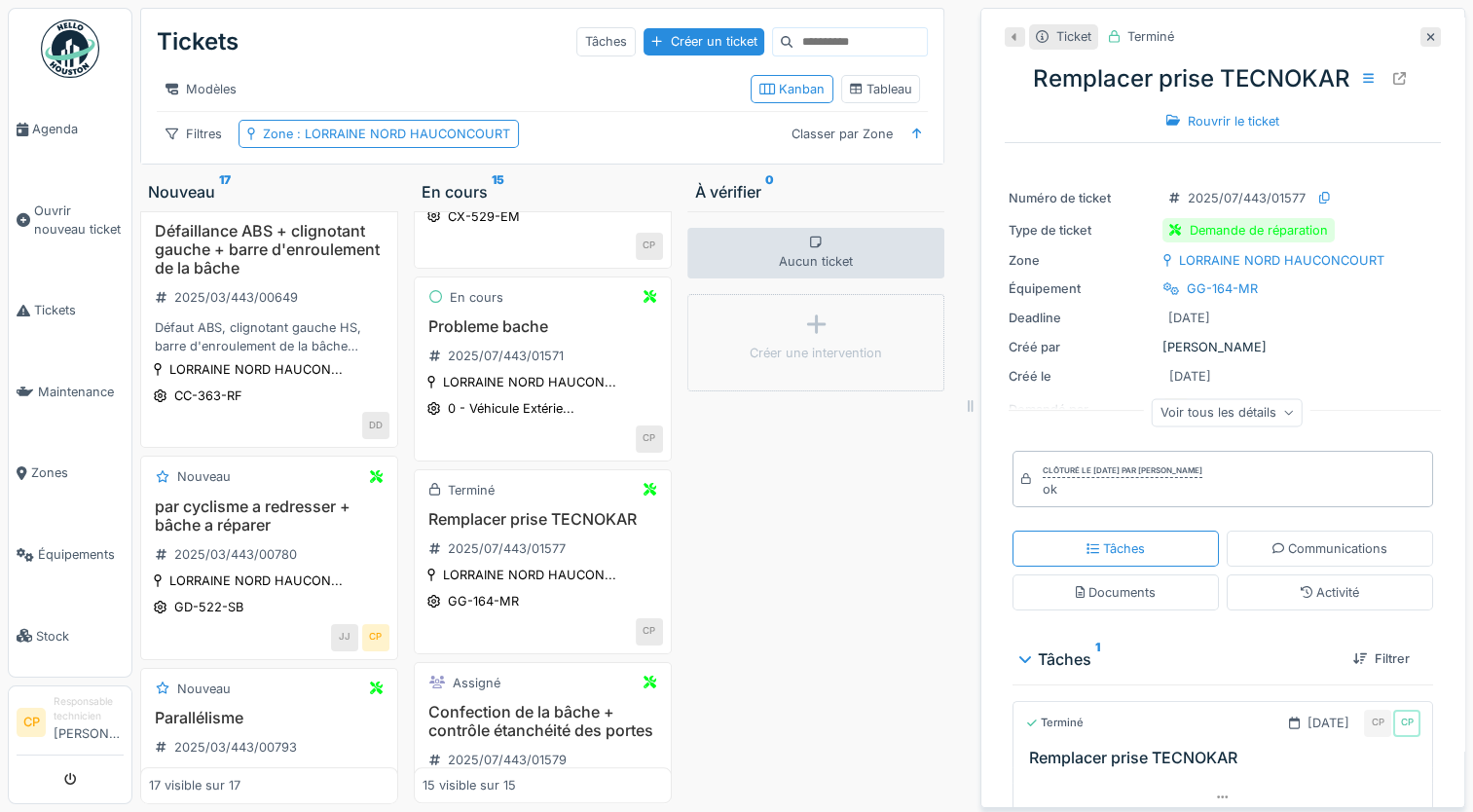scroll, scrollTop: 1893, scrollLeft: 0, axis: vertical 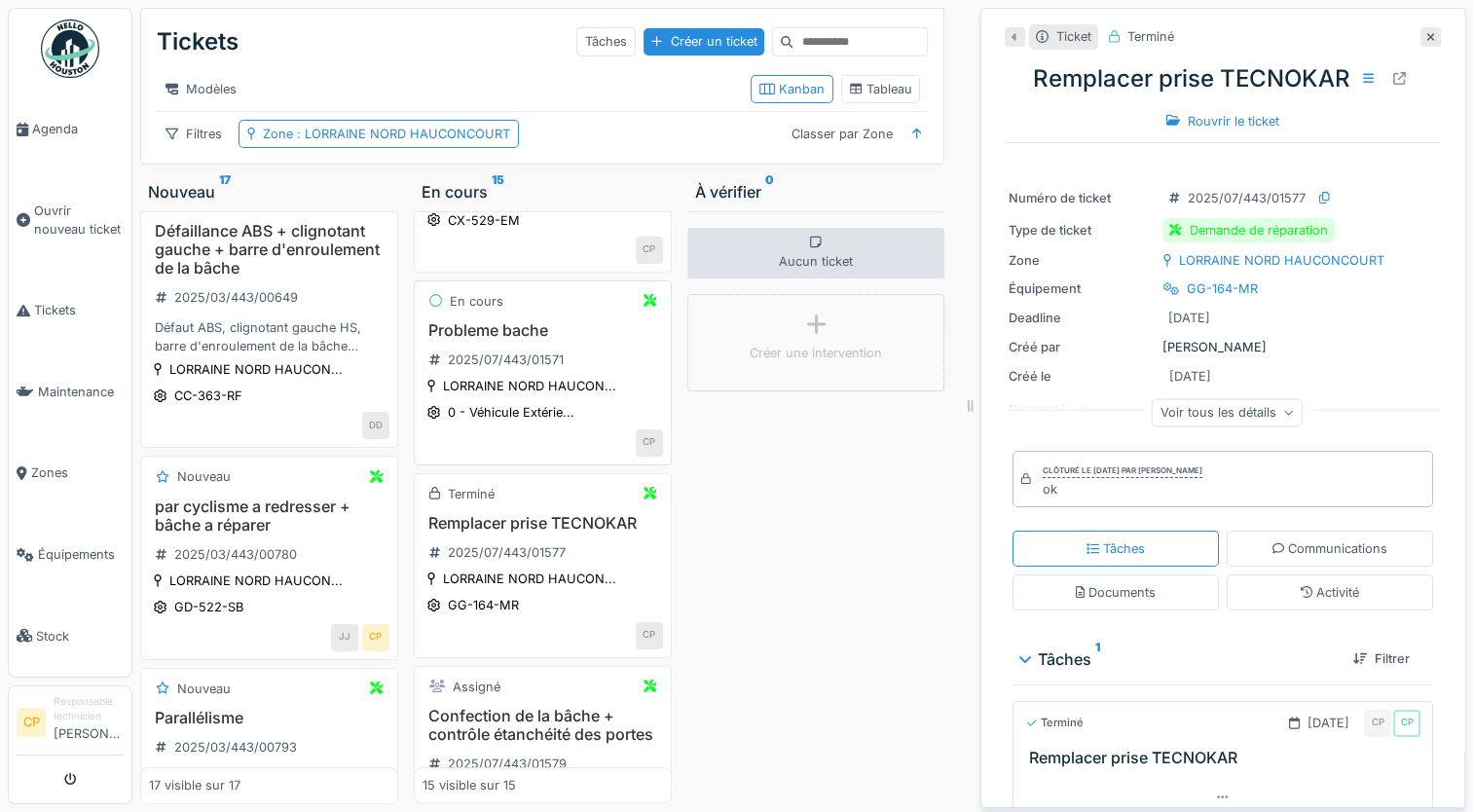 click on "Probleme bache" at bounding box center (542, 330) 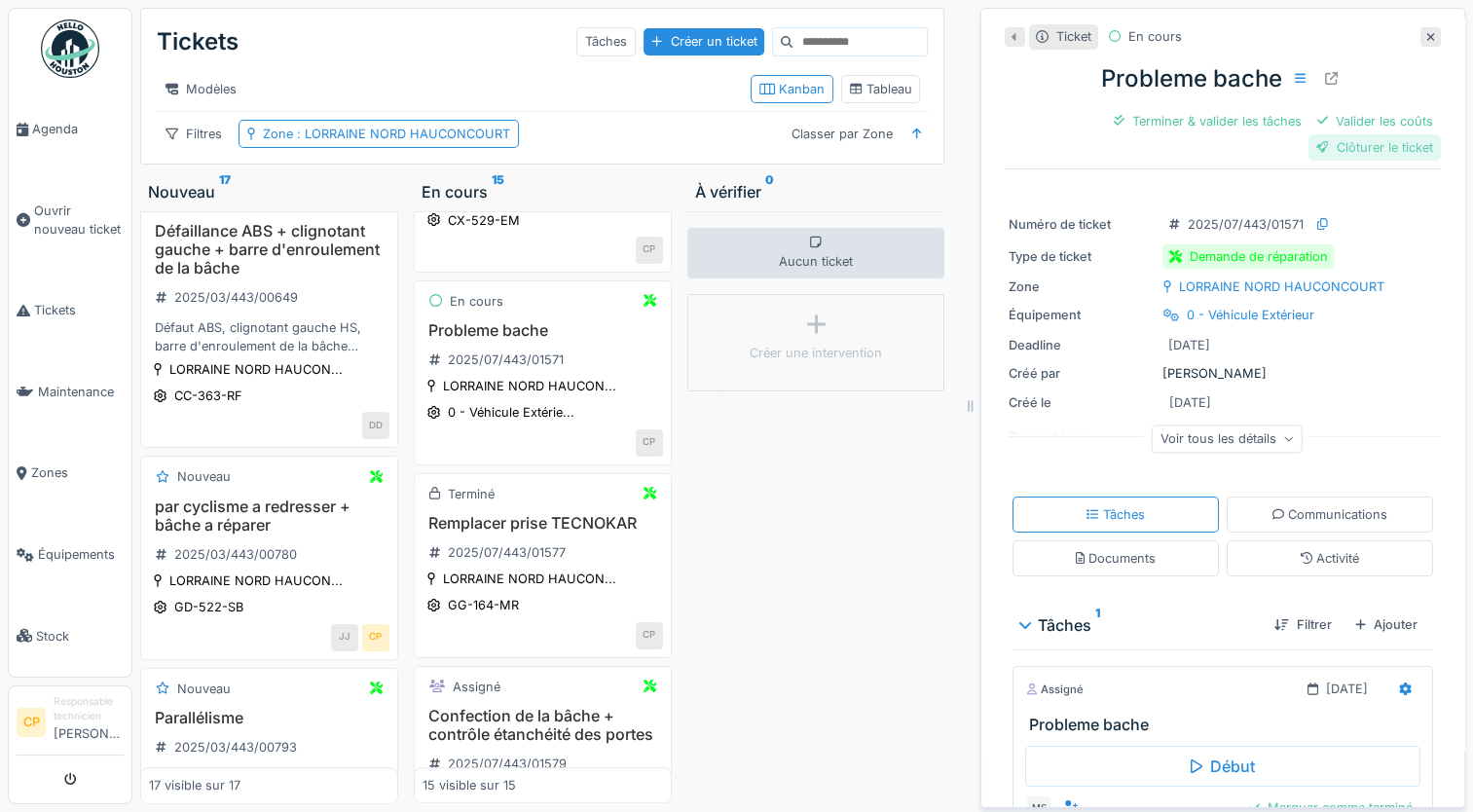 click on "Clôturer le ticket" at bounding box center (1375, 147) 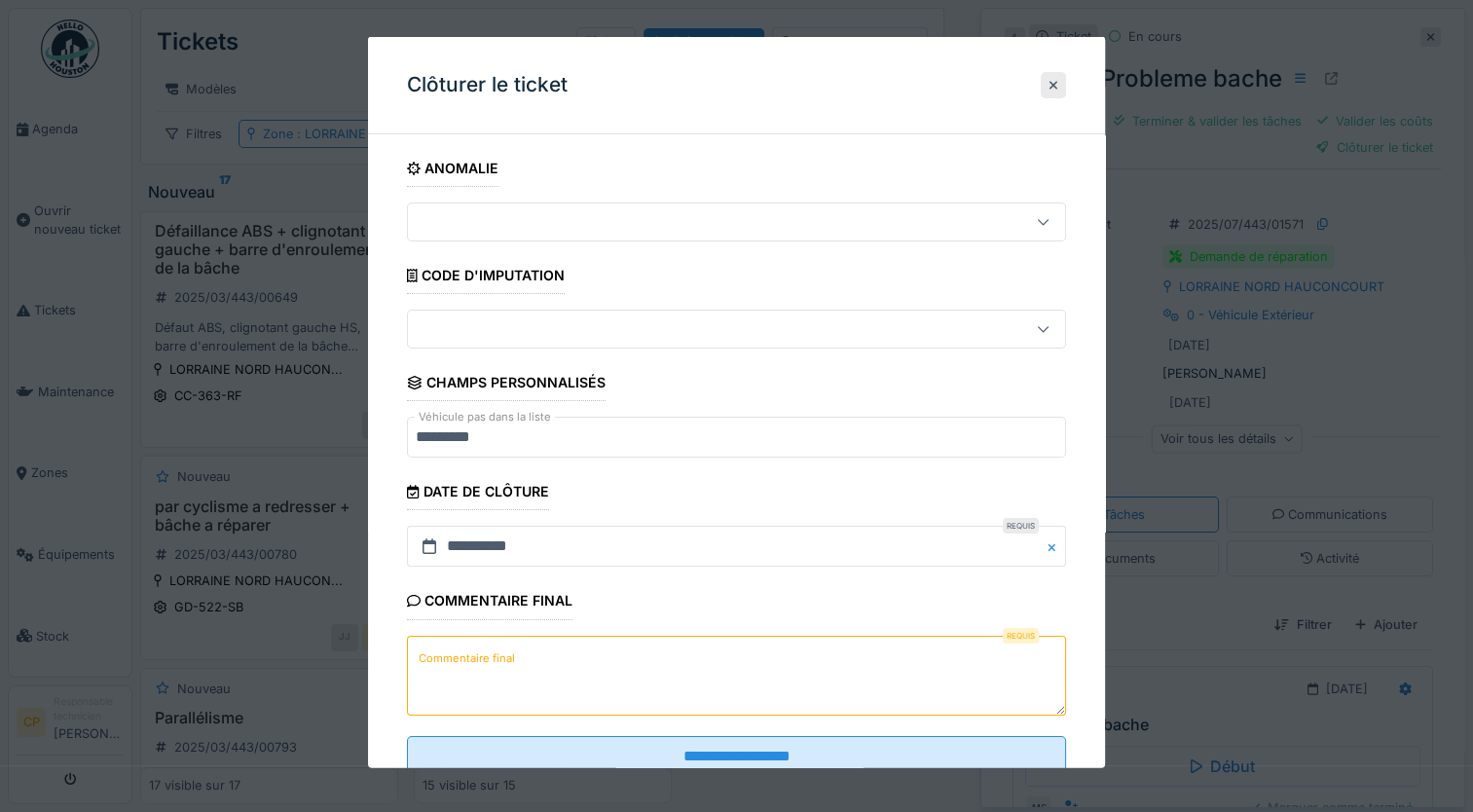 click on "Commentaire final" at bounding box center [736, 675] 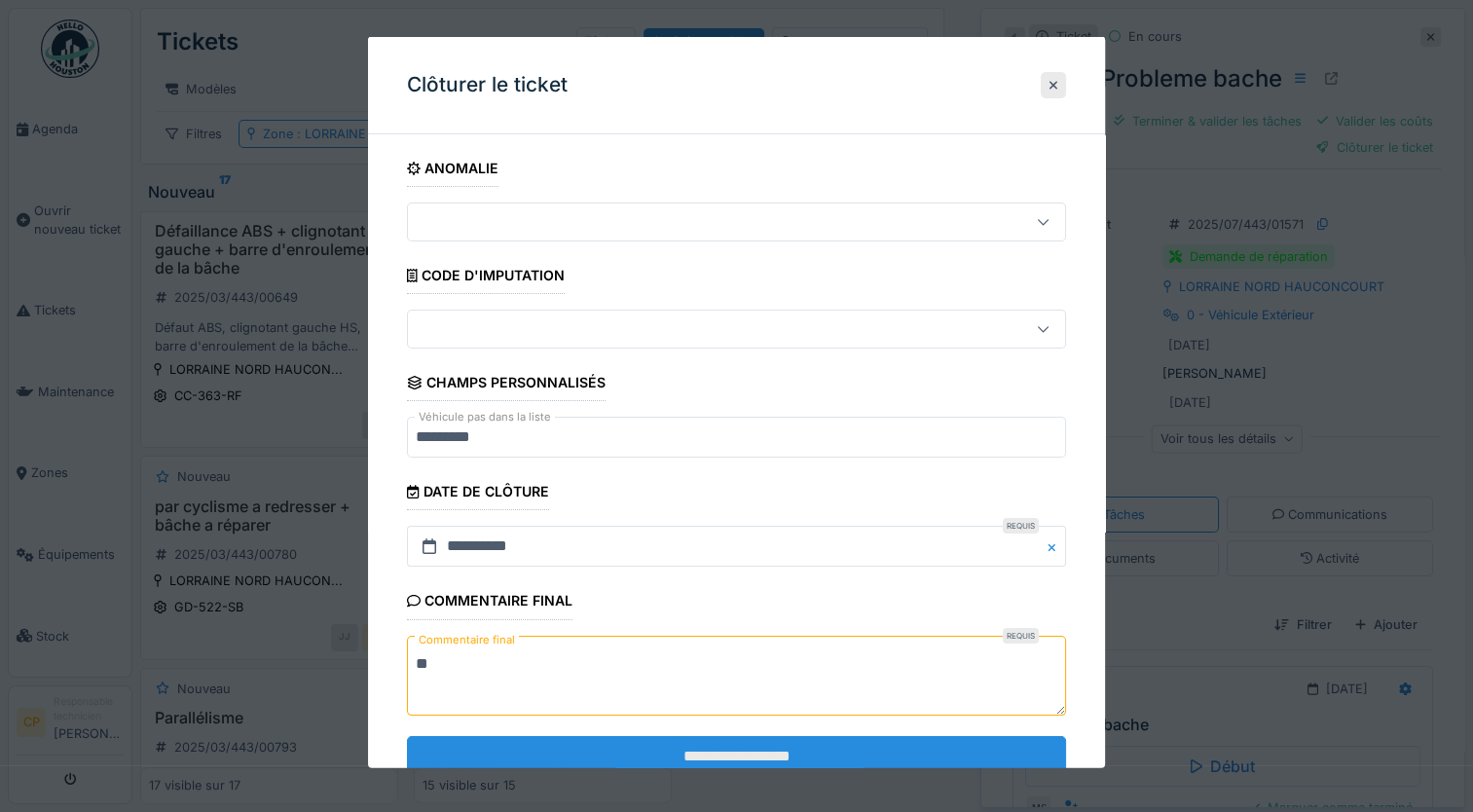 type on "**" 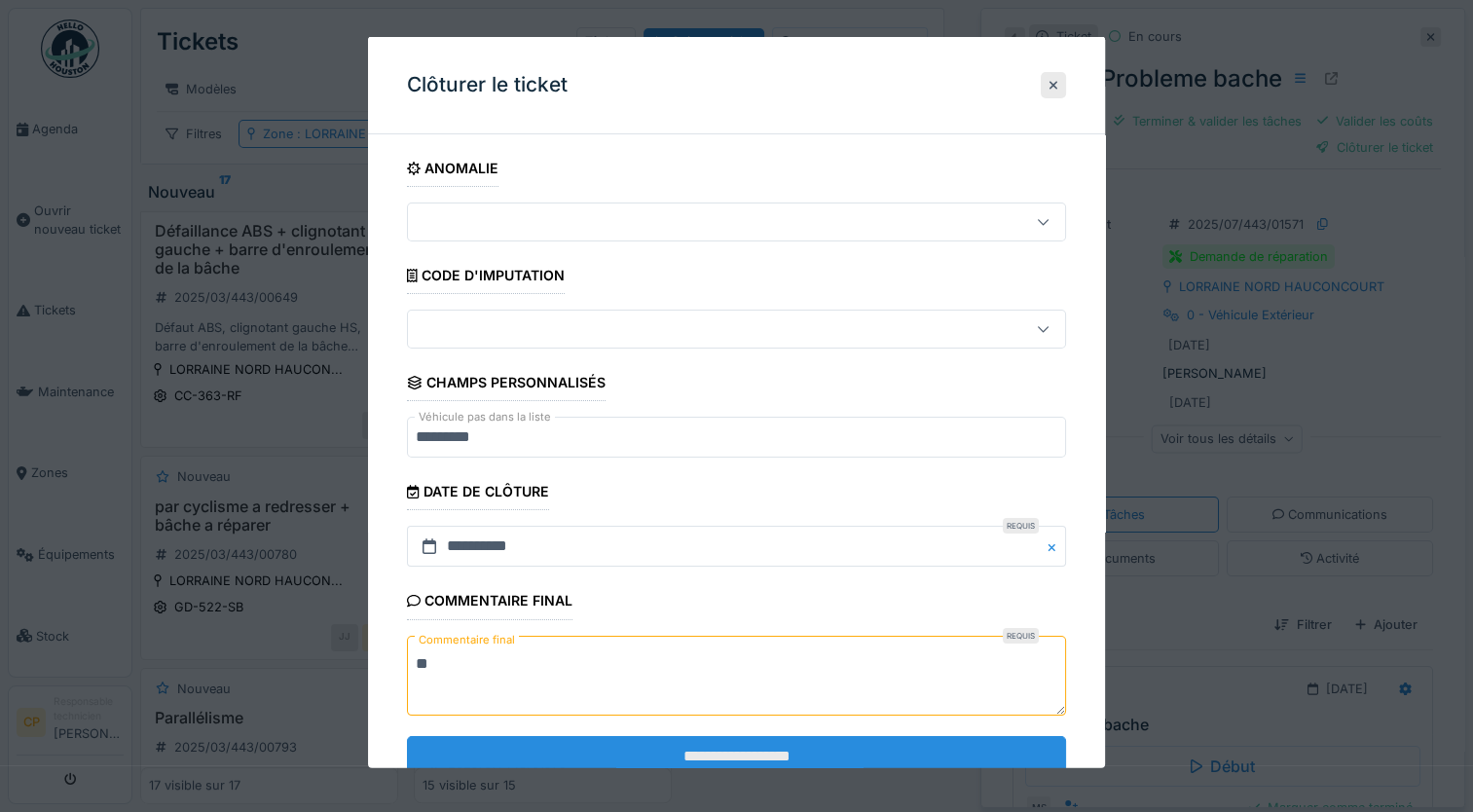 click on "**********" at bounding box center [736, 756] 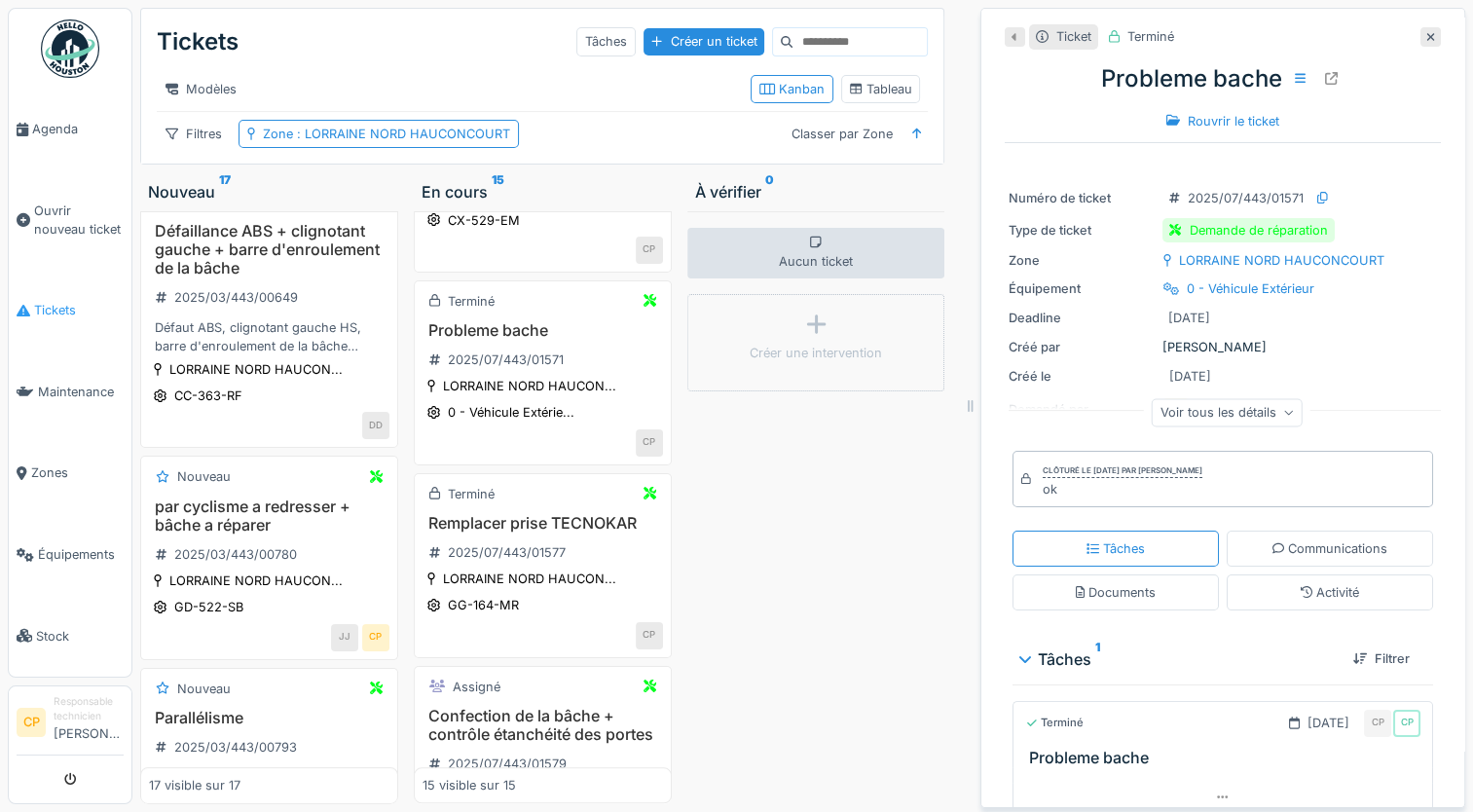 click on "Tickets" at bounding box center [79, 310] 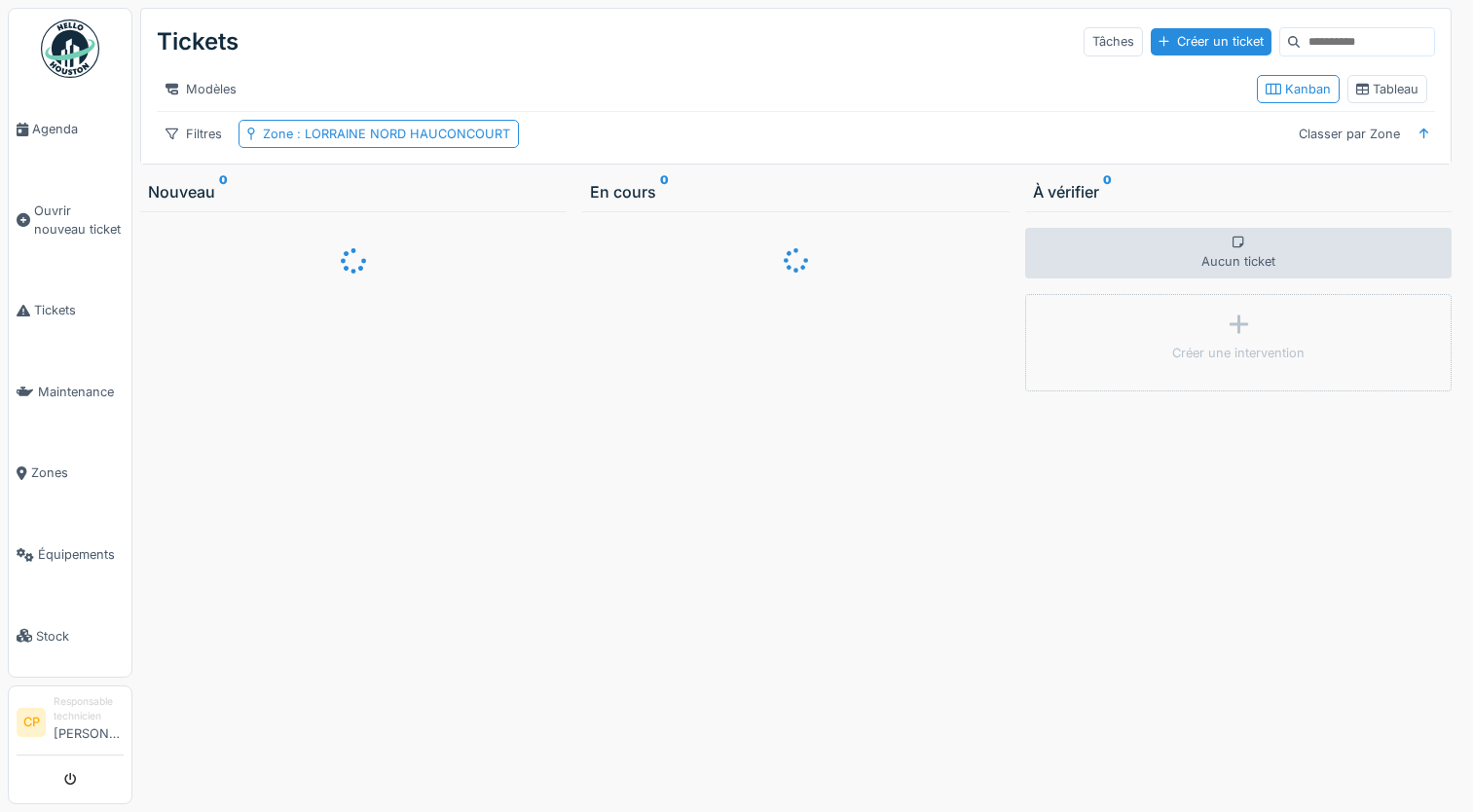 scroll, scrollTop: 0, scrollLeft: 0, axis: both 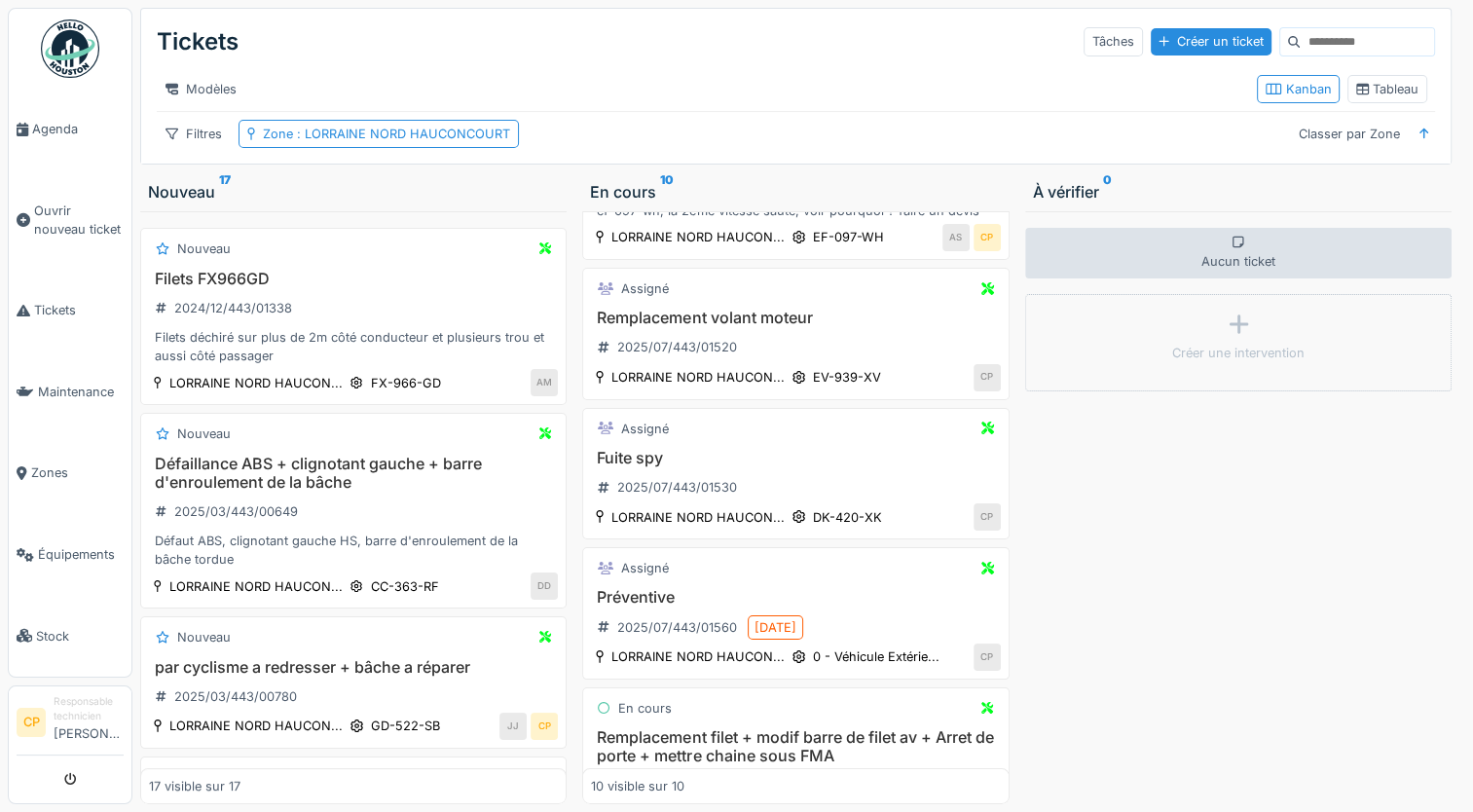 click on "À vérifier 0 Aucun ticket Créer une intervention" at bounding box center (1238, 492) 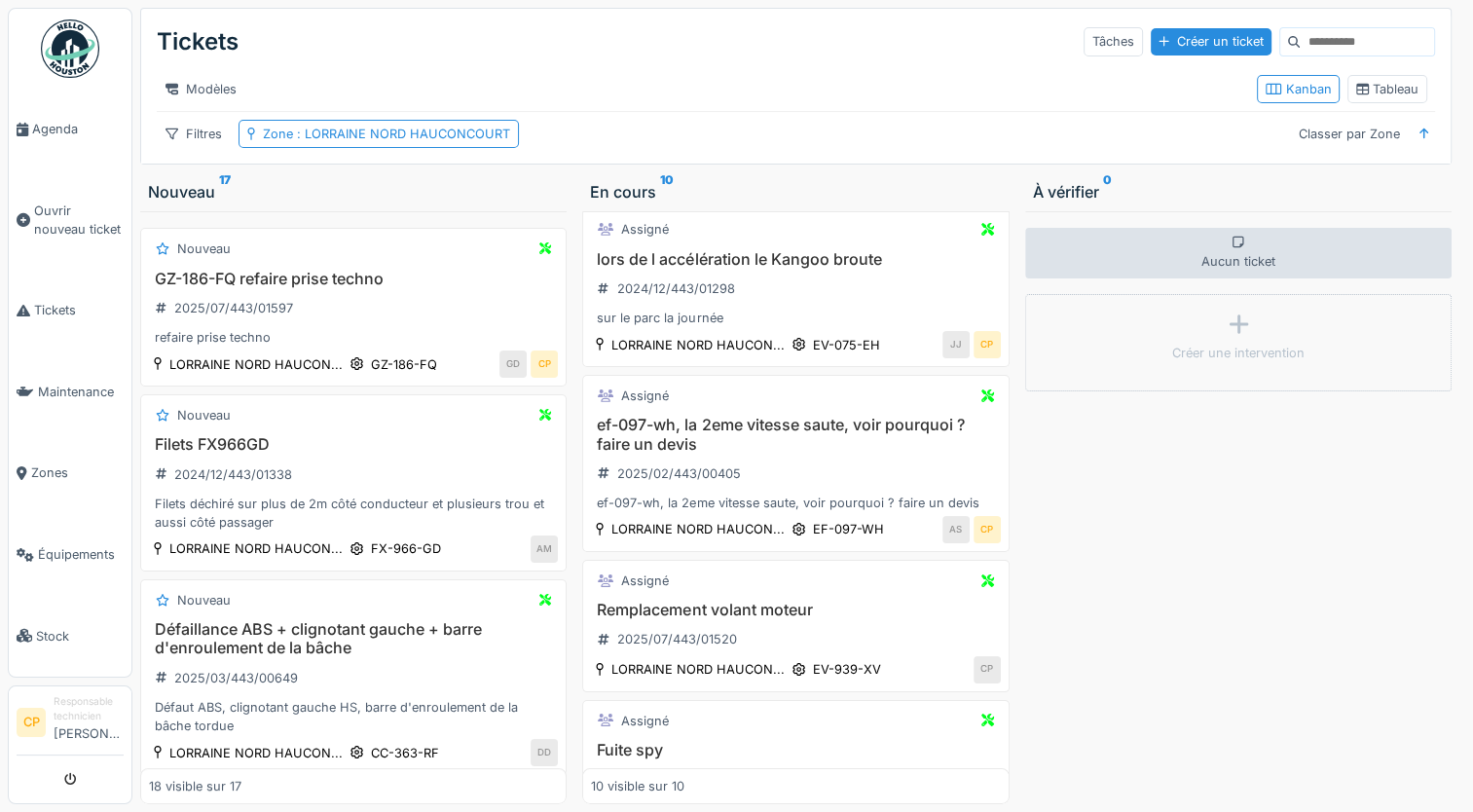 scroll, scrollTop: 0, scrollLeft: 0, axis: both 